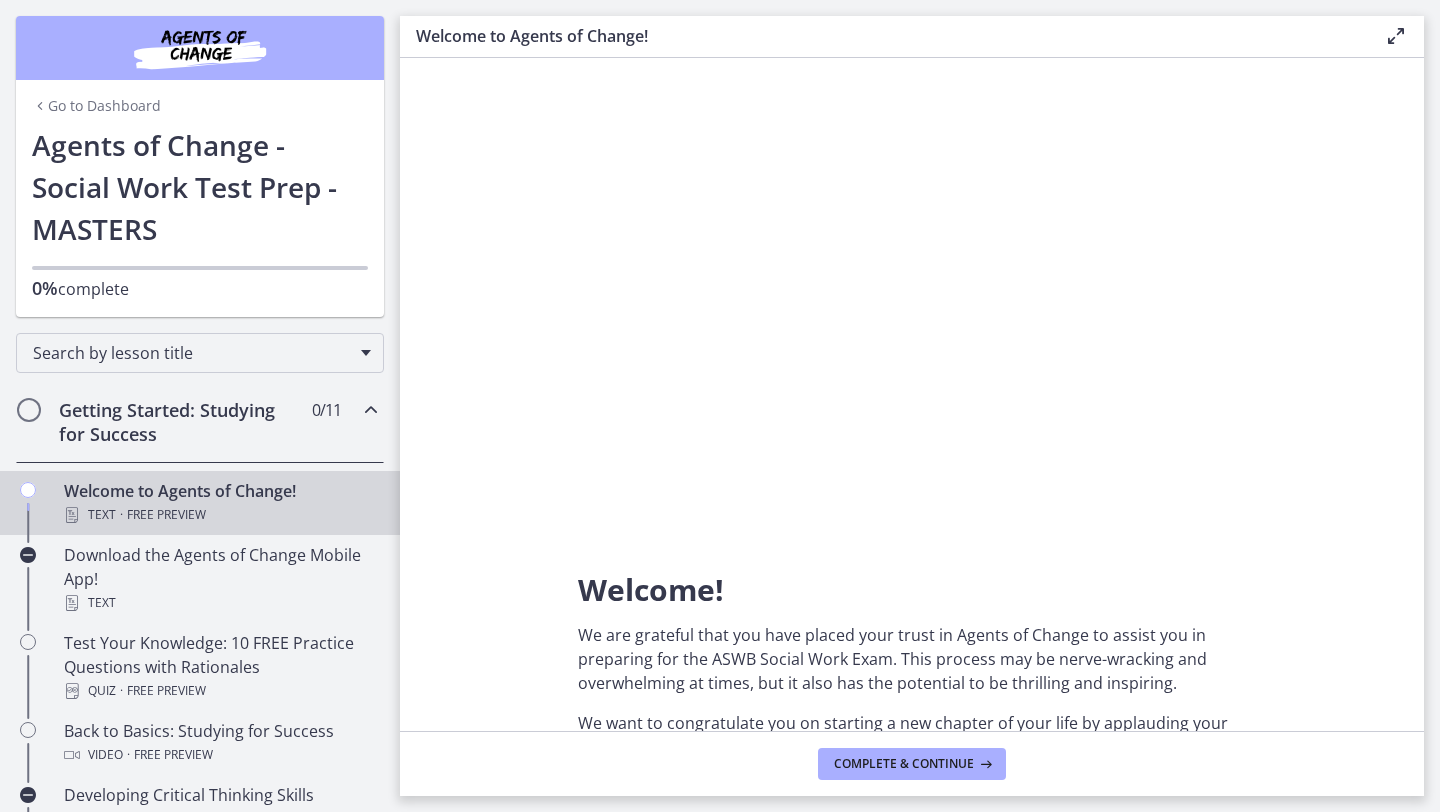scroll, scrollTop: 0, scrollLeft: 0, axis: both 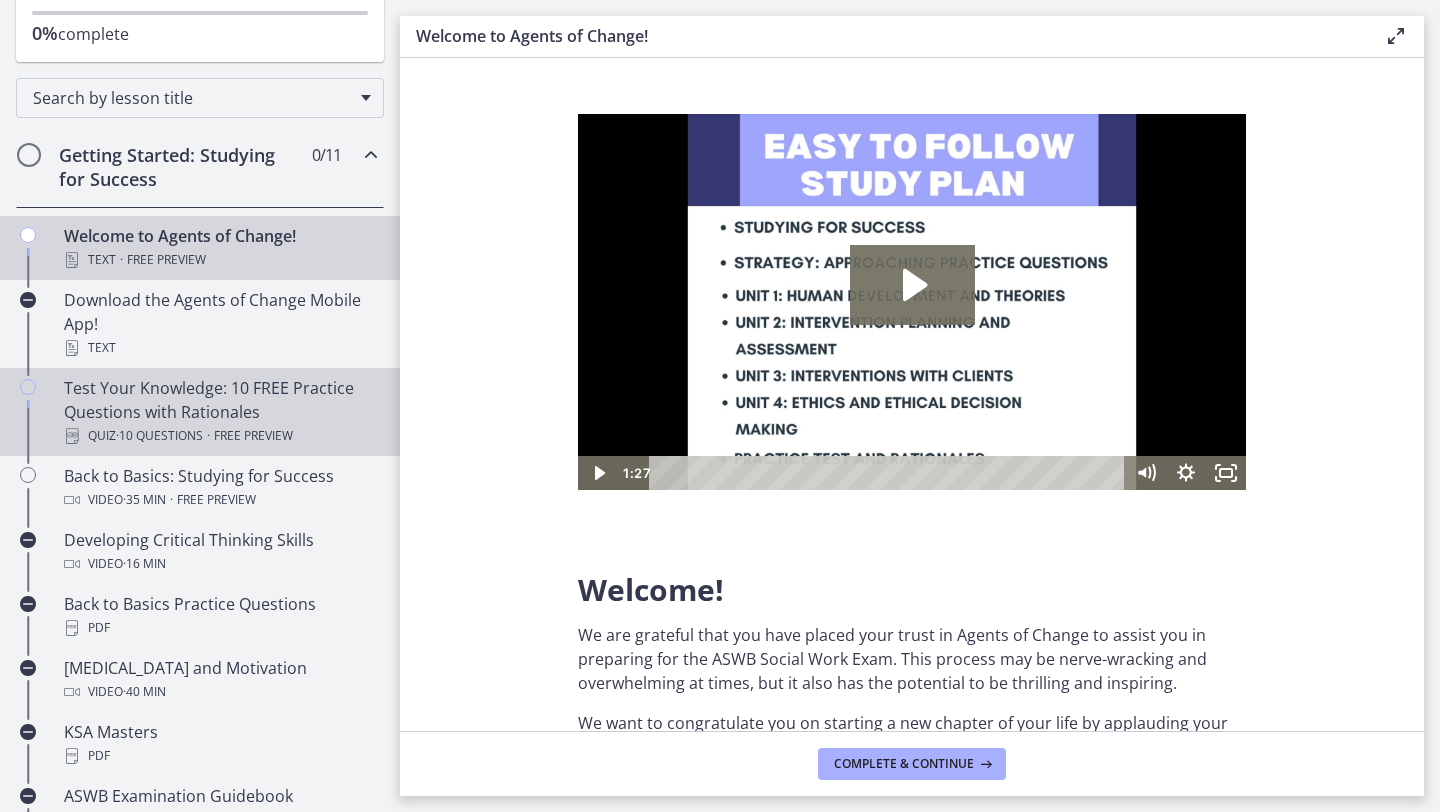 click on "Test Your Knowledge: 10 FREE Practice Questions with Rationales
Quiz
·  10 Questions
·
Free preview" at bounding box center (220, 412) 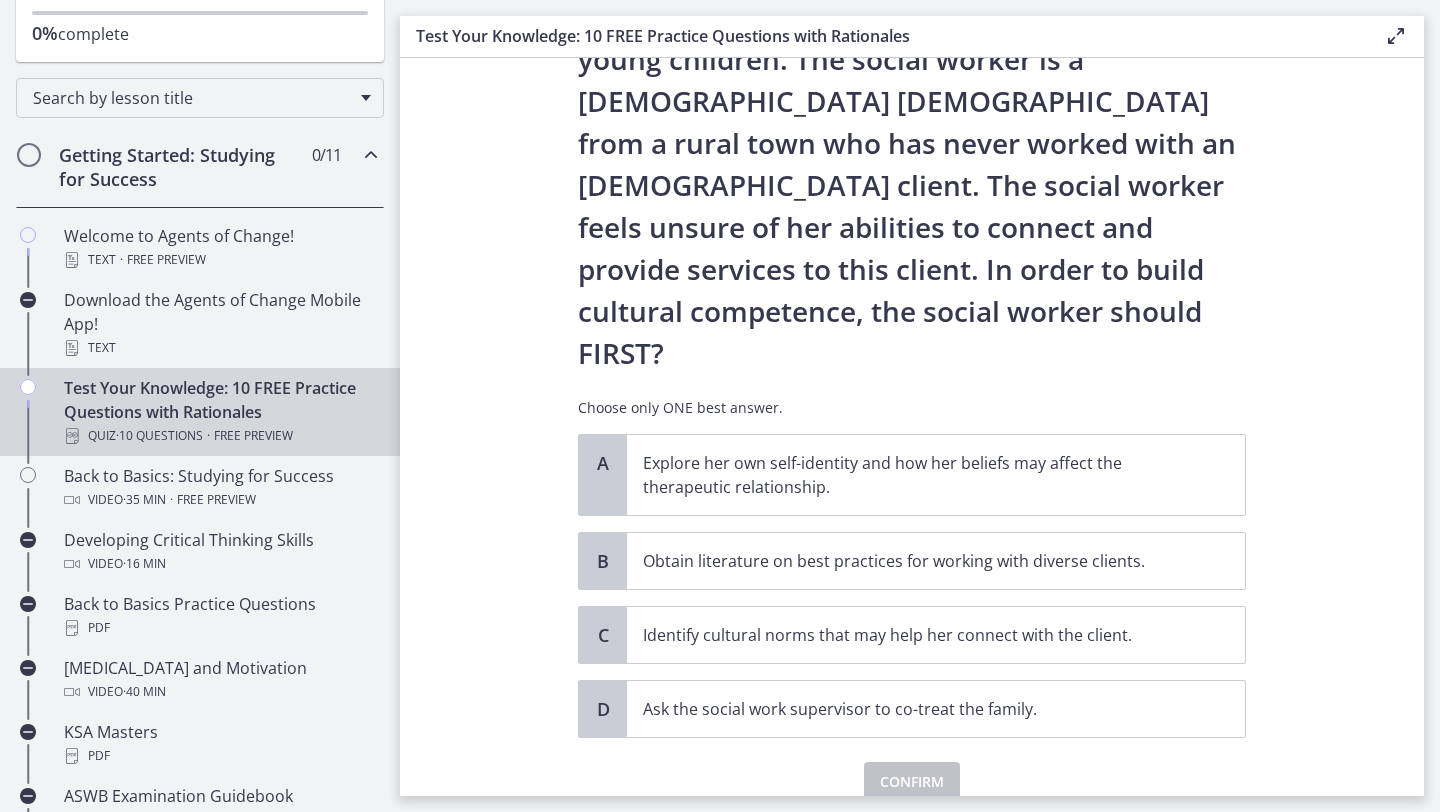 scroll, scrollTop: 212, scrollLeft: 0, axis: vertical 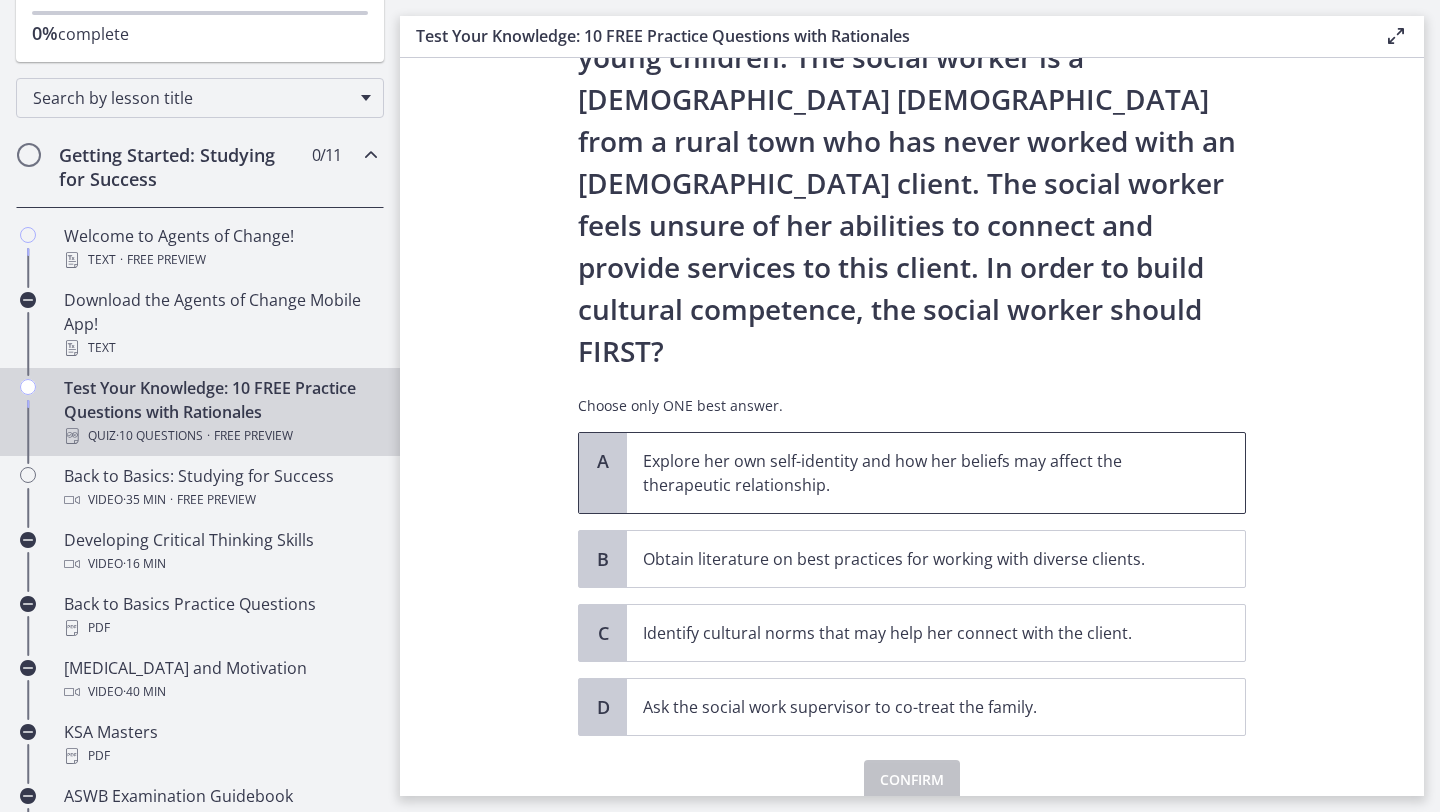 click on "Explore her own self-identity and how her beliefs may affect the therapeutic relationship." at bounding box center [916, 473] 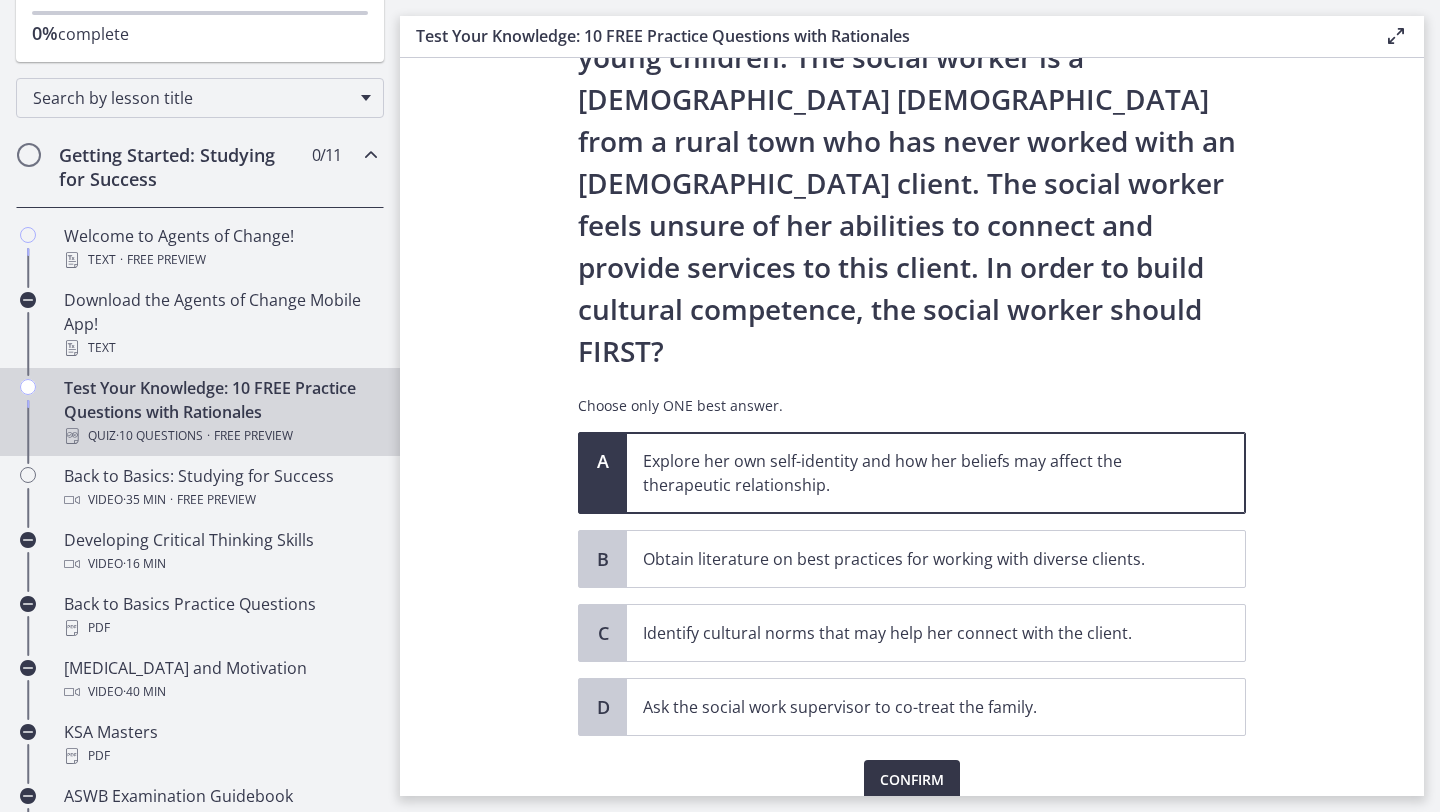 click on "Confirm" at bounding box center [912, 780] 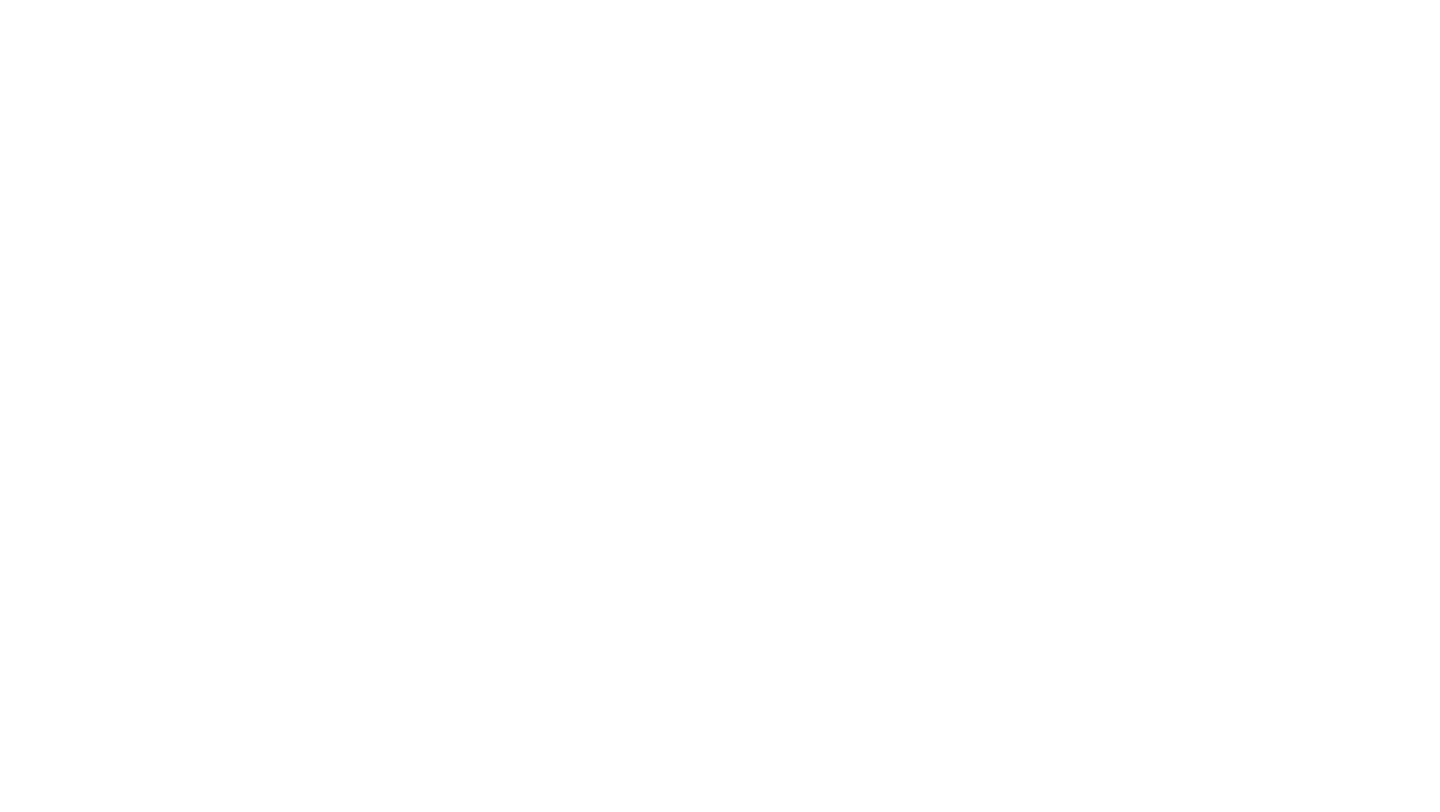 scroll, scrollTop: 0, scrollLeft: 0, axis: both 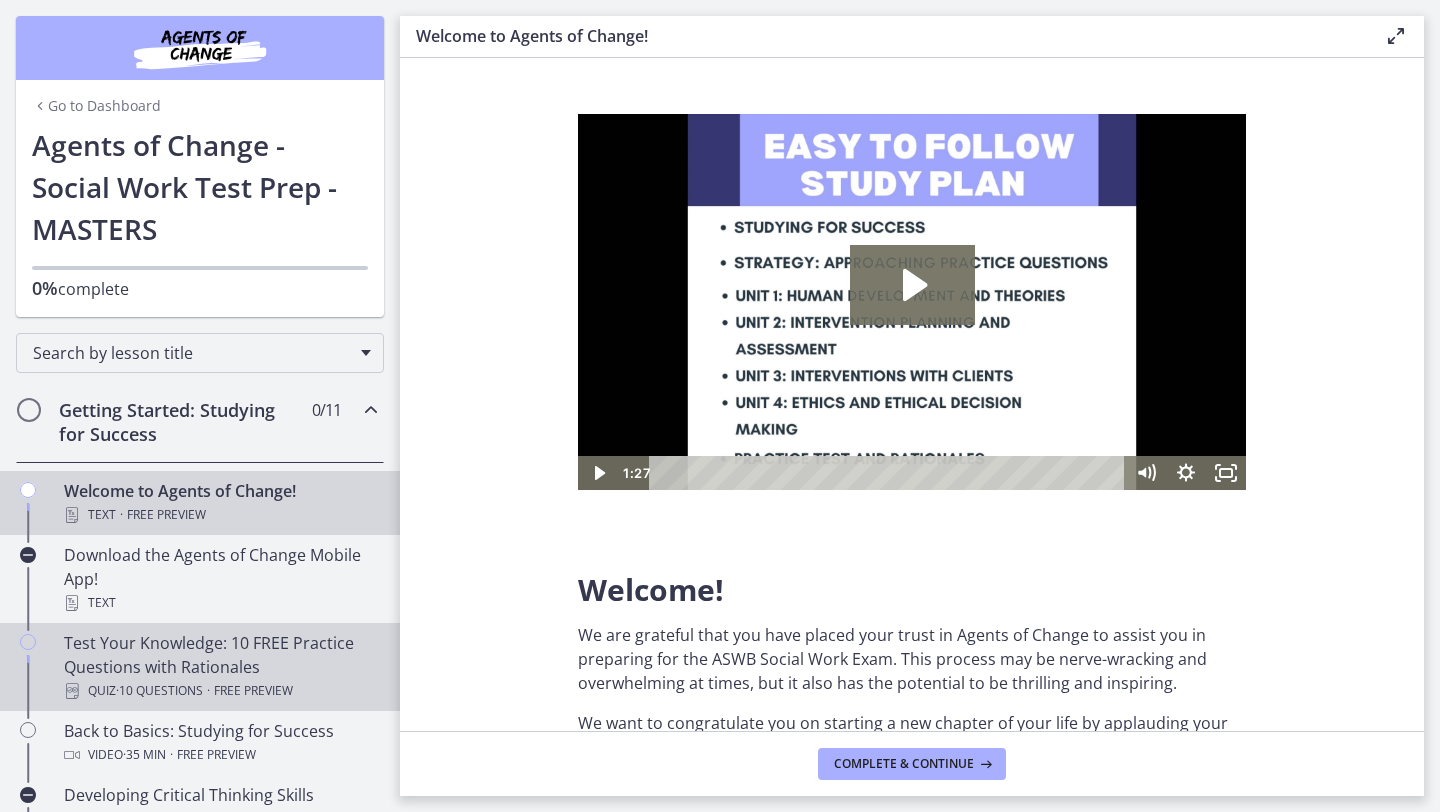click on "Test Your Knowledge: 10 FREE Practice Questions with Rationales
Quiz
·  10 Questions
·
Free preview" at bounding box center [220, 667] 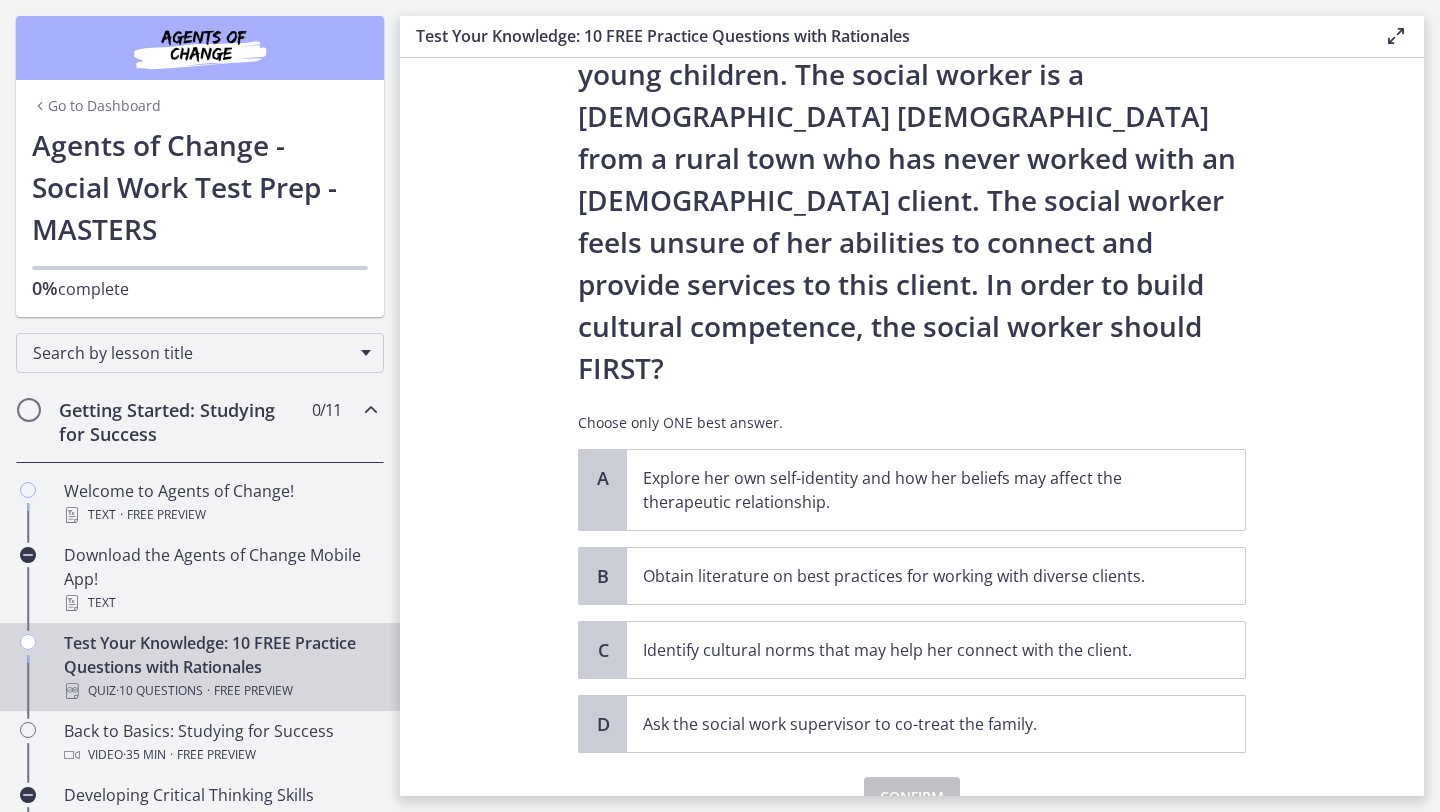scroll, scrollTop: 196, scrollLeft: 0, axis: vertical 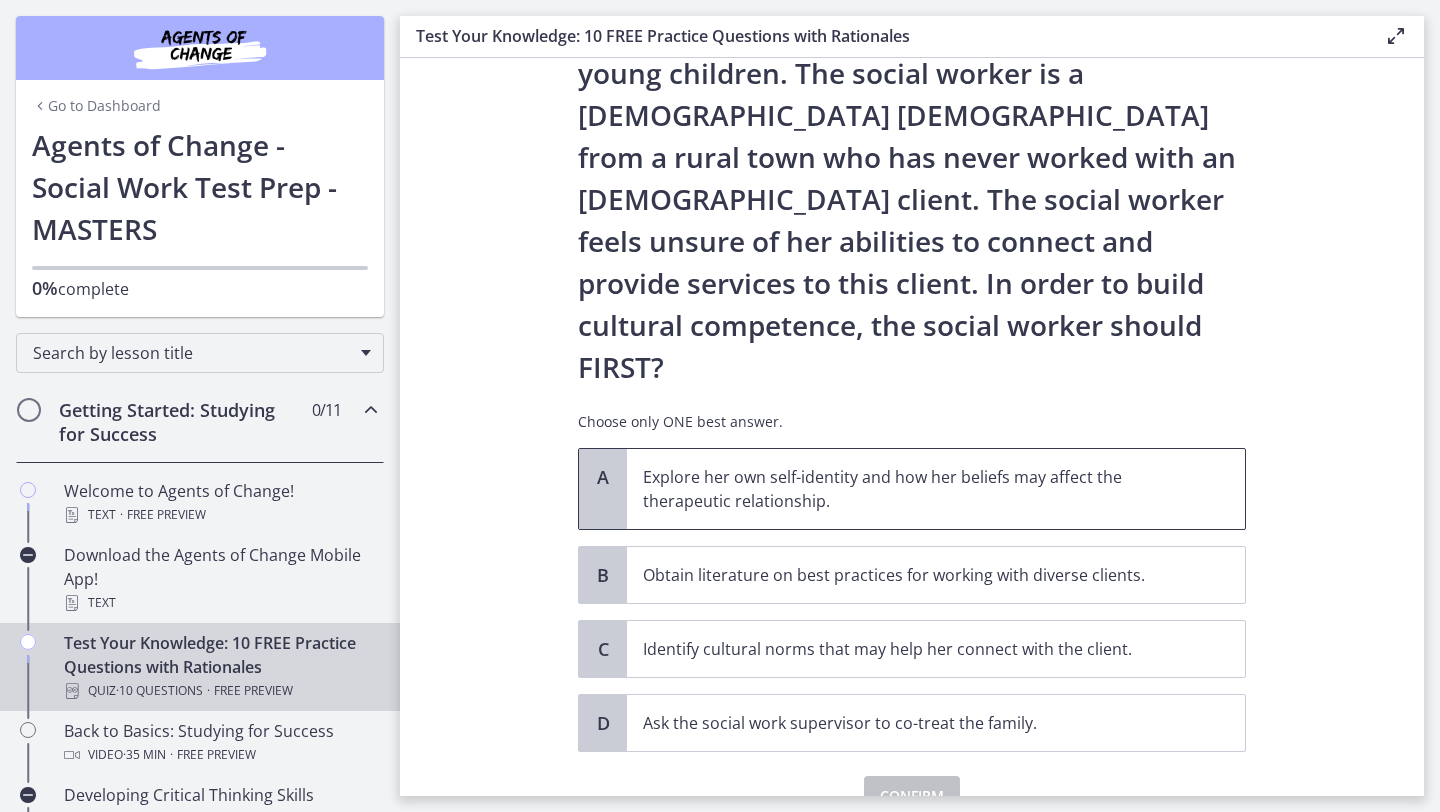 click on "Explore her own self-identity and how her beliefs may affect the therapeutic relationship." at bounding box center [916, 489] 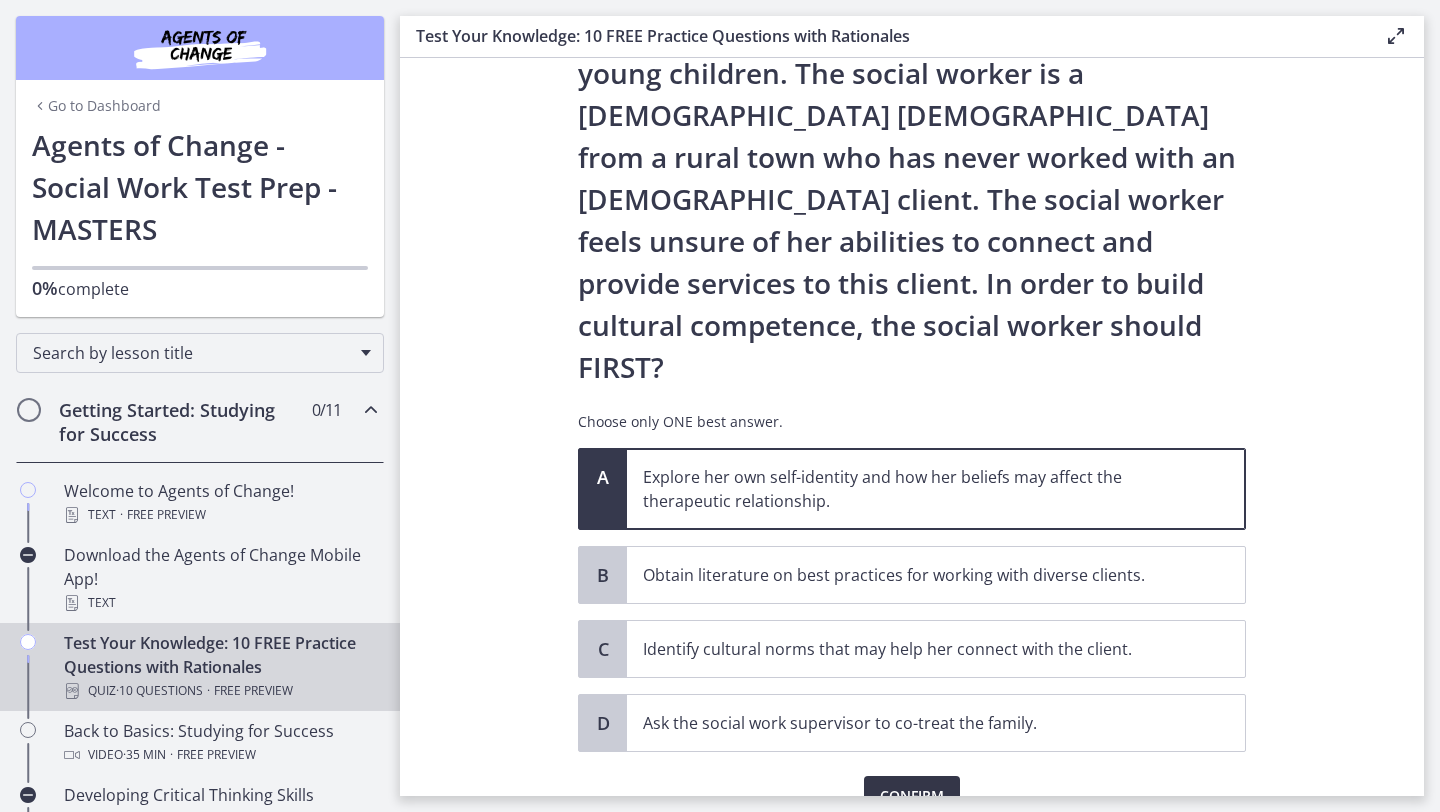 click on "Confirm" at bounding box center [912, 796] 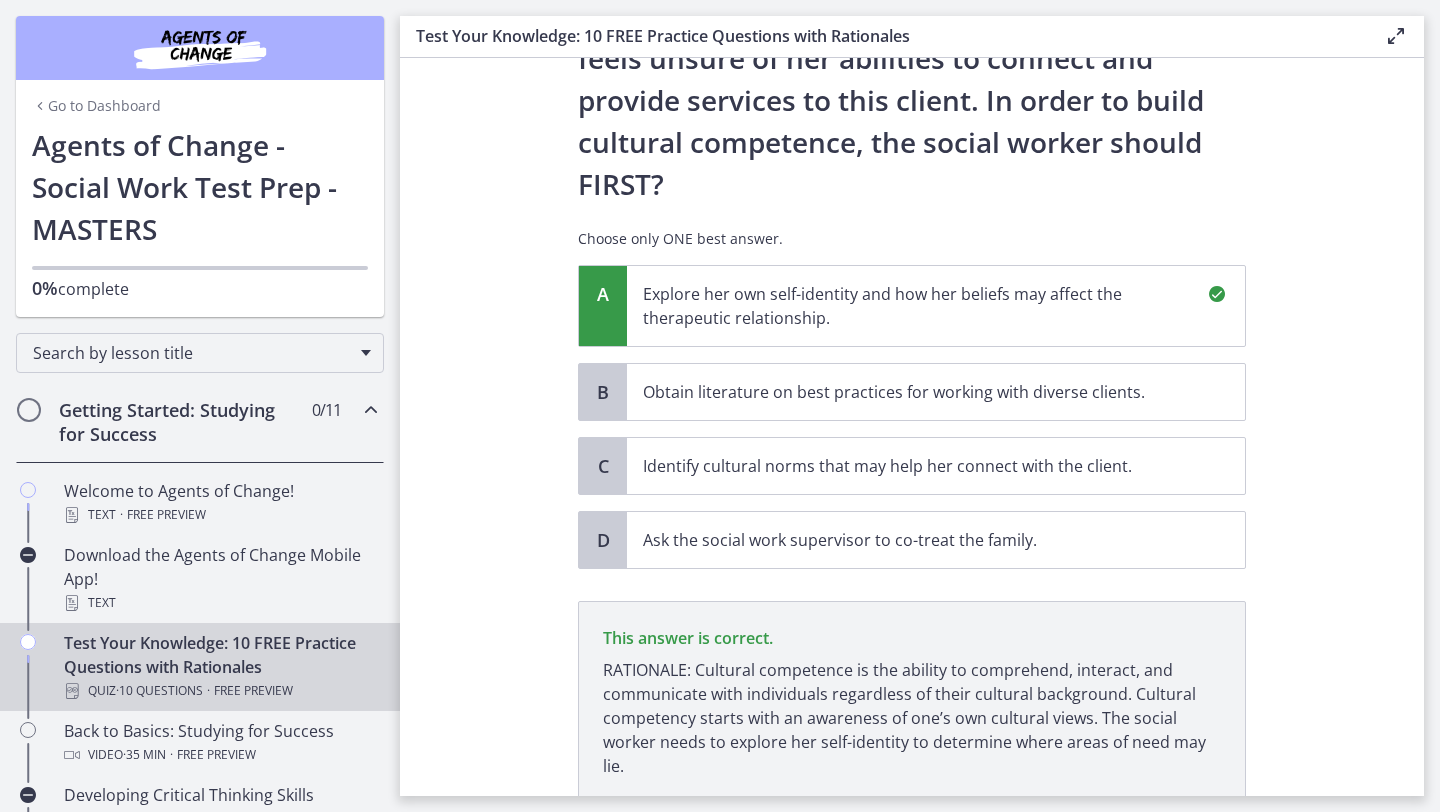 scroll, scrollTop: 446, scrollLeft: 0, axis: vertical 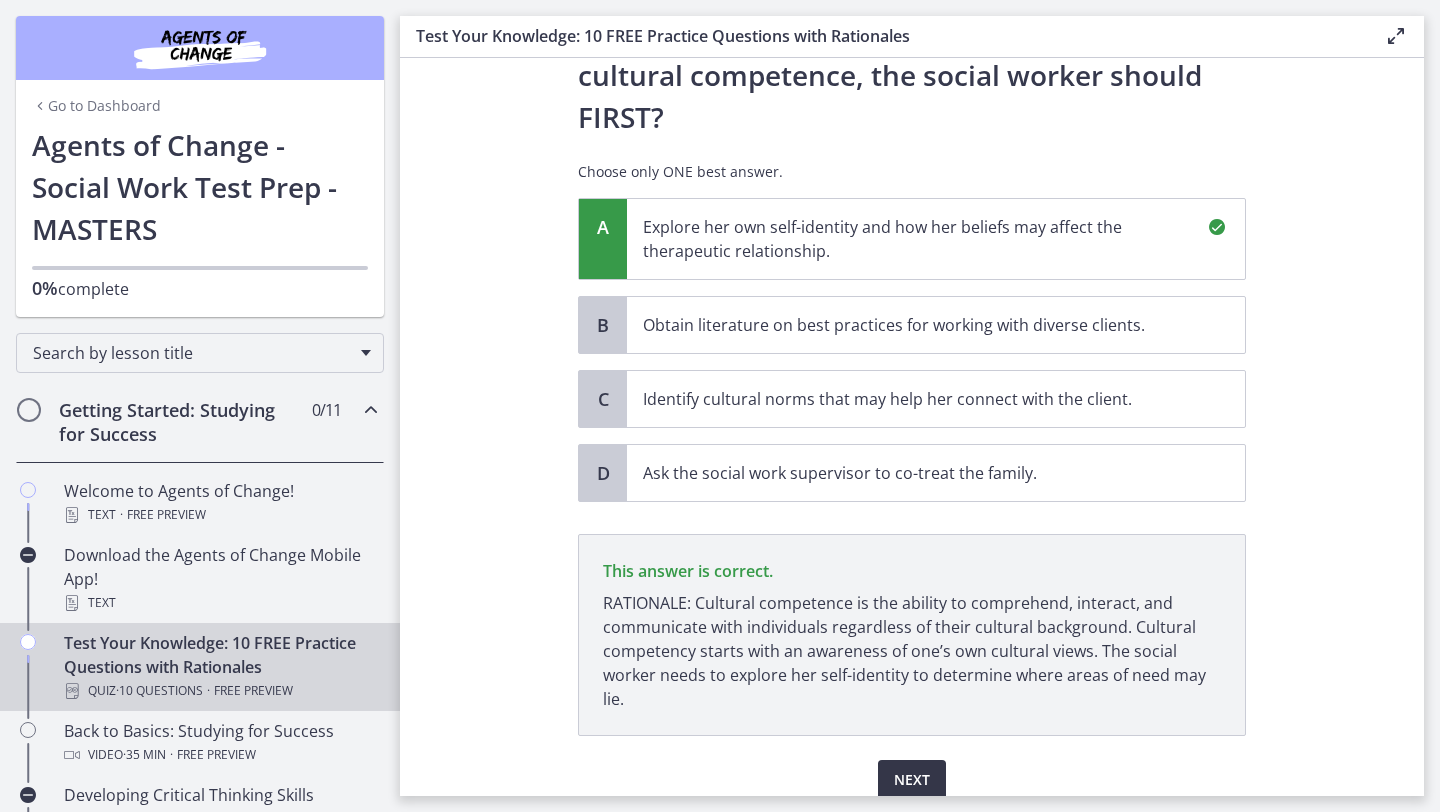click on "Next" at bounding box center [912, 780] 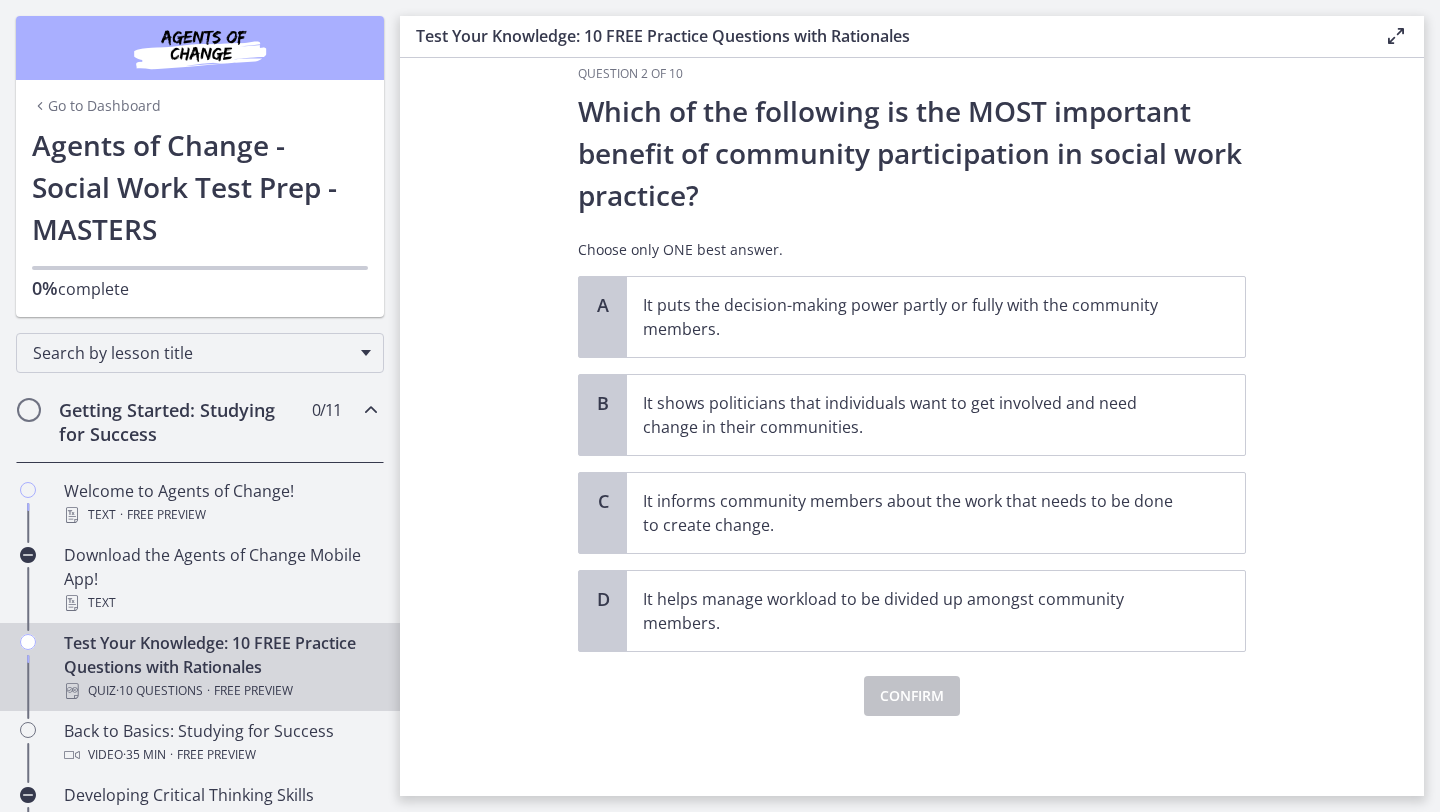 scroll, scrollTop: 0, scrollLeft: 0, axis: both 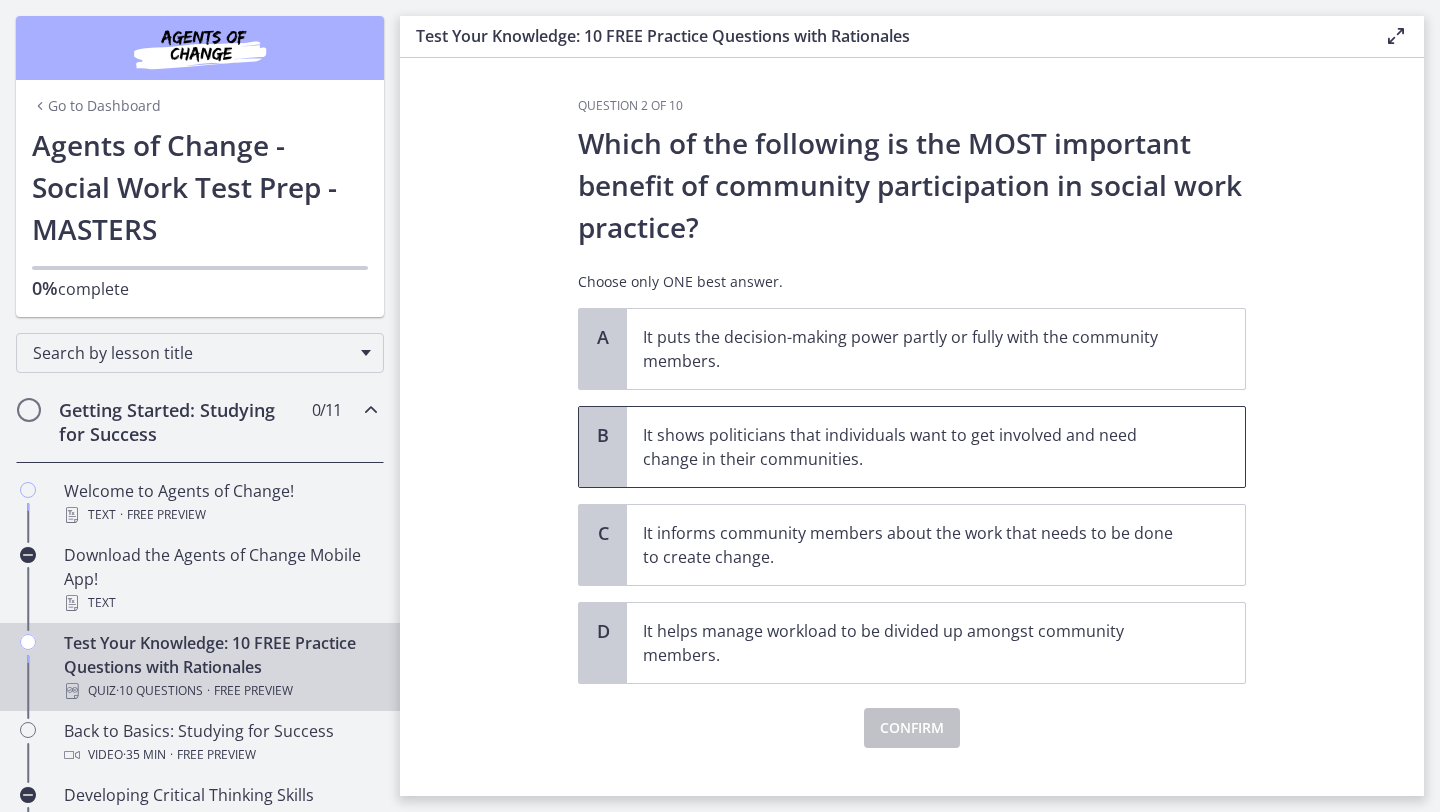 click on "It shows politicians that individuals want to get involved and need change in their communities." at bounding box center [916, 447] 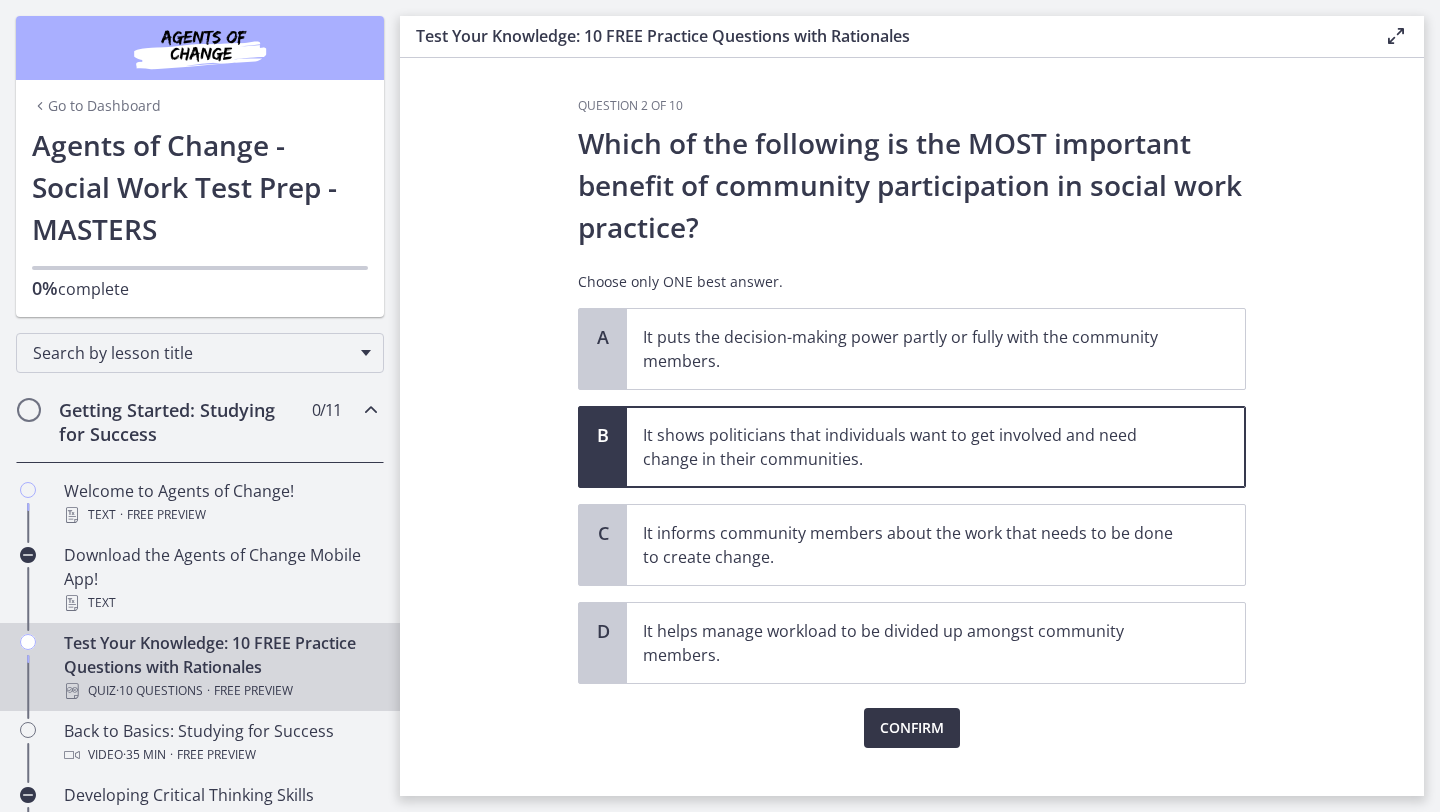 click on "Confirm" at bounding box center (912, 728) 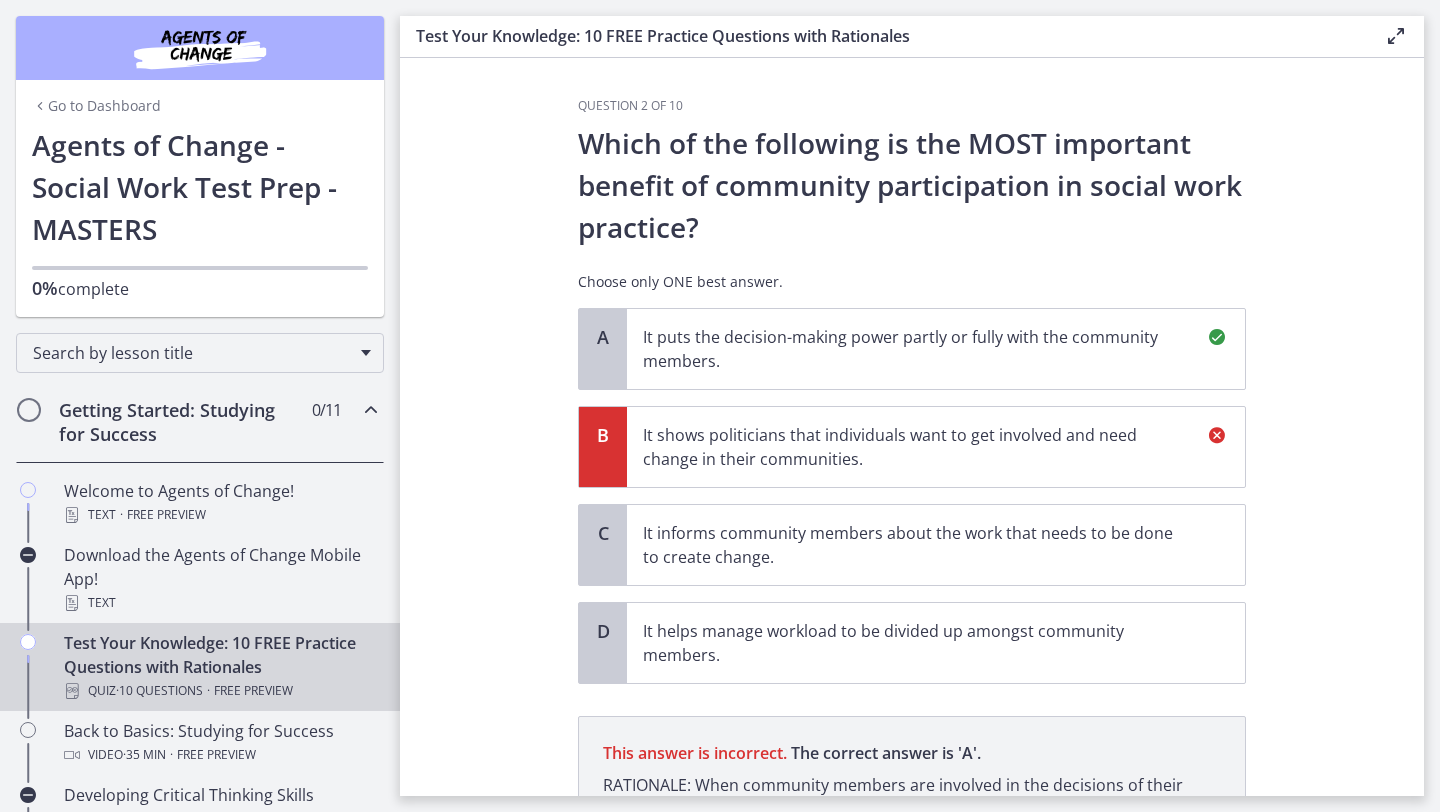 scroll, scrollTop: 242, scrollLeft: 0, axis: vertical 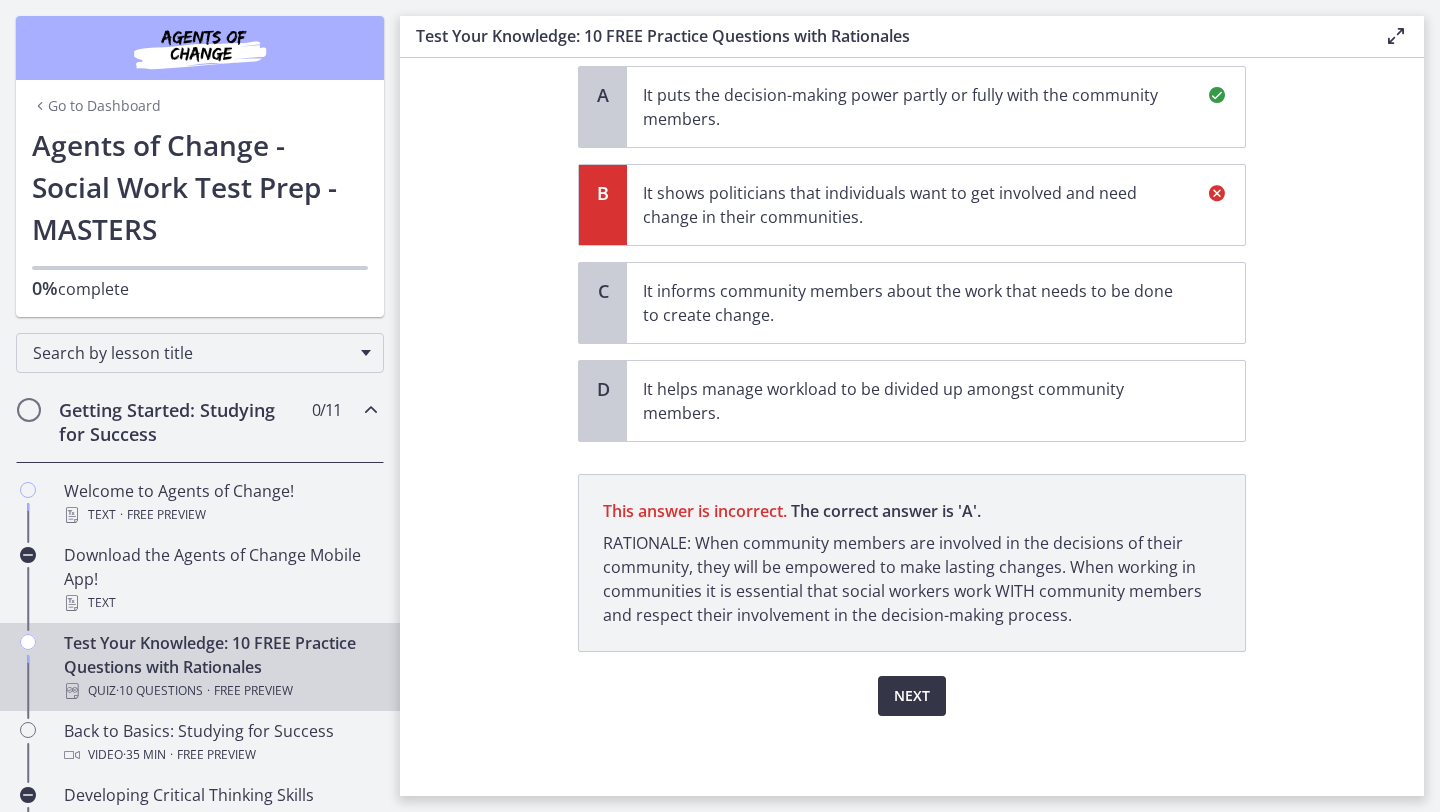 click on "Next" at bounding box center (912, 696) 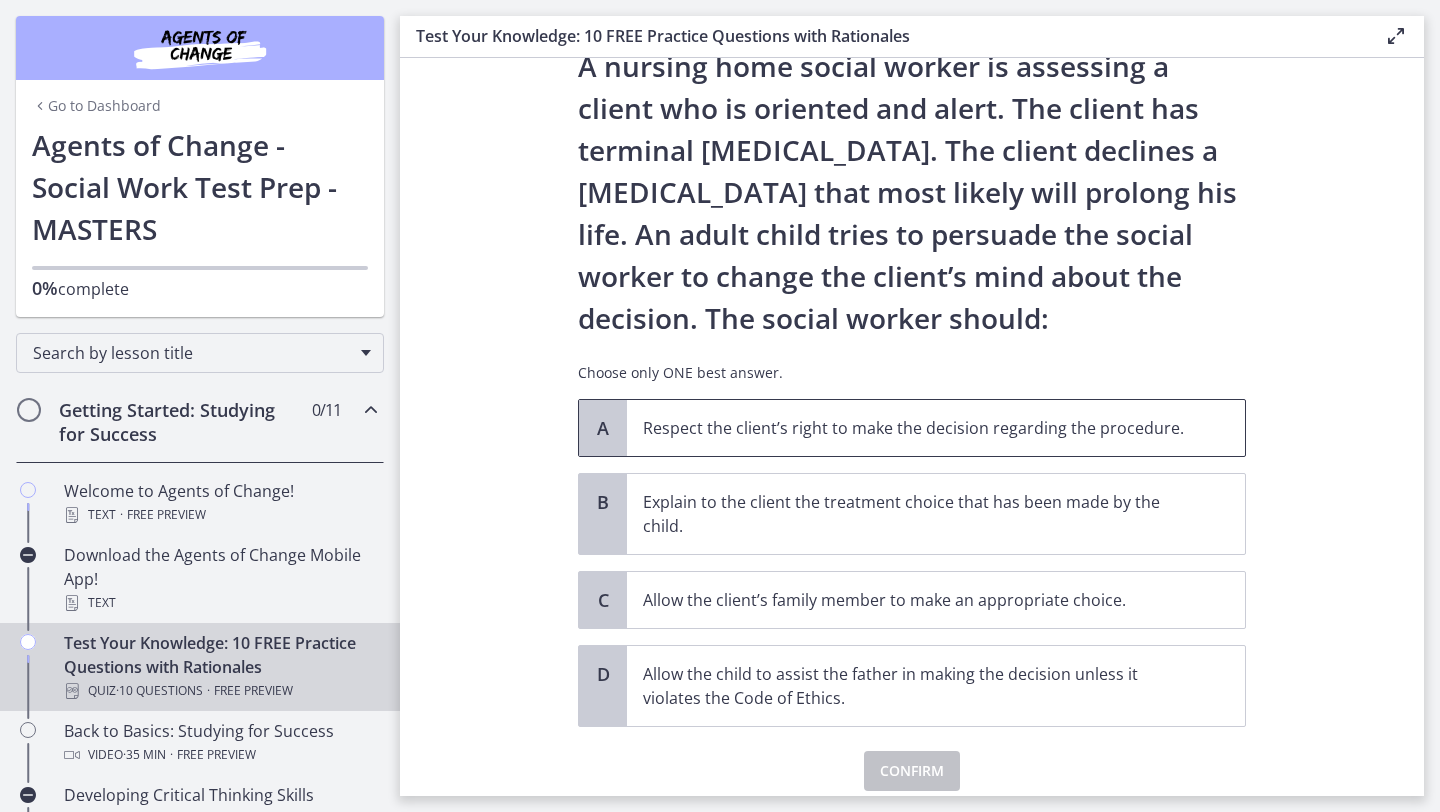scroll, scrollTop: 80, scrollLeft: 0, axis: vertical 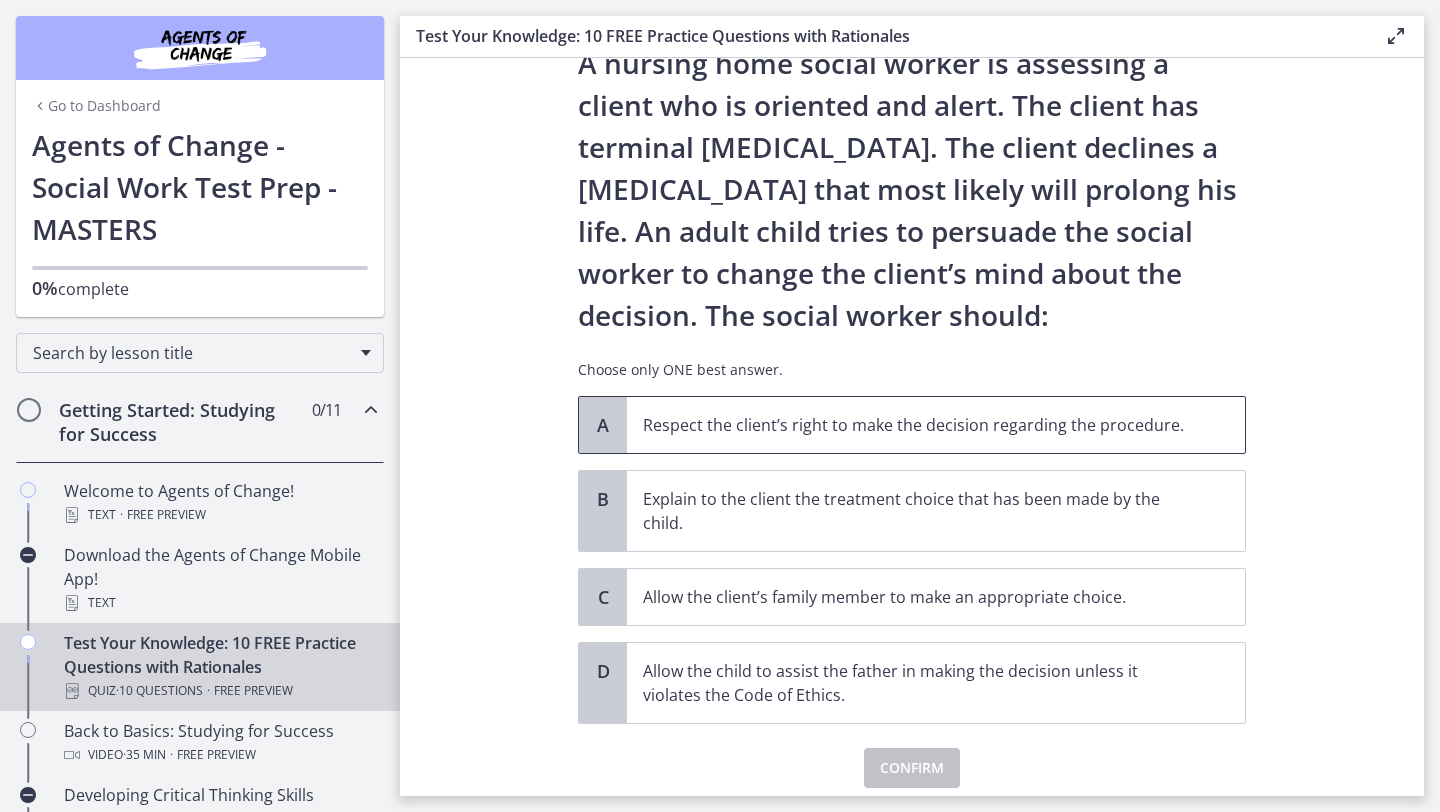 click on "Respect the client’s right to make the decision regarding the procedure." at bounding box center [916, 425] 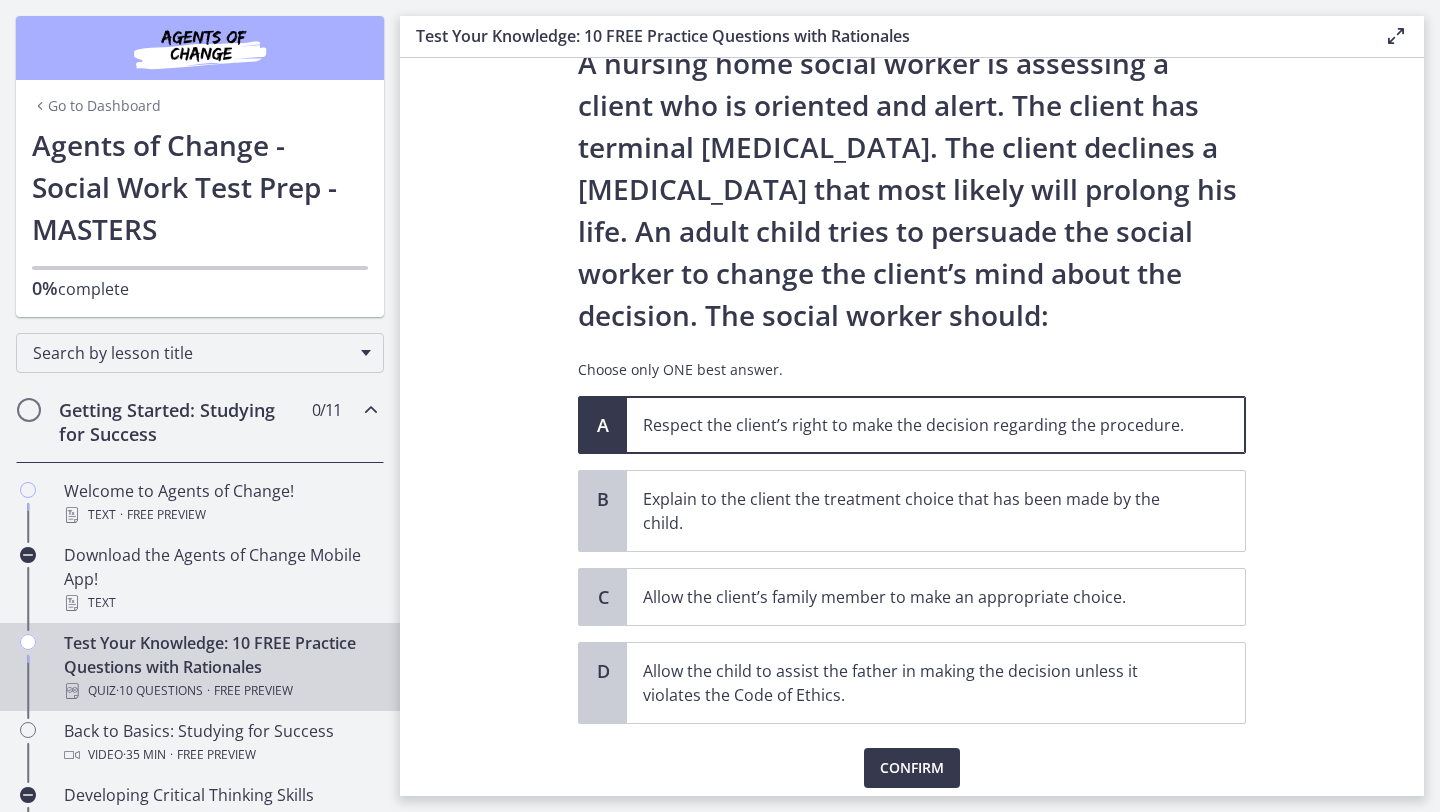 scroll, scrollTop: 152, scrollLeft: 0, axis: vertical 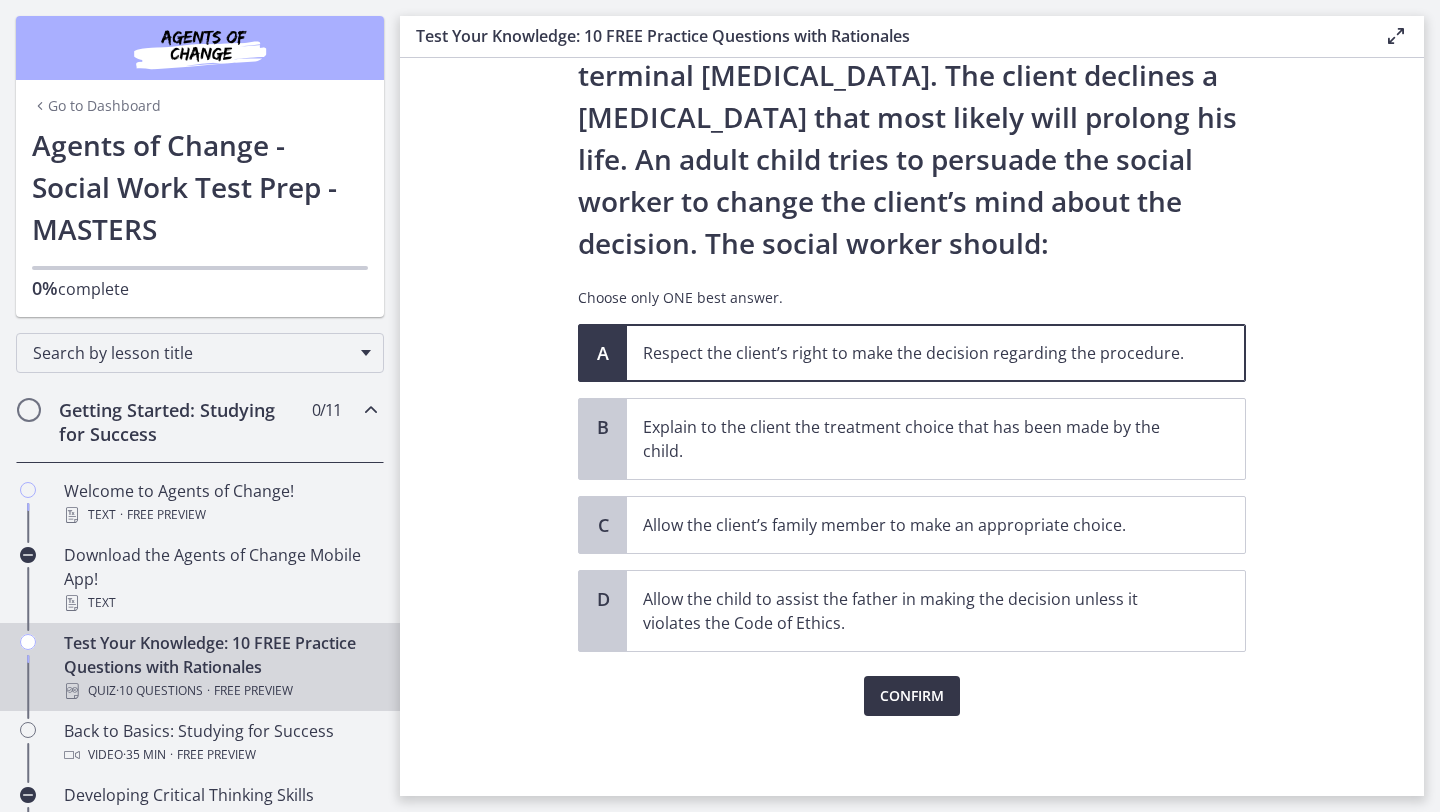 click on "Confirm" at bounding box center (912, 696) 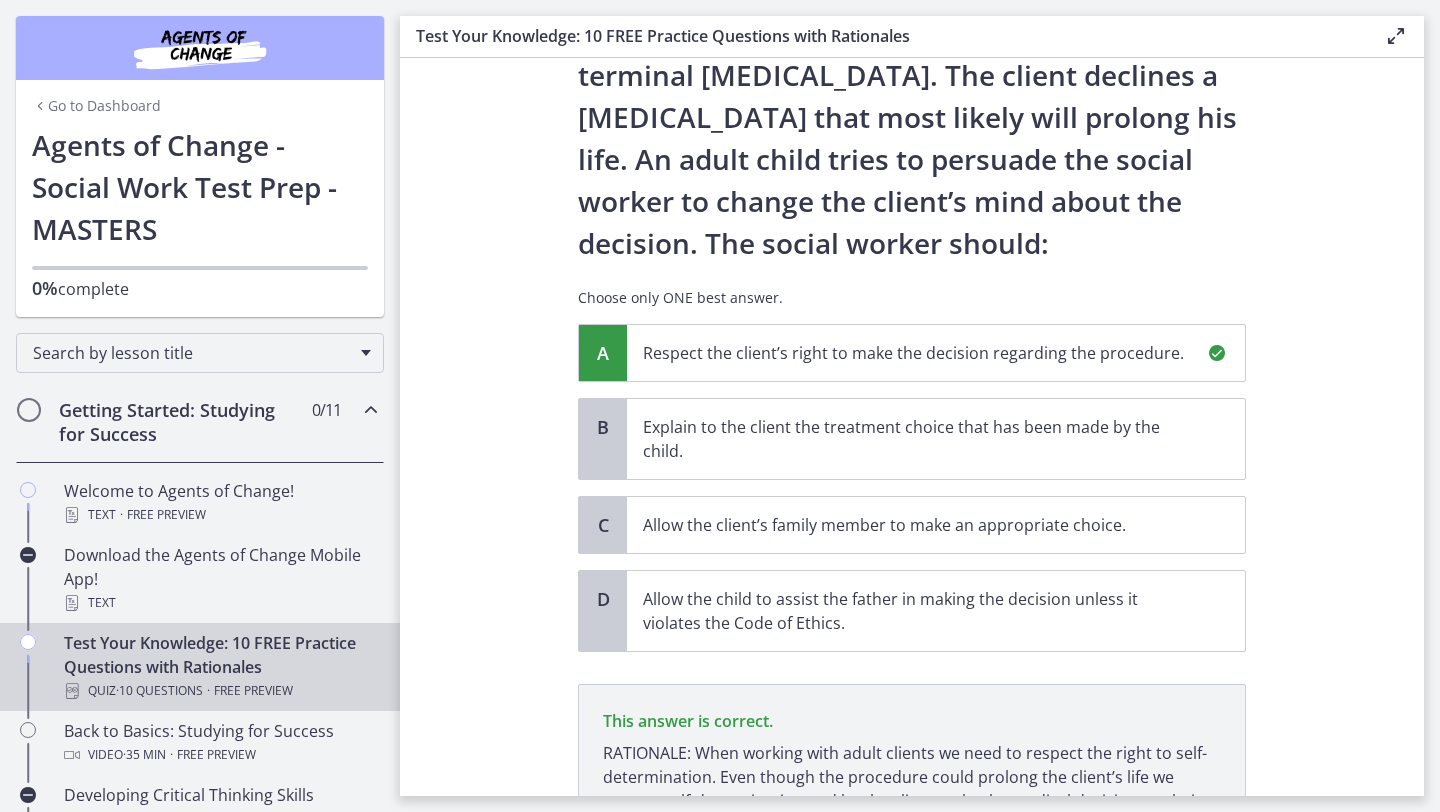 scroll, scrollTop: 362, scrollLeft: 0, axis: vertical 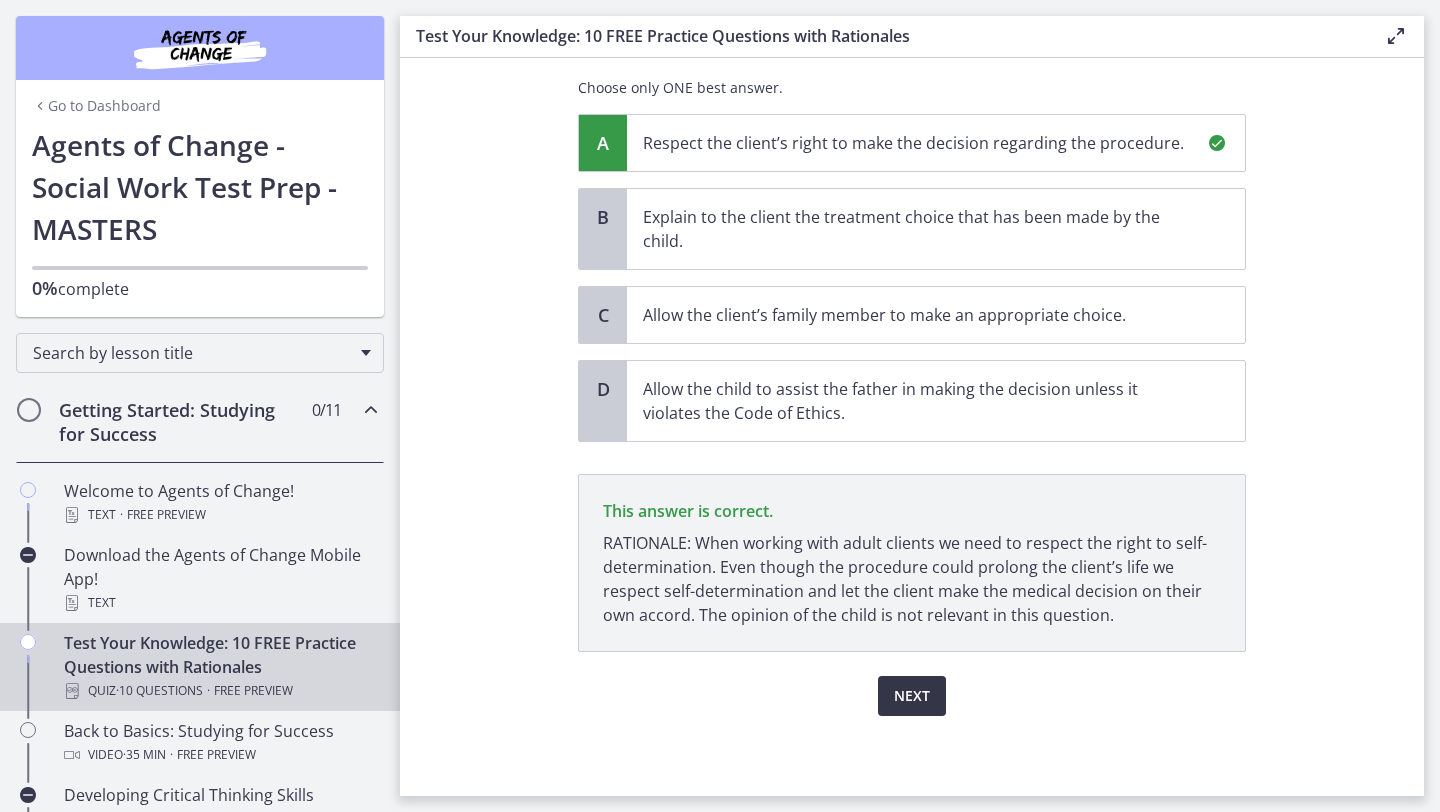 click on "Next" at bounding box center (912, 696) 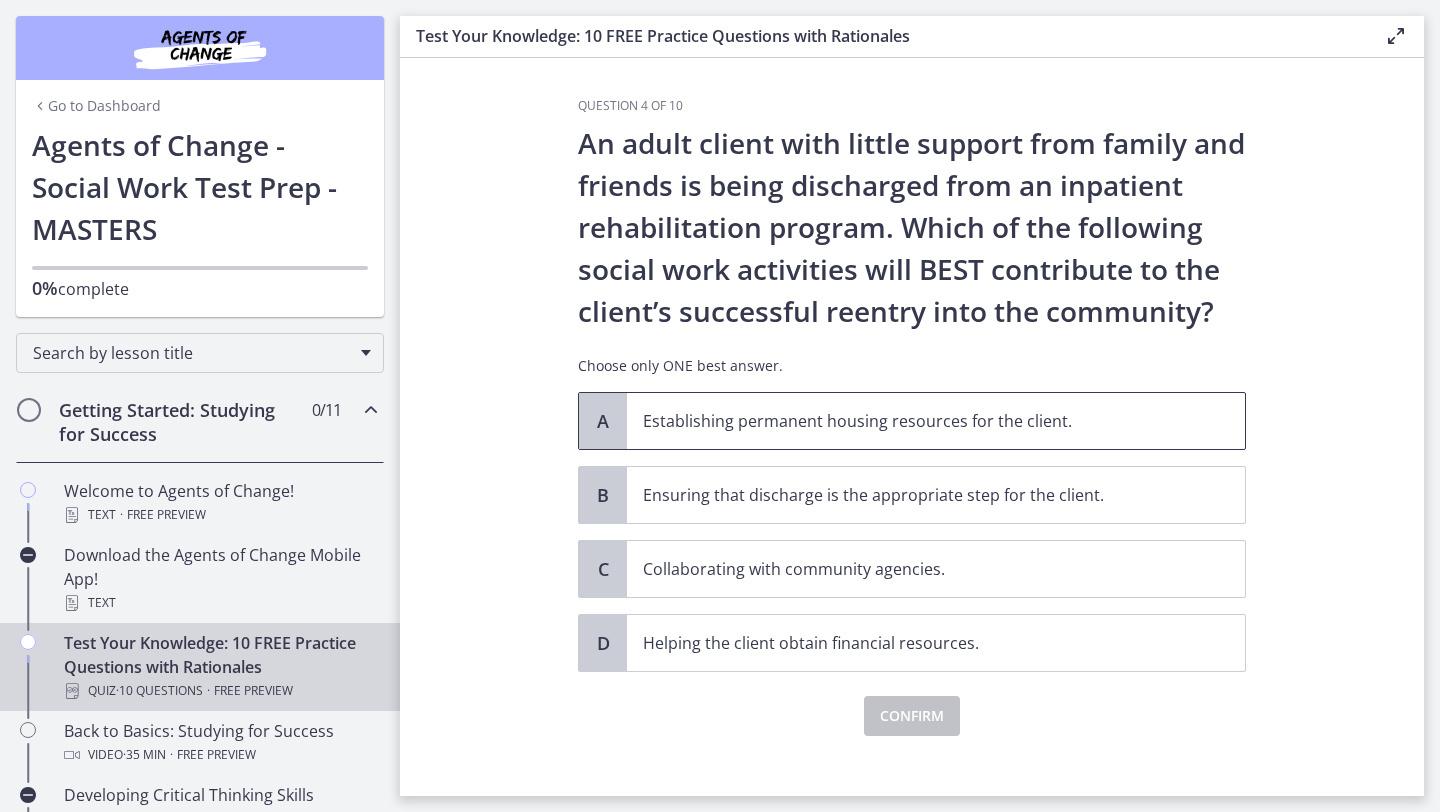 scroll, scrollTop: 20, scrollLeft: 0, axis: vertical 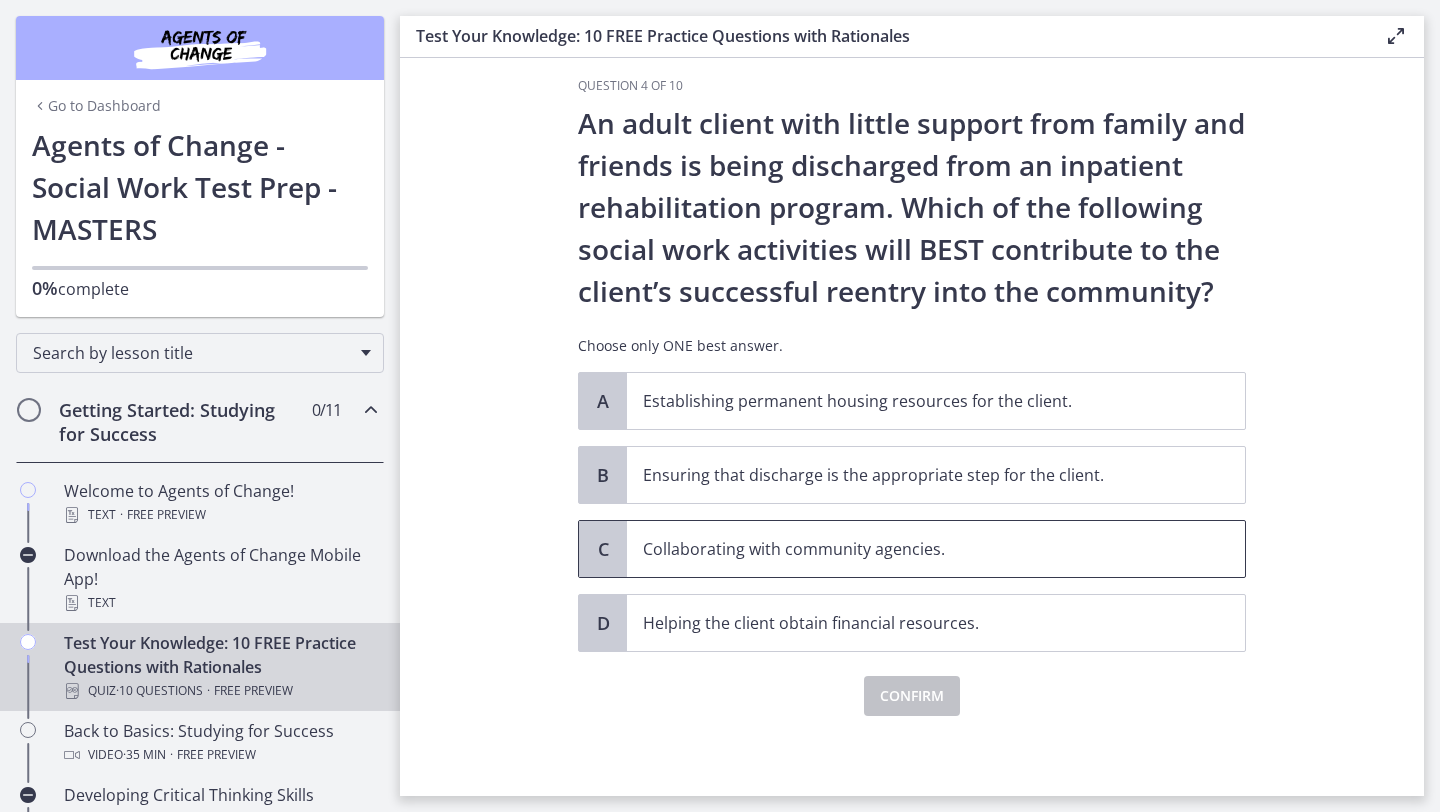 click on "Collaborating with community agencies." at bounding box center [916, 549] 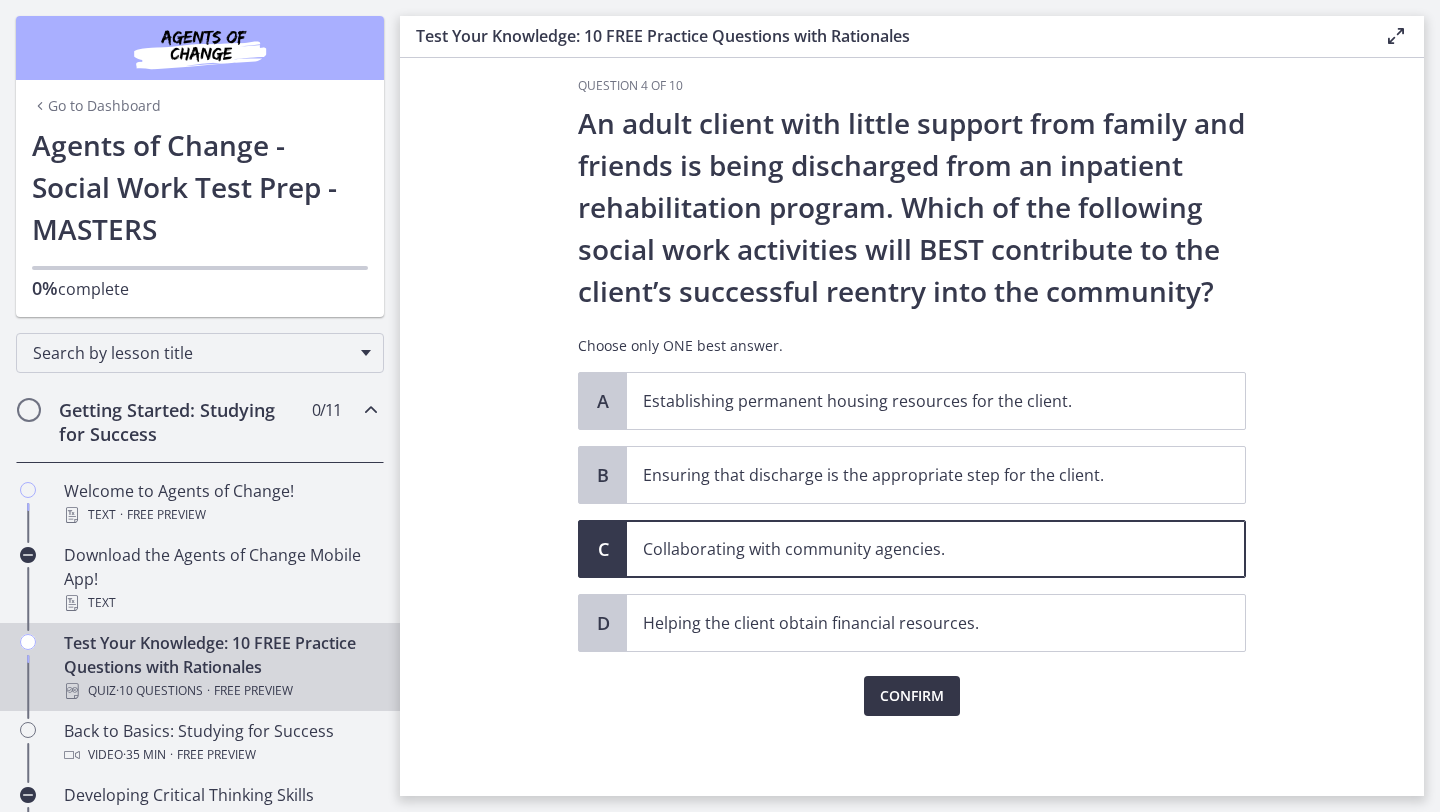 click on "Confirm" at bounding box center (912, 696) 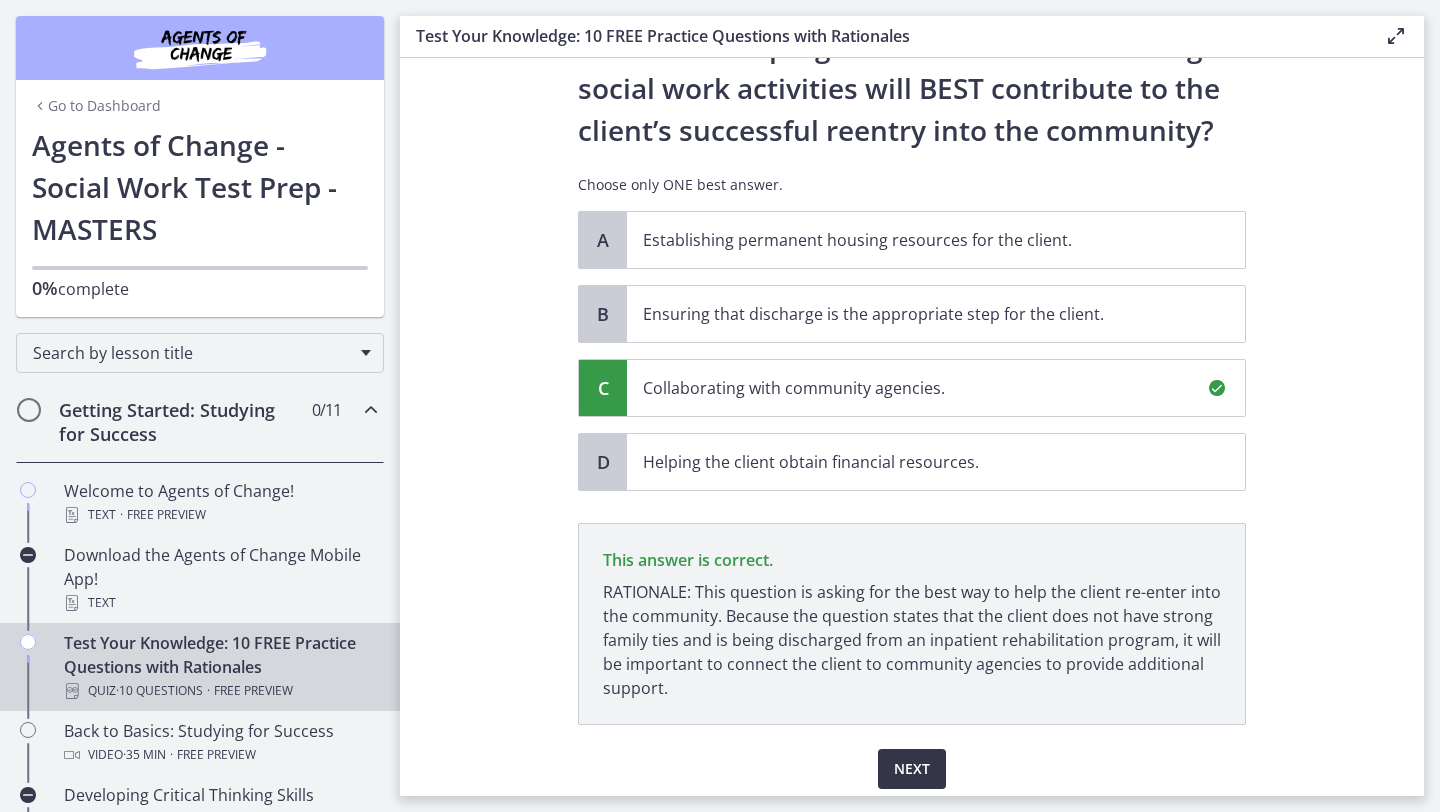 scroll, scrollTop: 254, scrollLeft: 0, axis: vertical 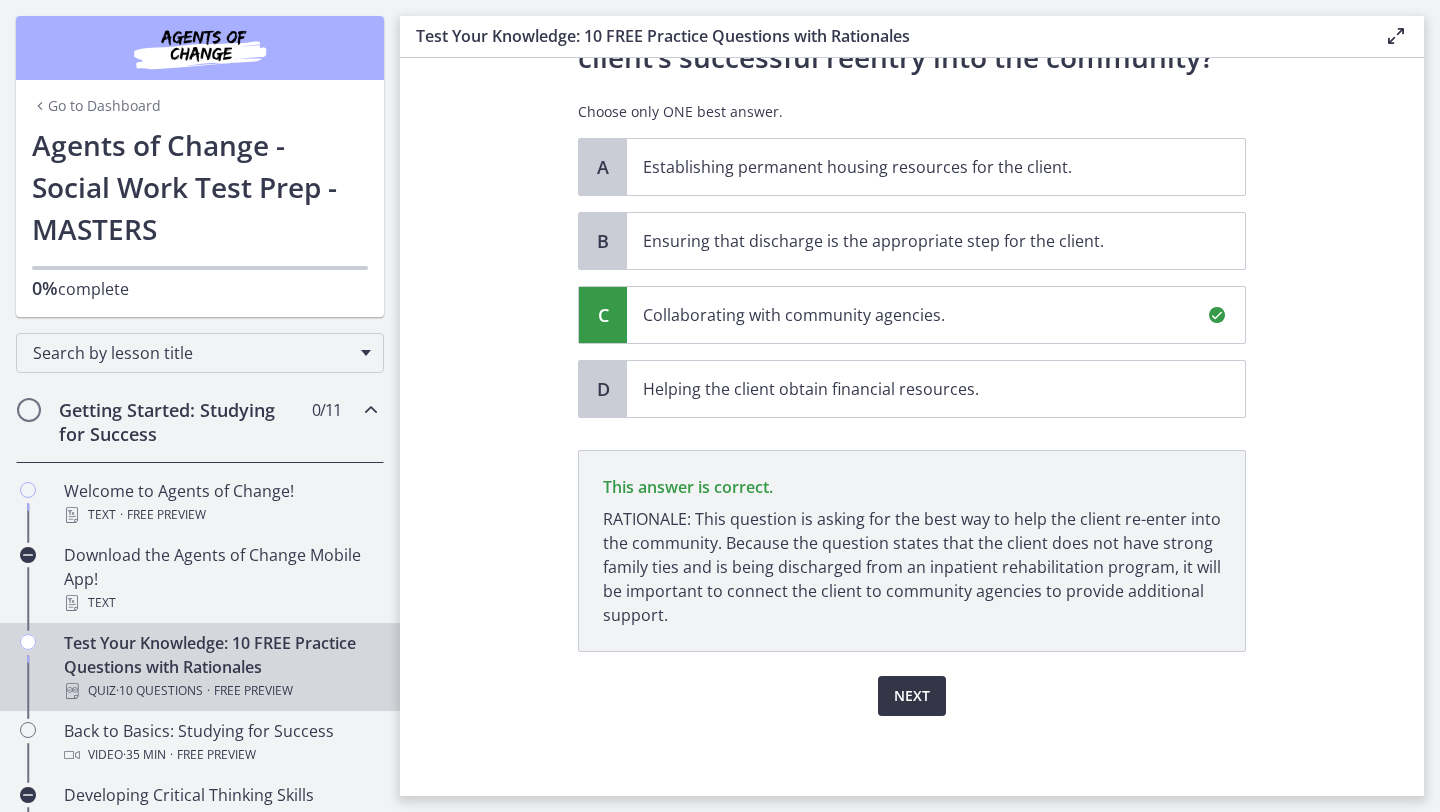 click on "Next" at bounding box center [912, 696] 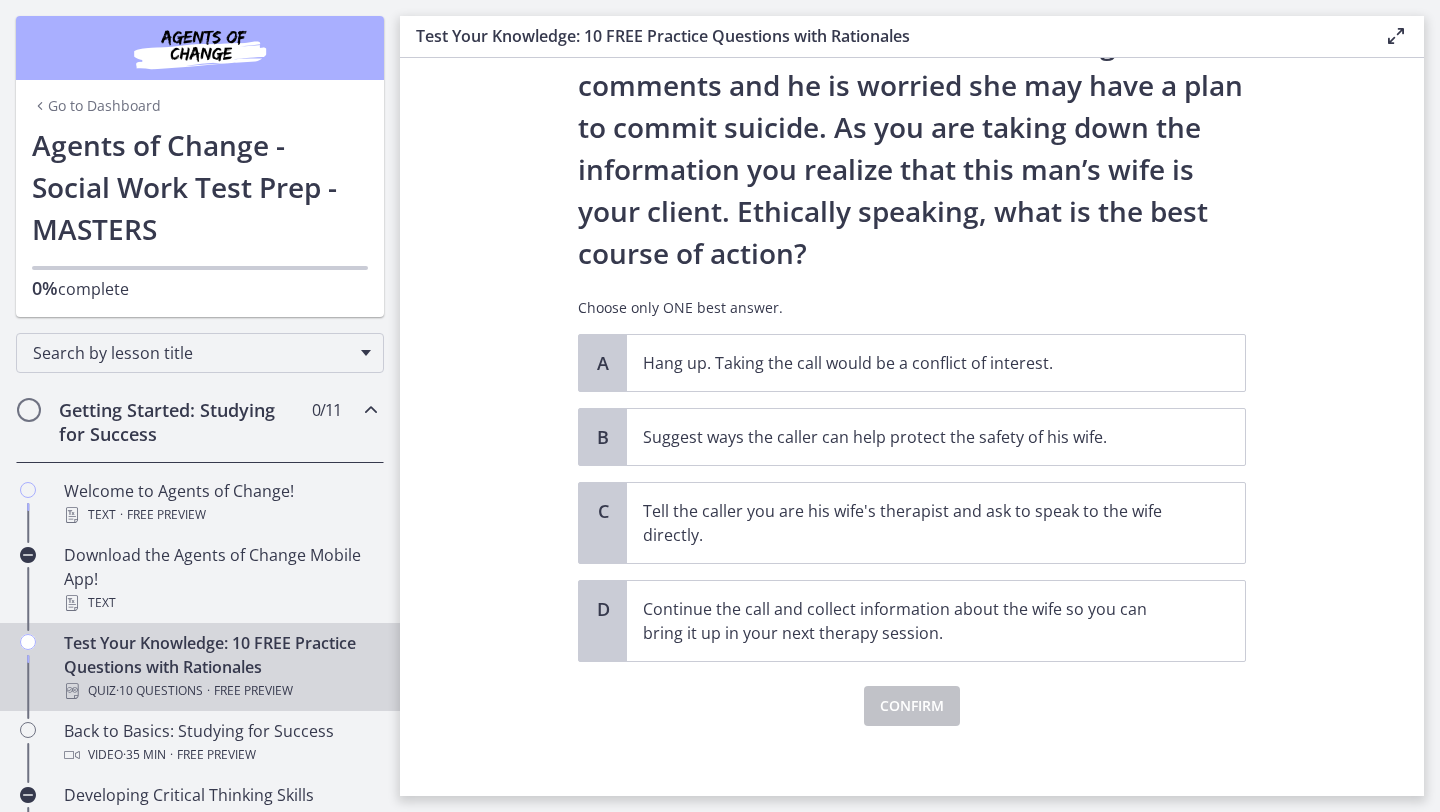 scroll, scrollTop: 194, scrollLeft: 0, axis: vertical 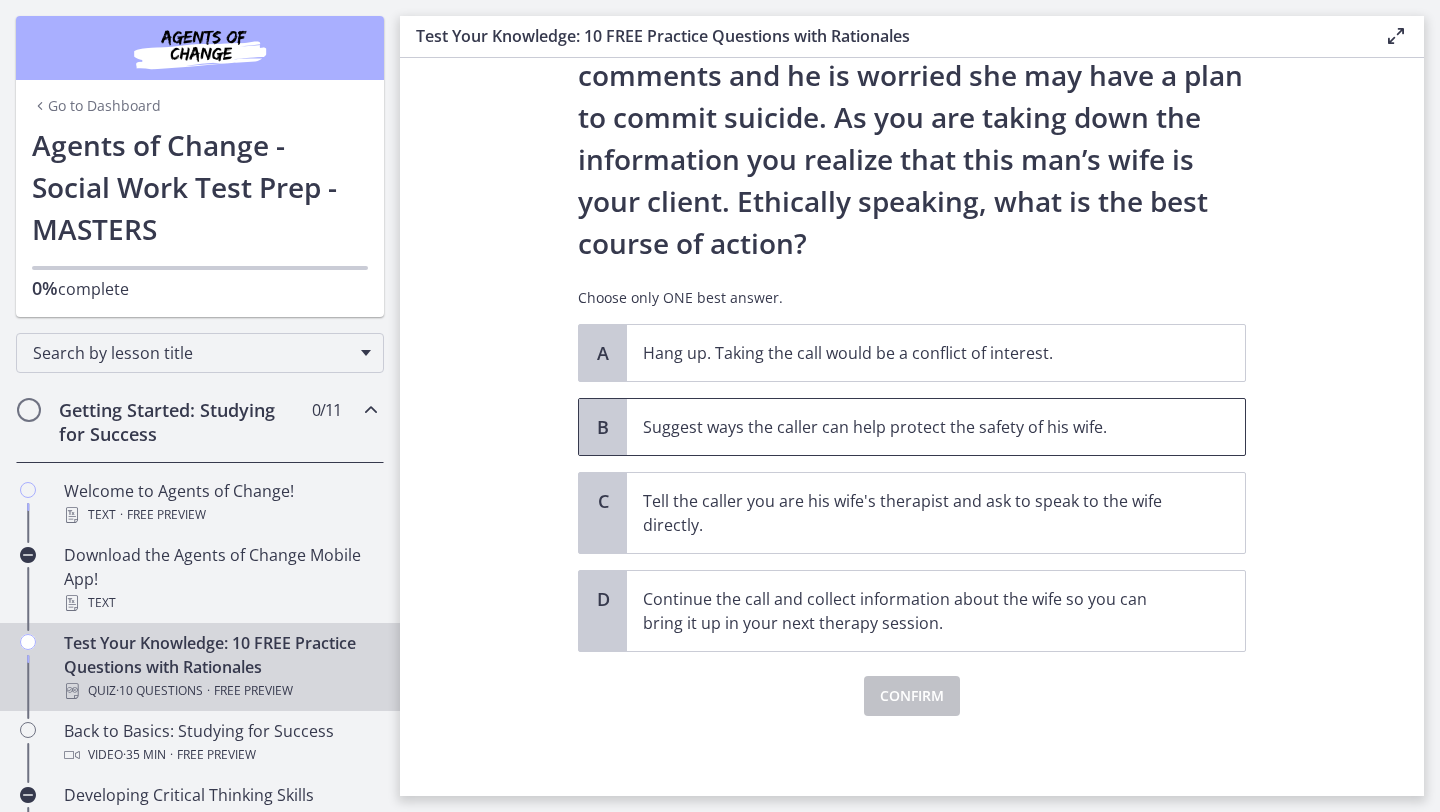 click on "Suggest ways the caller can help protect the safety of his wife." at bounding box center [916, 427] 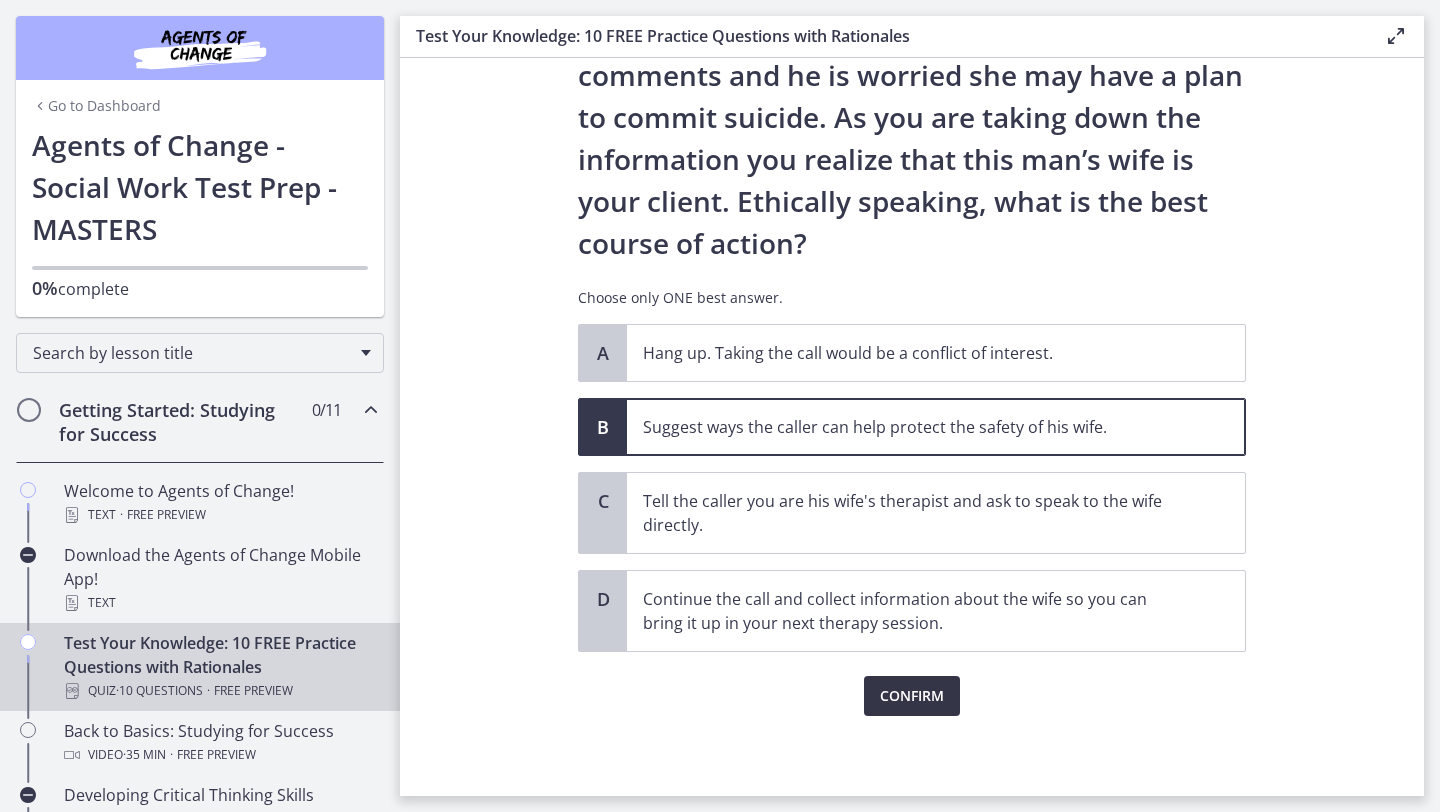 click on "Confirm" at bounding box center (912, 696) 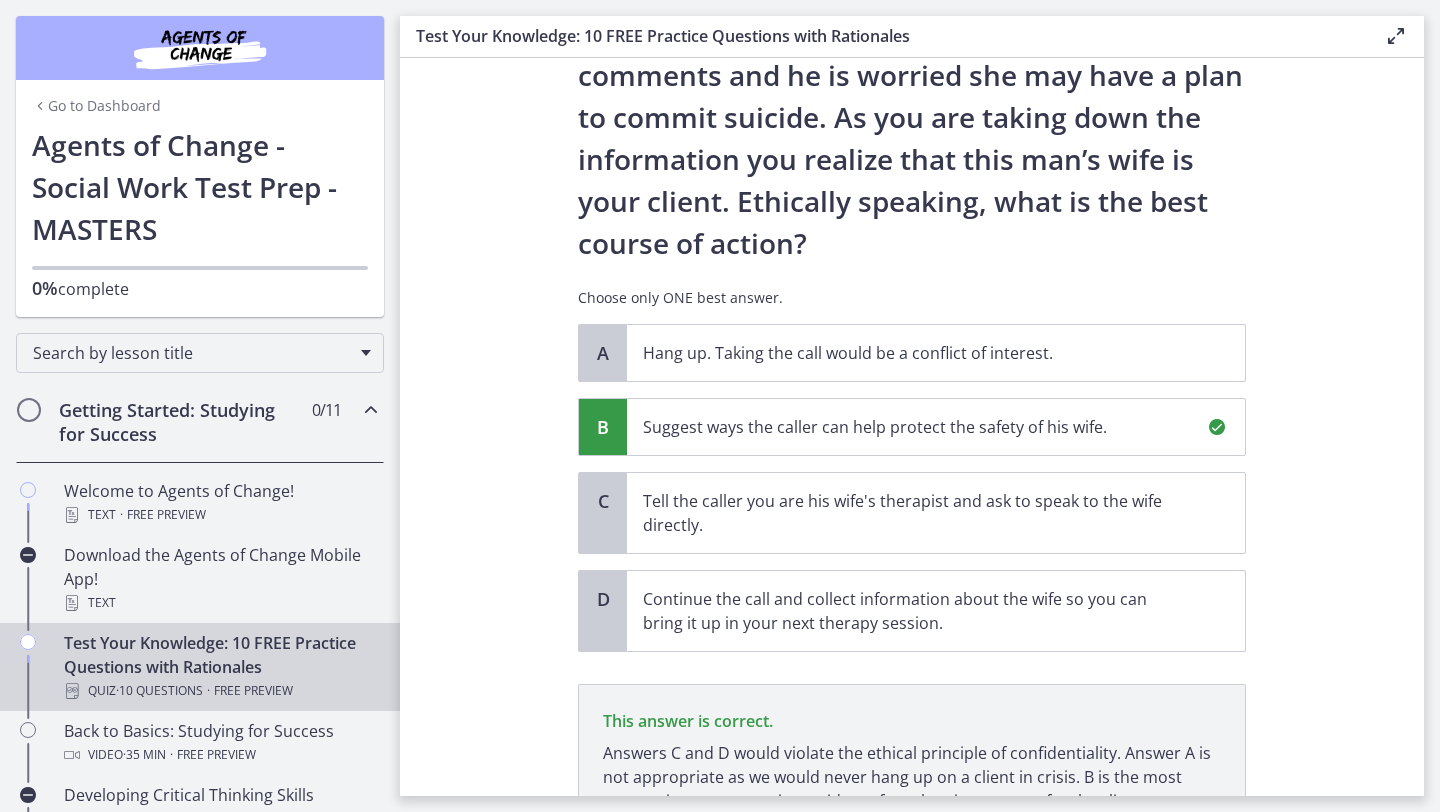 scroll, scrollTop: 380, scrollLeft: 0, axis: vertical 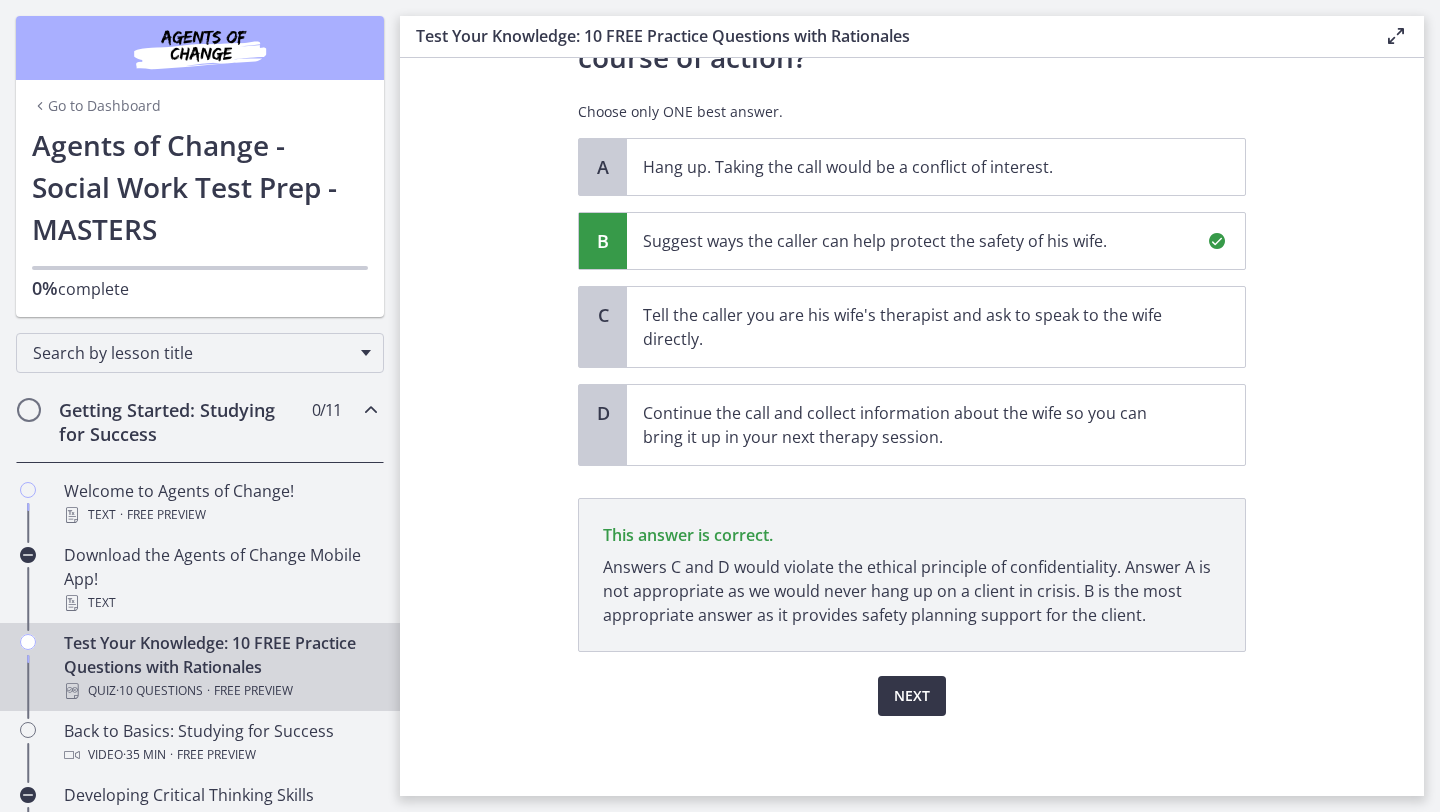 click on "Next" at bounding box center [912, 696] 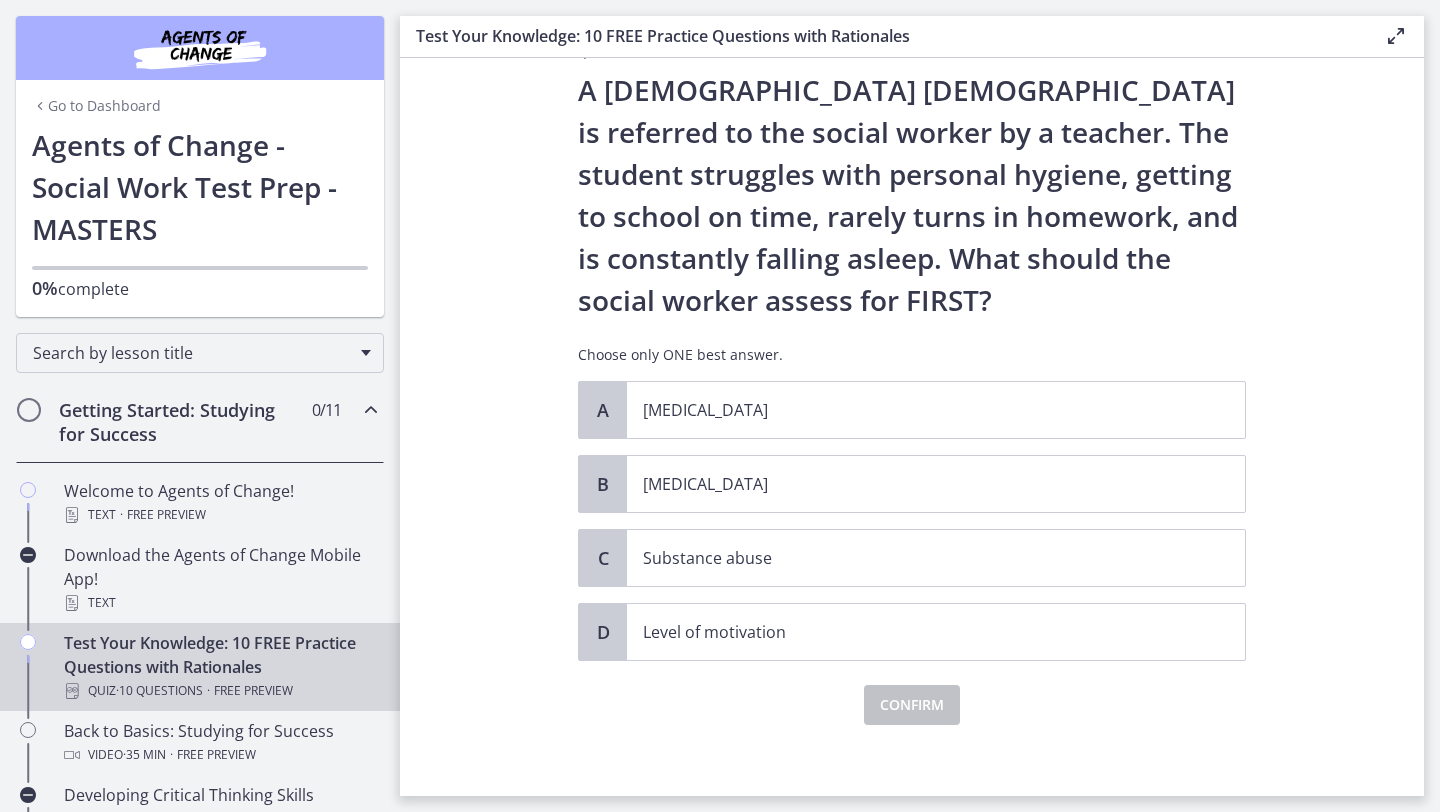 scroll, scrollTop: 55, scrollLeft: 0, axis: vertical 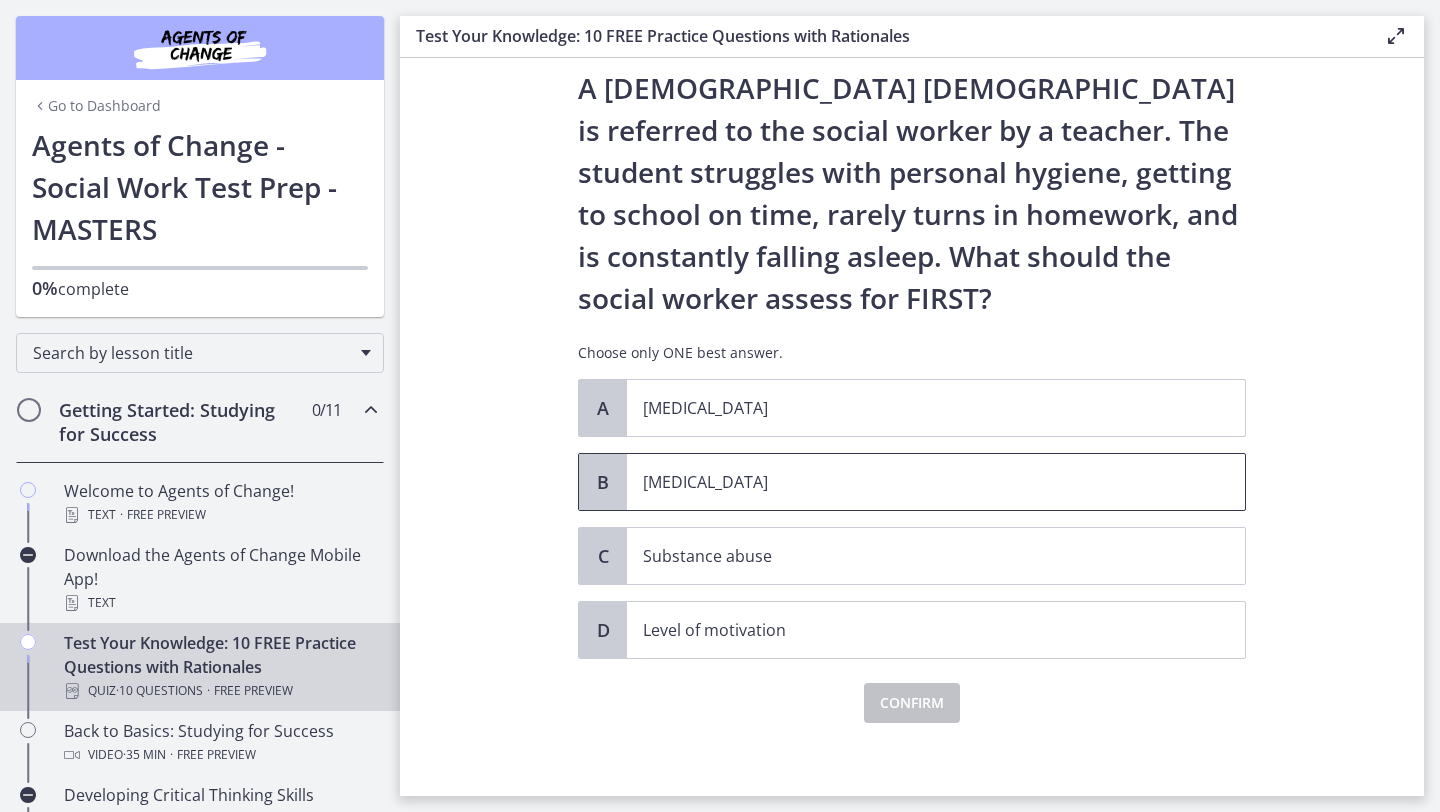 click on "[MEDICAL_DATA]" at bounding box center [916, 482] 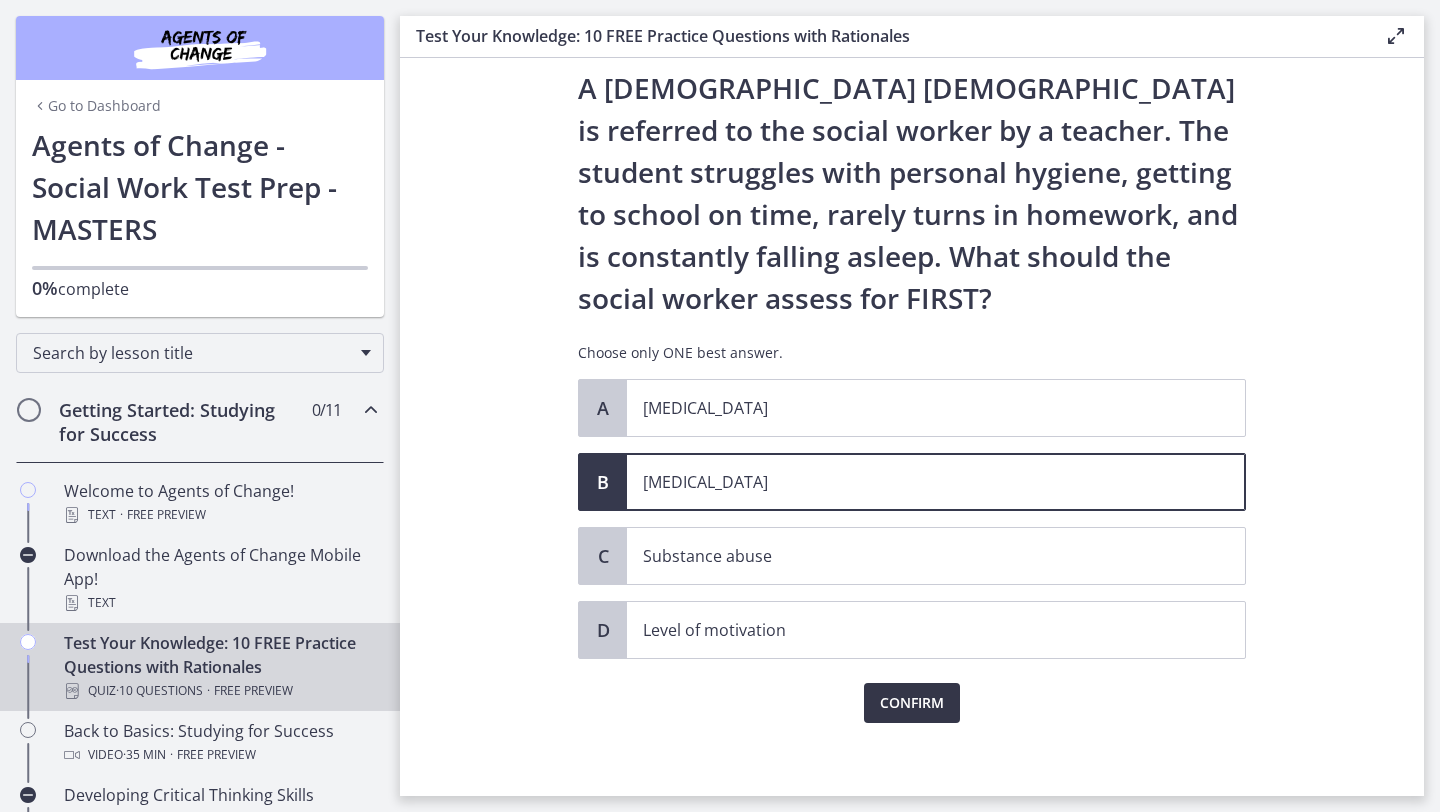 click on "Confirm" at bounding box center (912, 703) 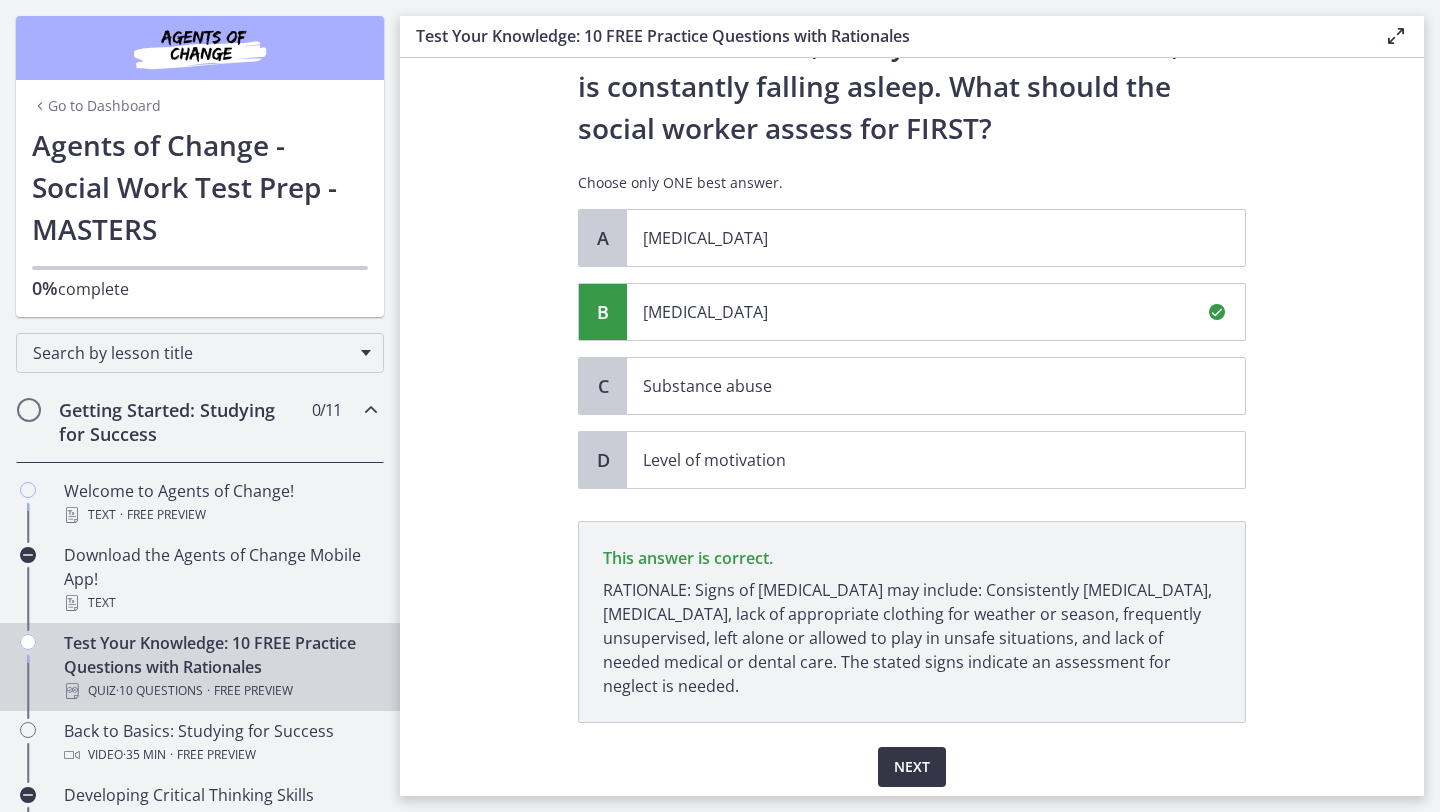scroll, scrollTop: 296, scrollLeft: 0, axis: vertical 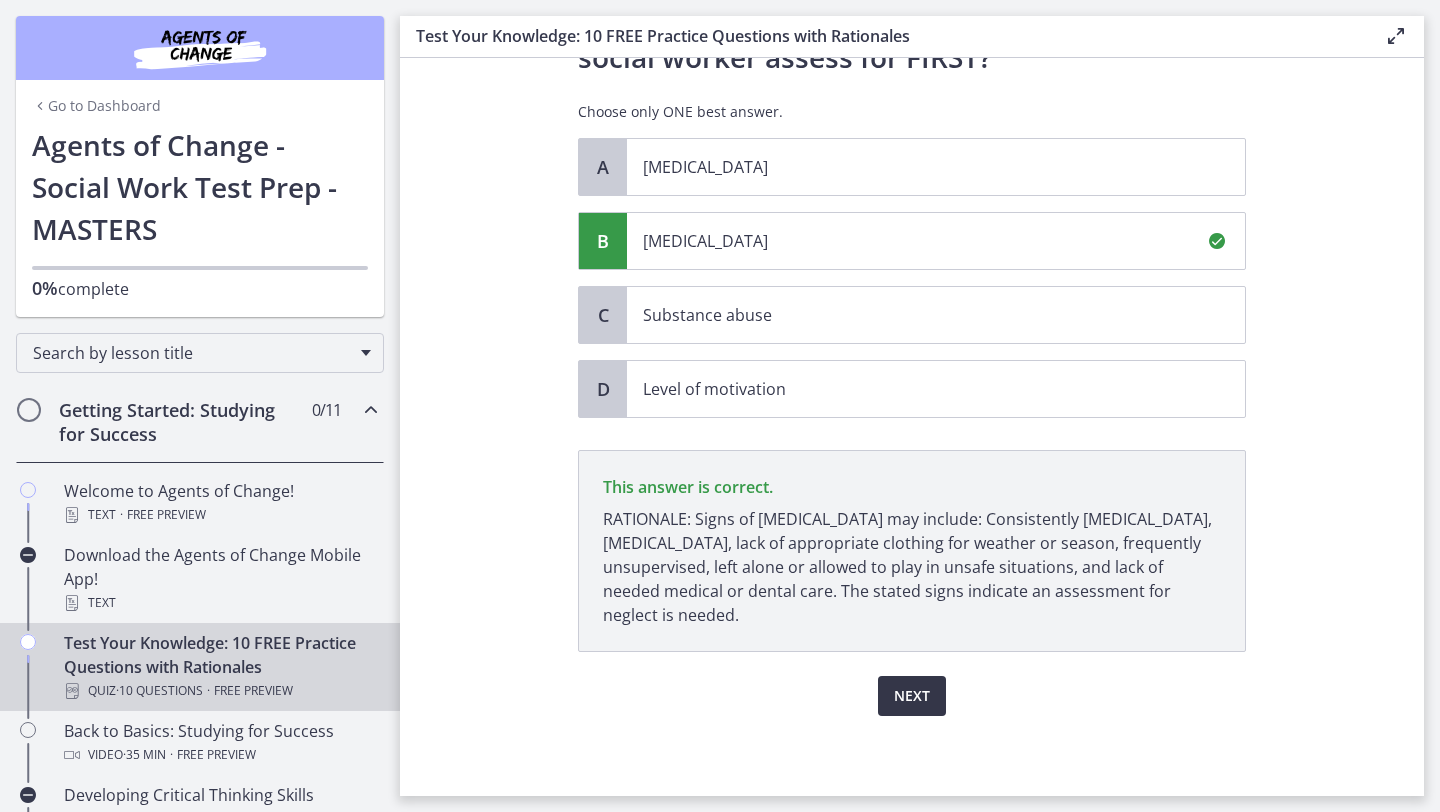click on "Next" at bounding box center [912, 696] 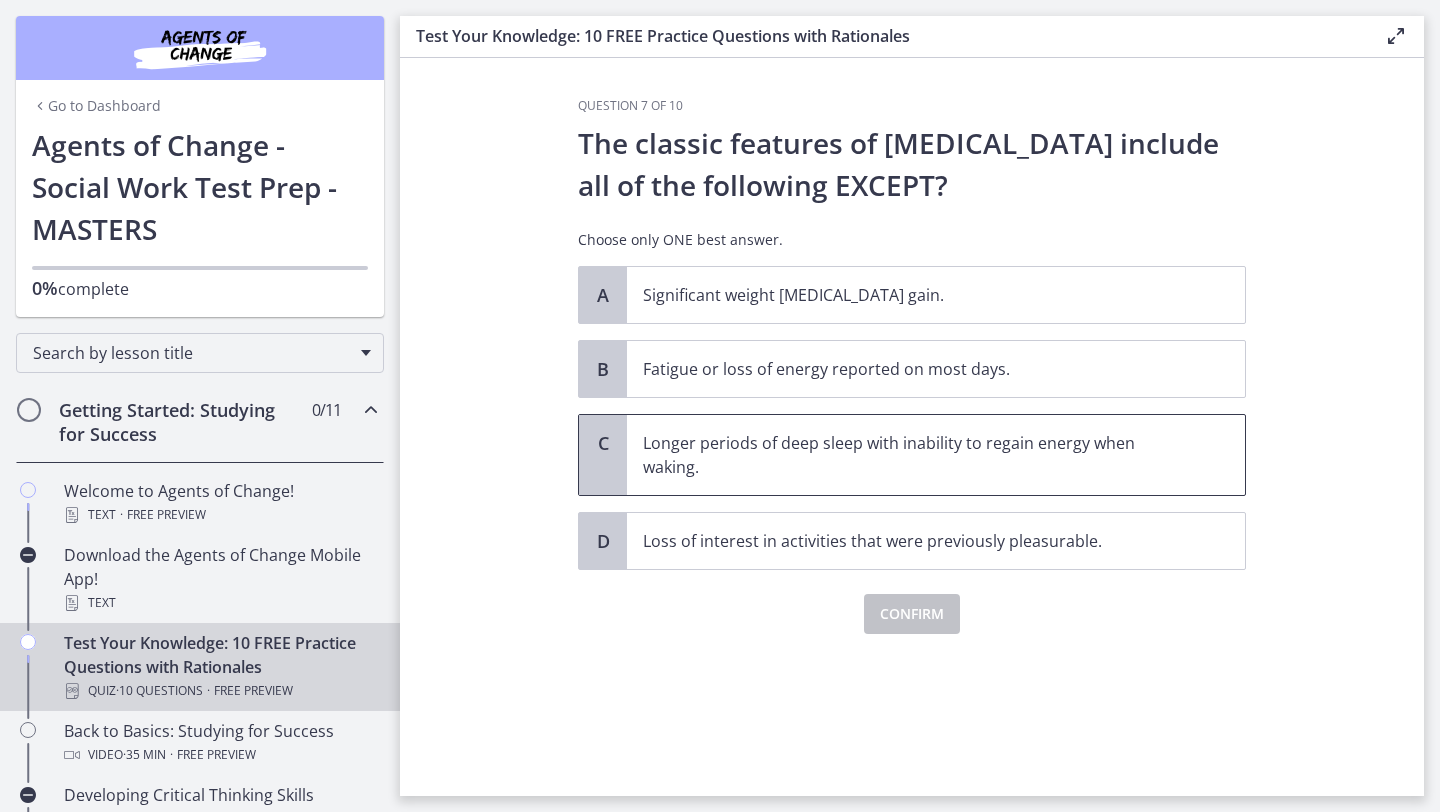 click on "Longer periods of deep sleep with inability to regain energy when waking." at bounding box center [916, 455] 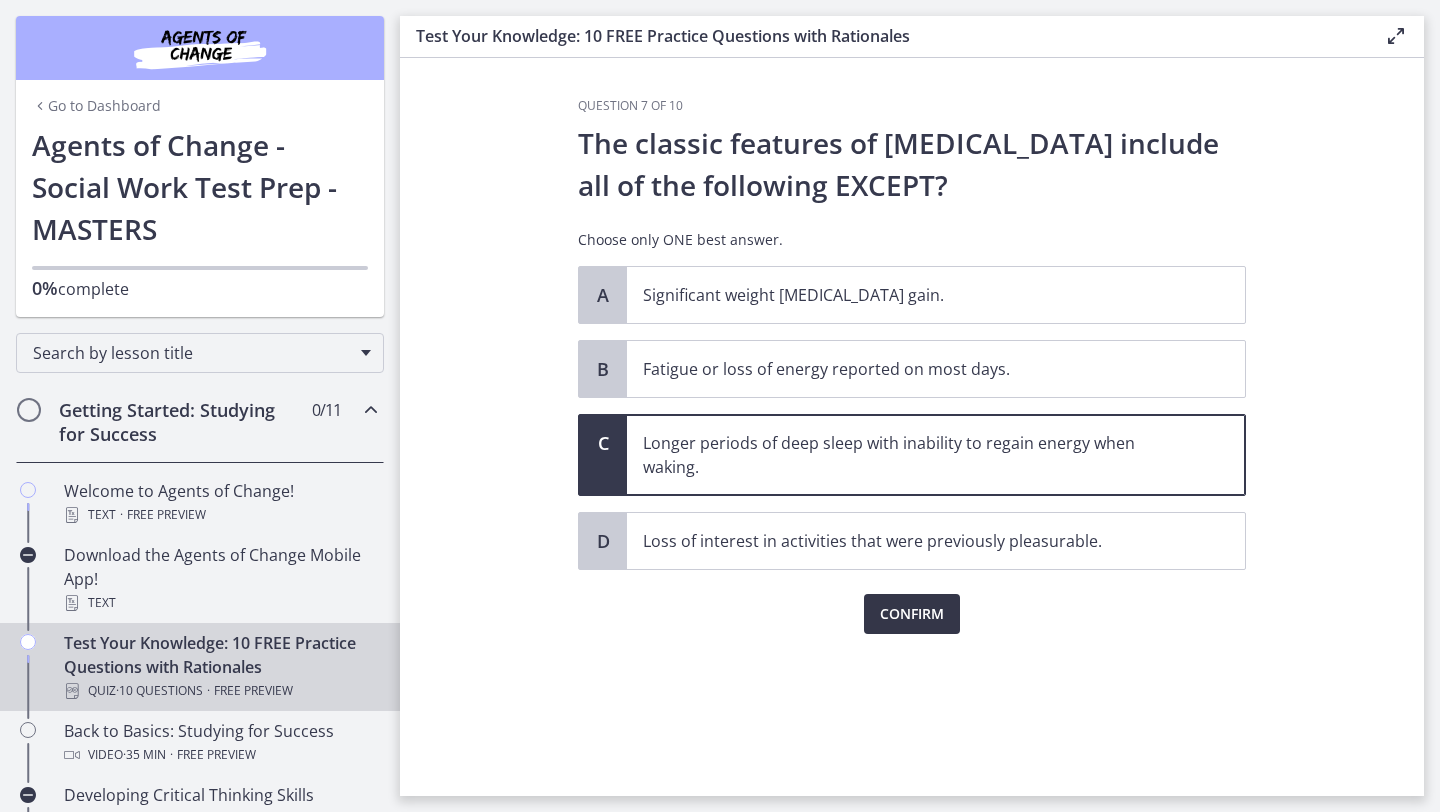 click on "Confirm" at bounding box center (912, 614) 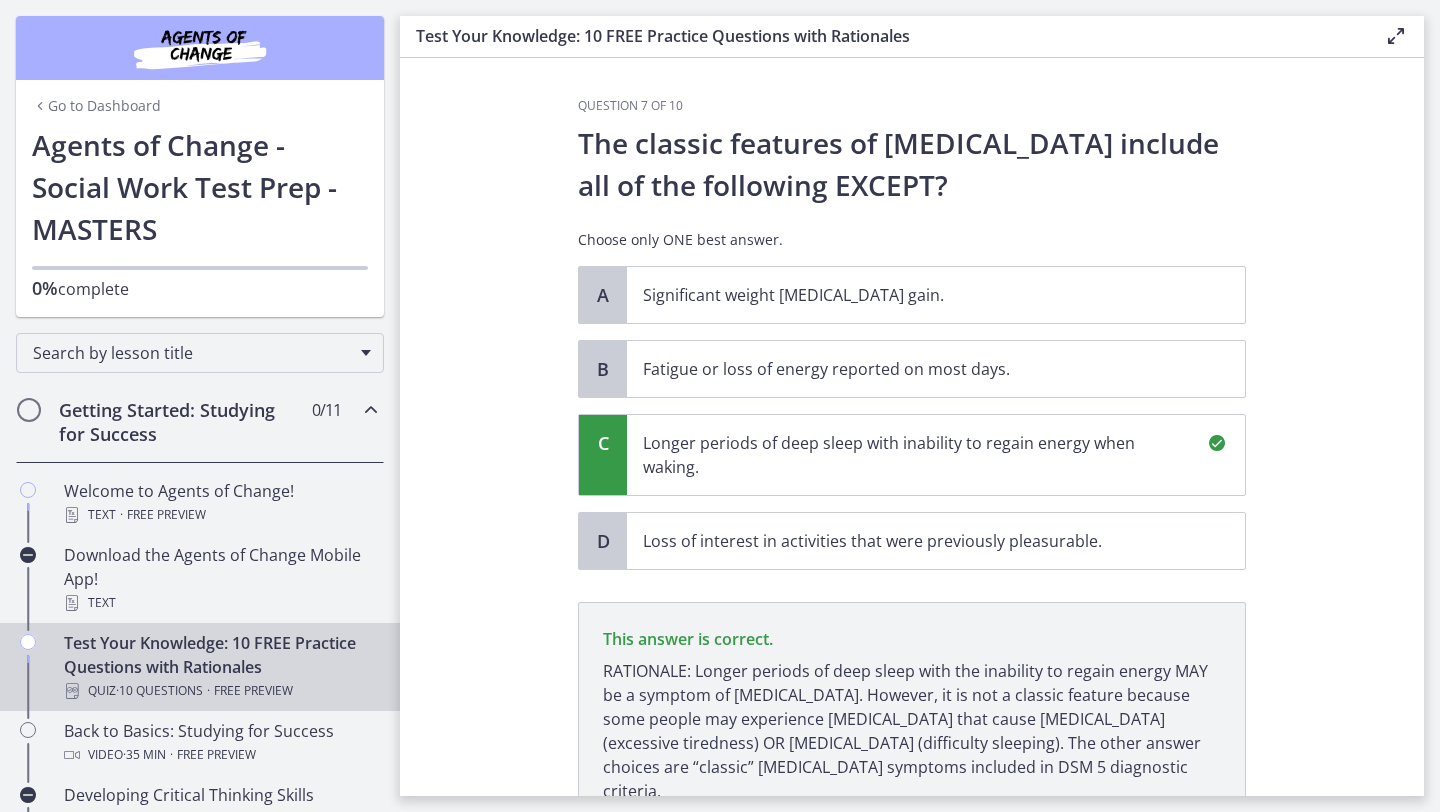 scroll, scrollTop: 152, scrollLeft: 0, axis: vertical 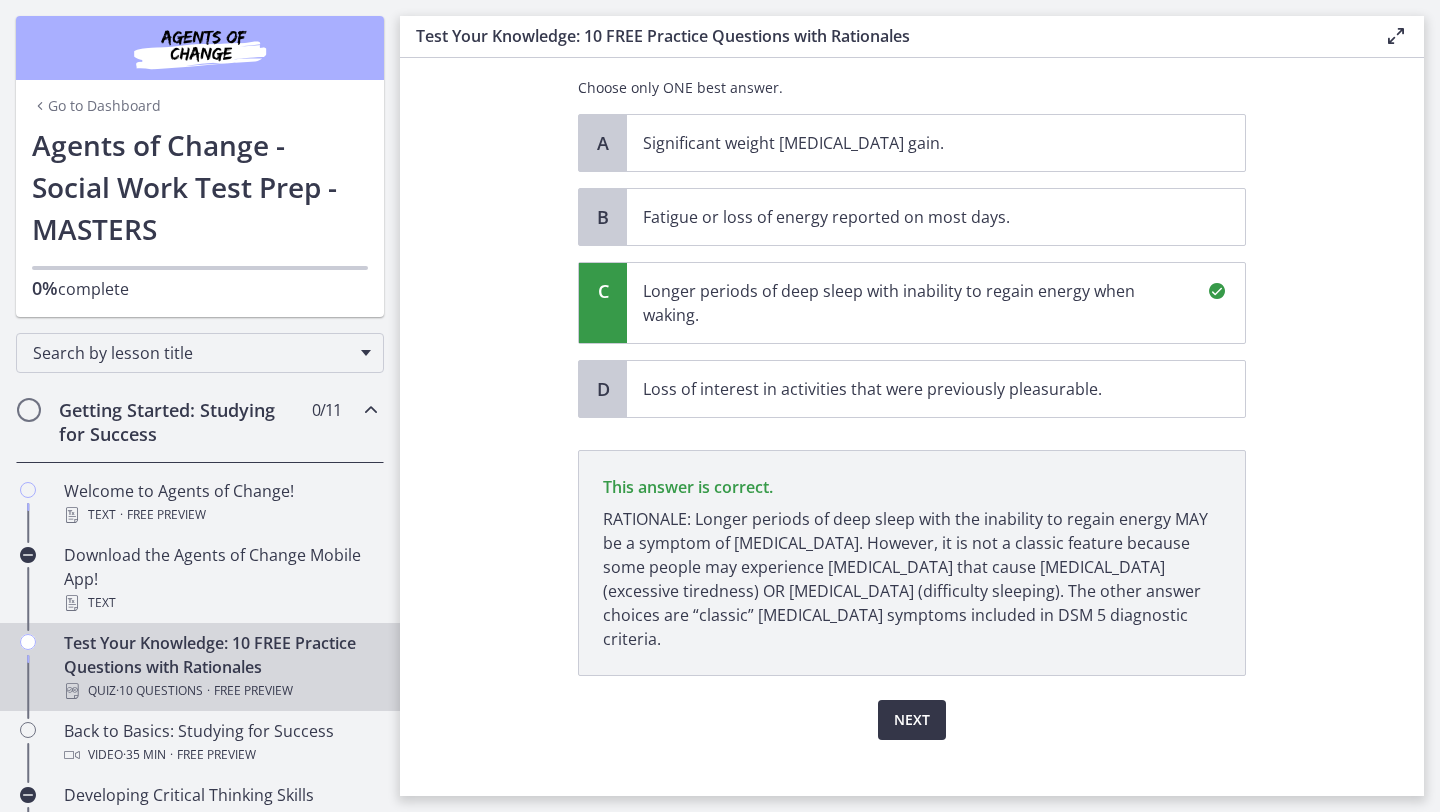 click on "Next" at bounding box center [912, 720] 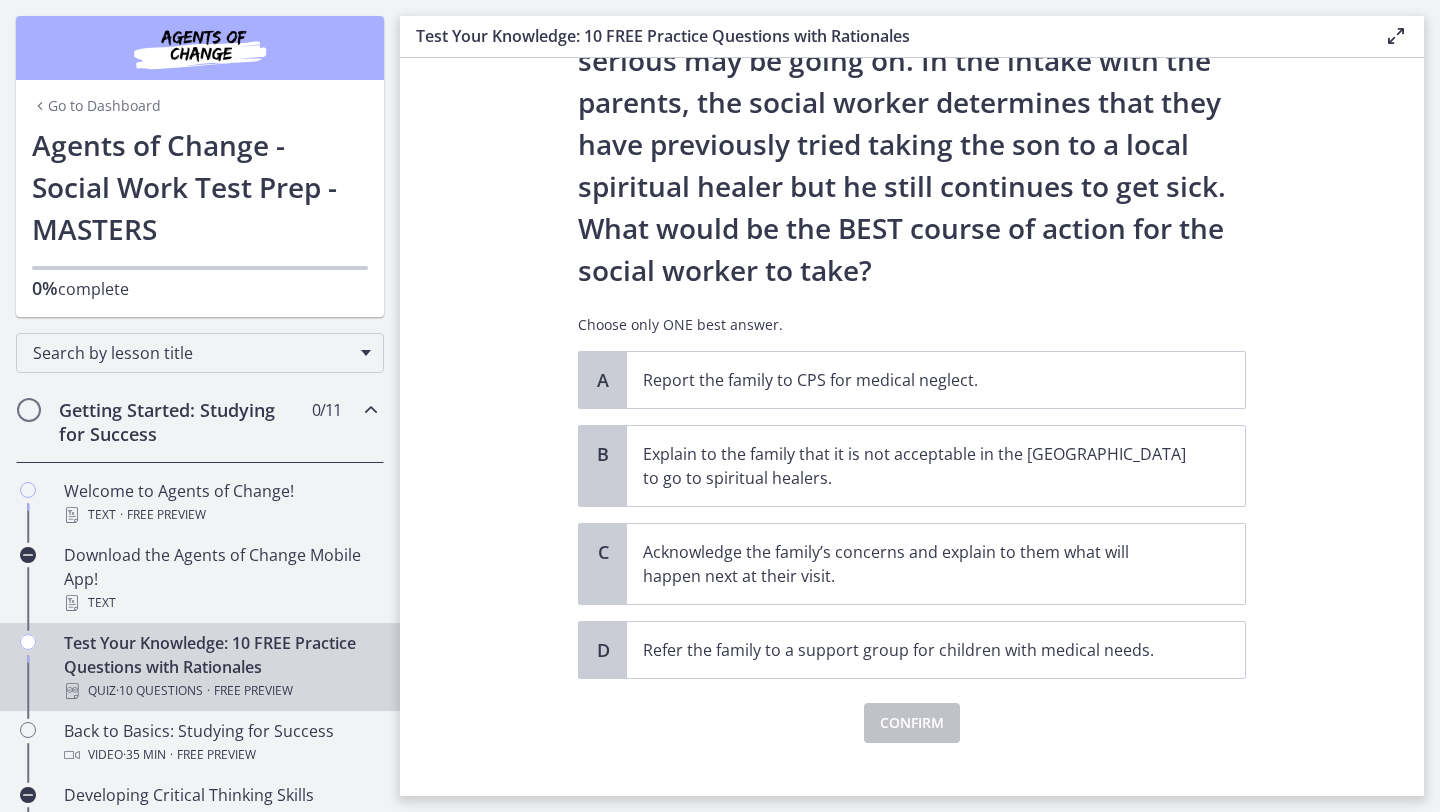 scroll, scrollTop: 303, scrollLeft: 0, axis: vertical 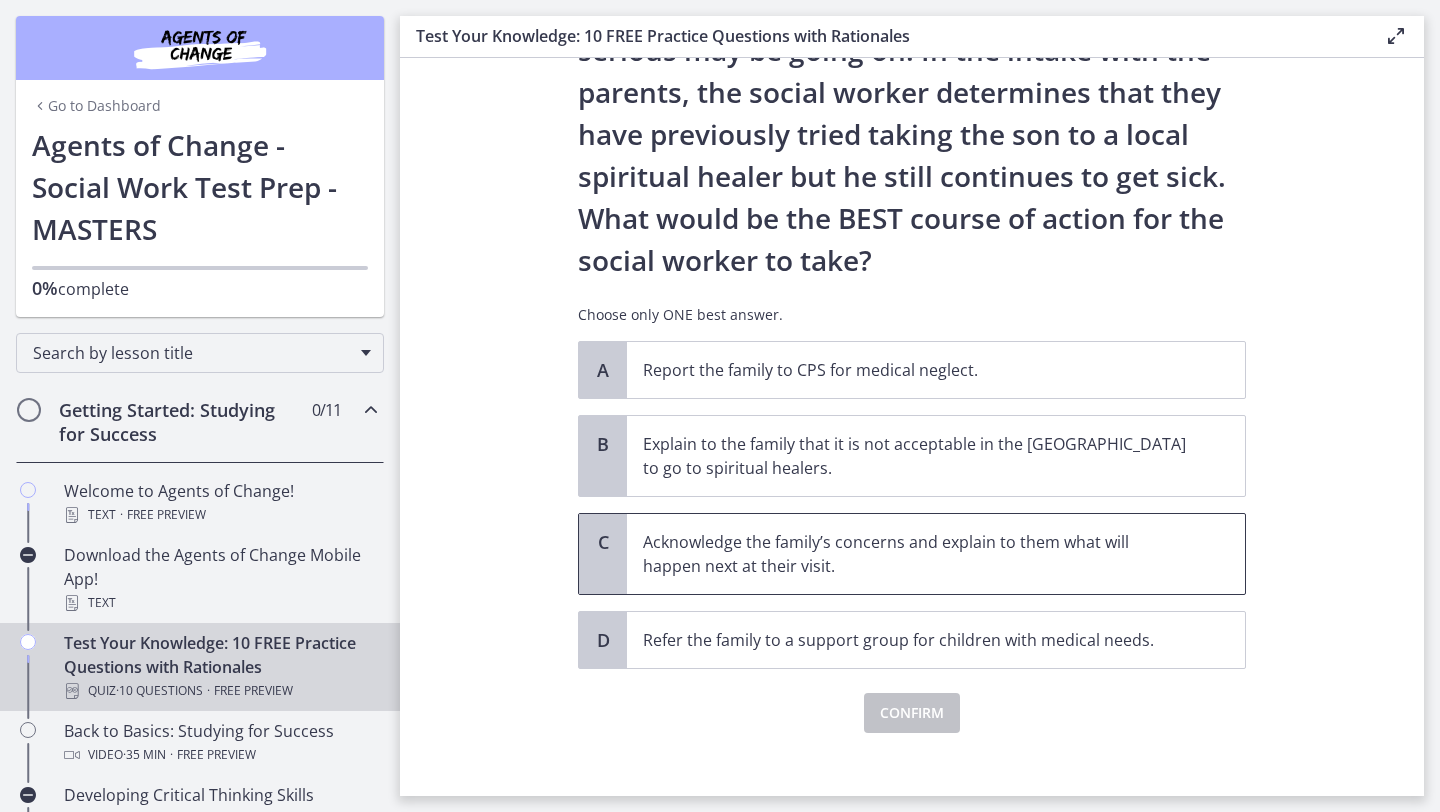 click on "Acknowledge the family’s concerns and explain to them what will happen next at their visit." at bounding box center [916, 554] 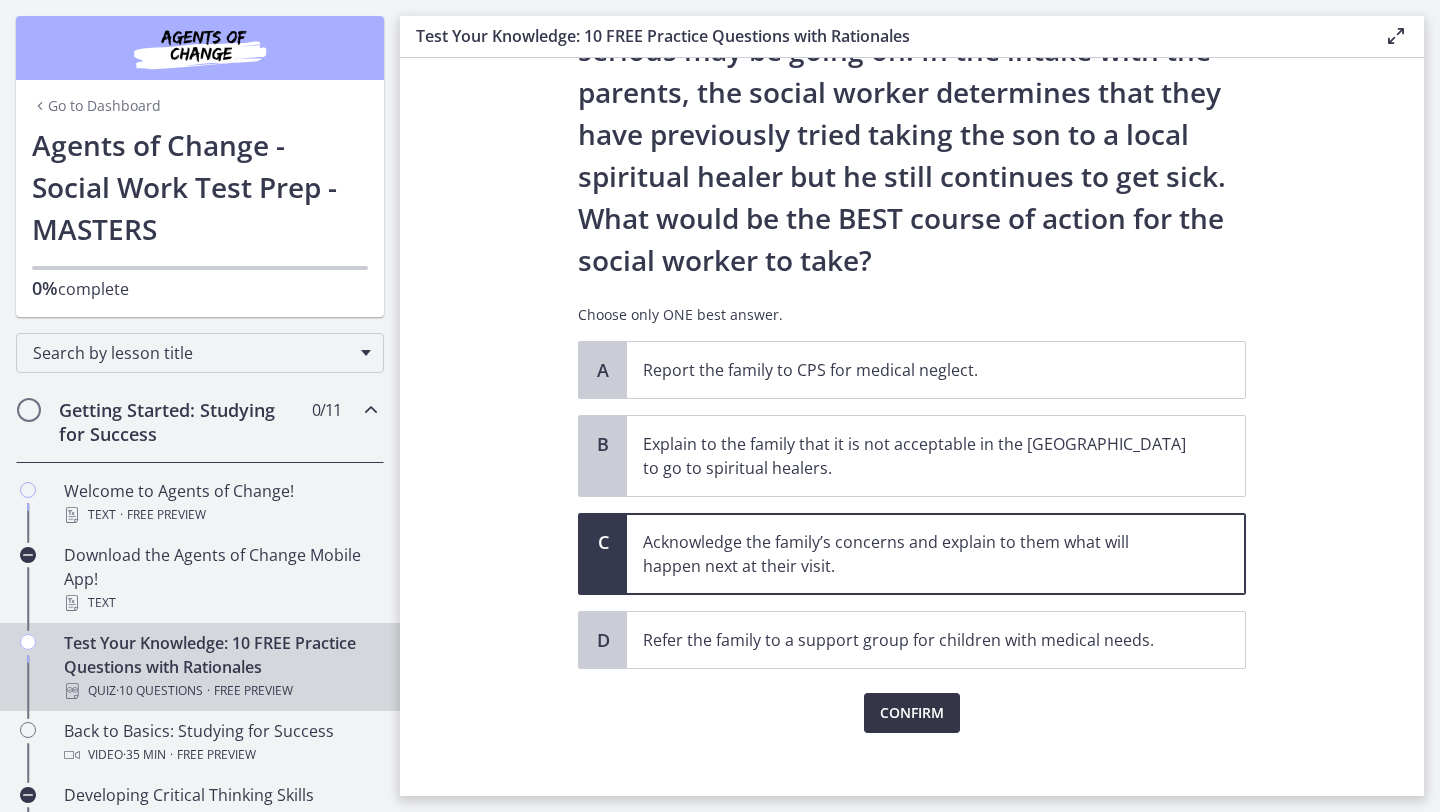 click on "Confirm" at bounding box center [912, 713] 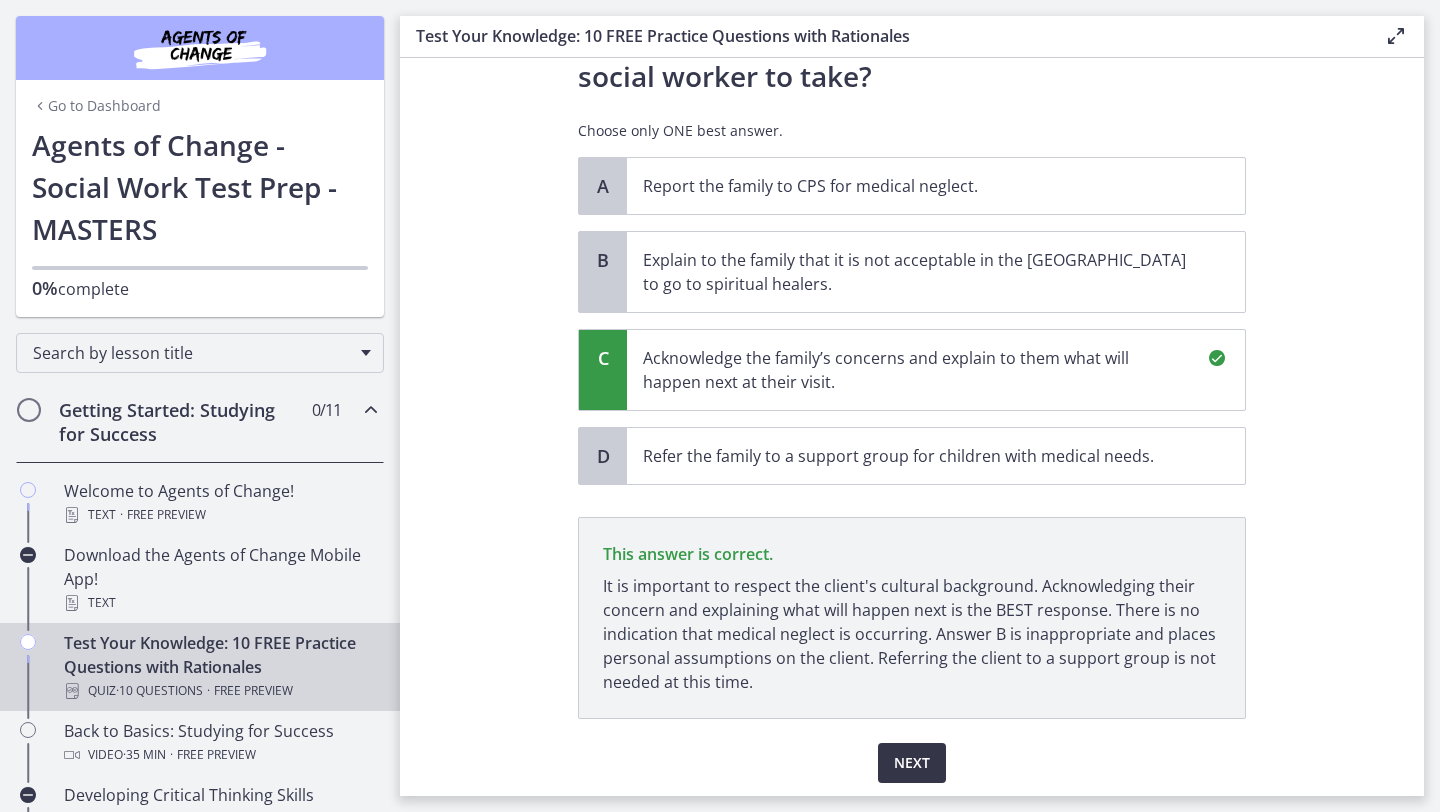 scroll, scrollTop: 554, scrollLeft: 0, axis: vertical 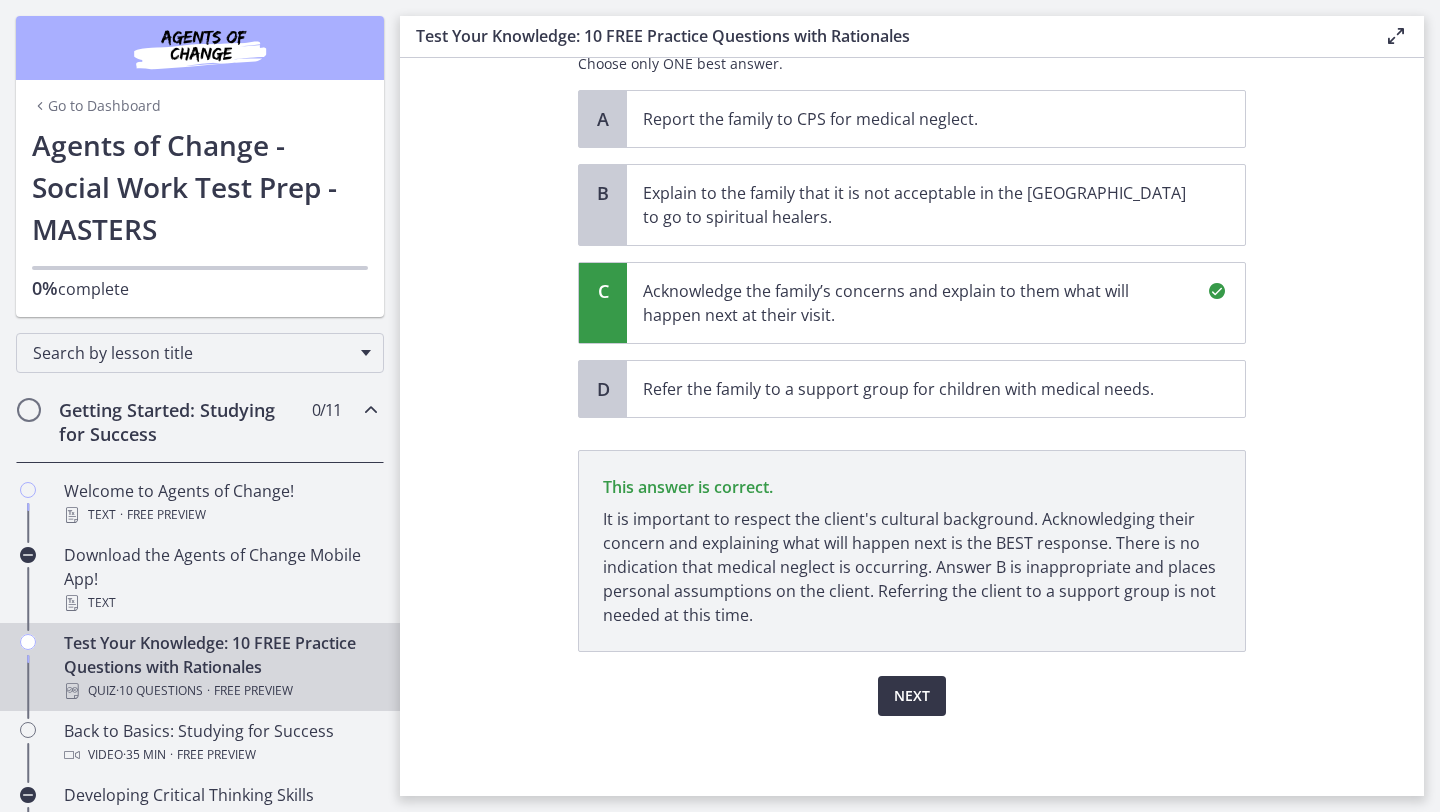 click on "Next" at bounding box center (912, 696) 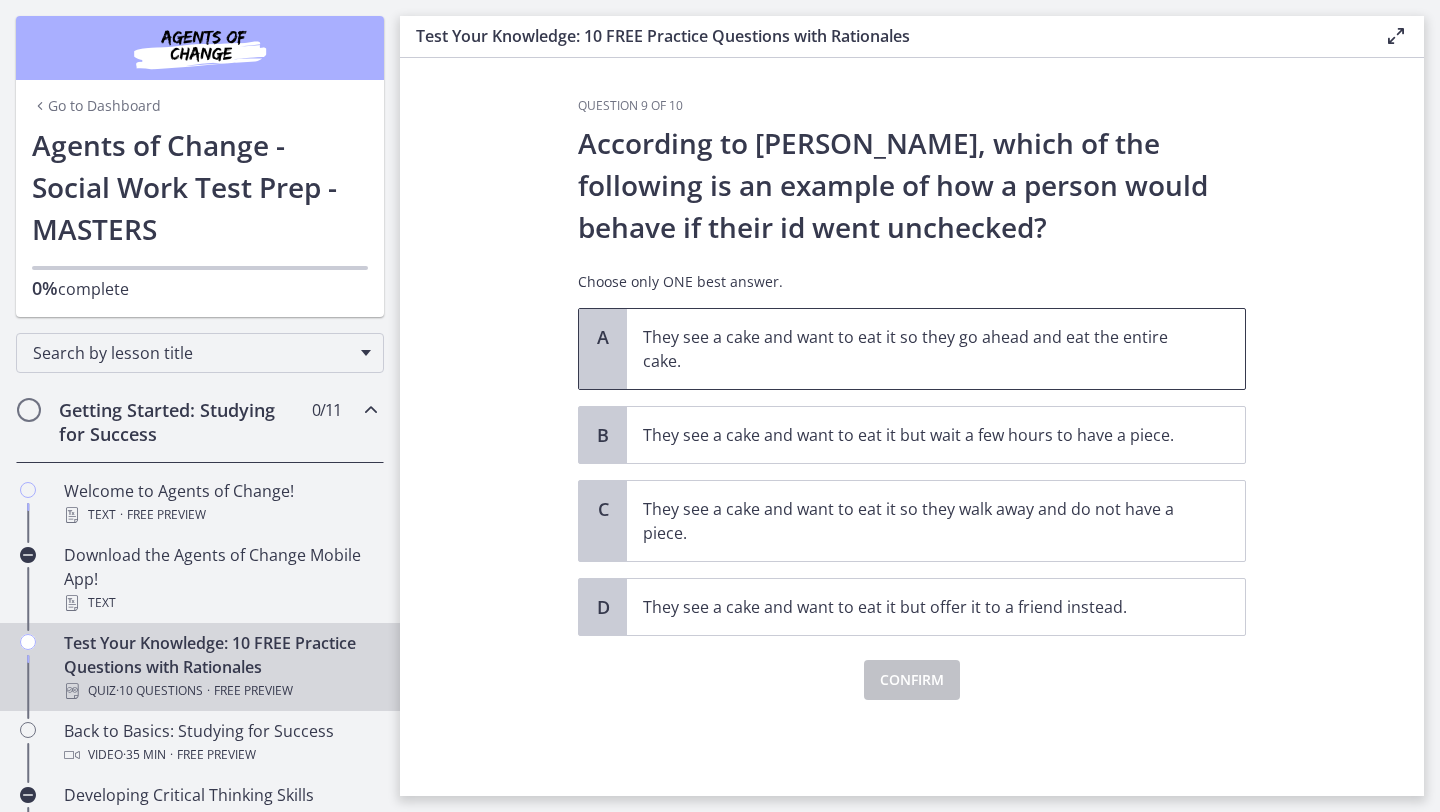 click on "They see a cake and want to eat it so they go ahead and eat the entire cake." at bounding box center (916, 349) 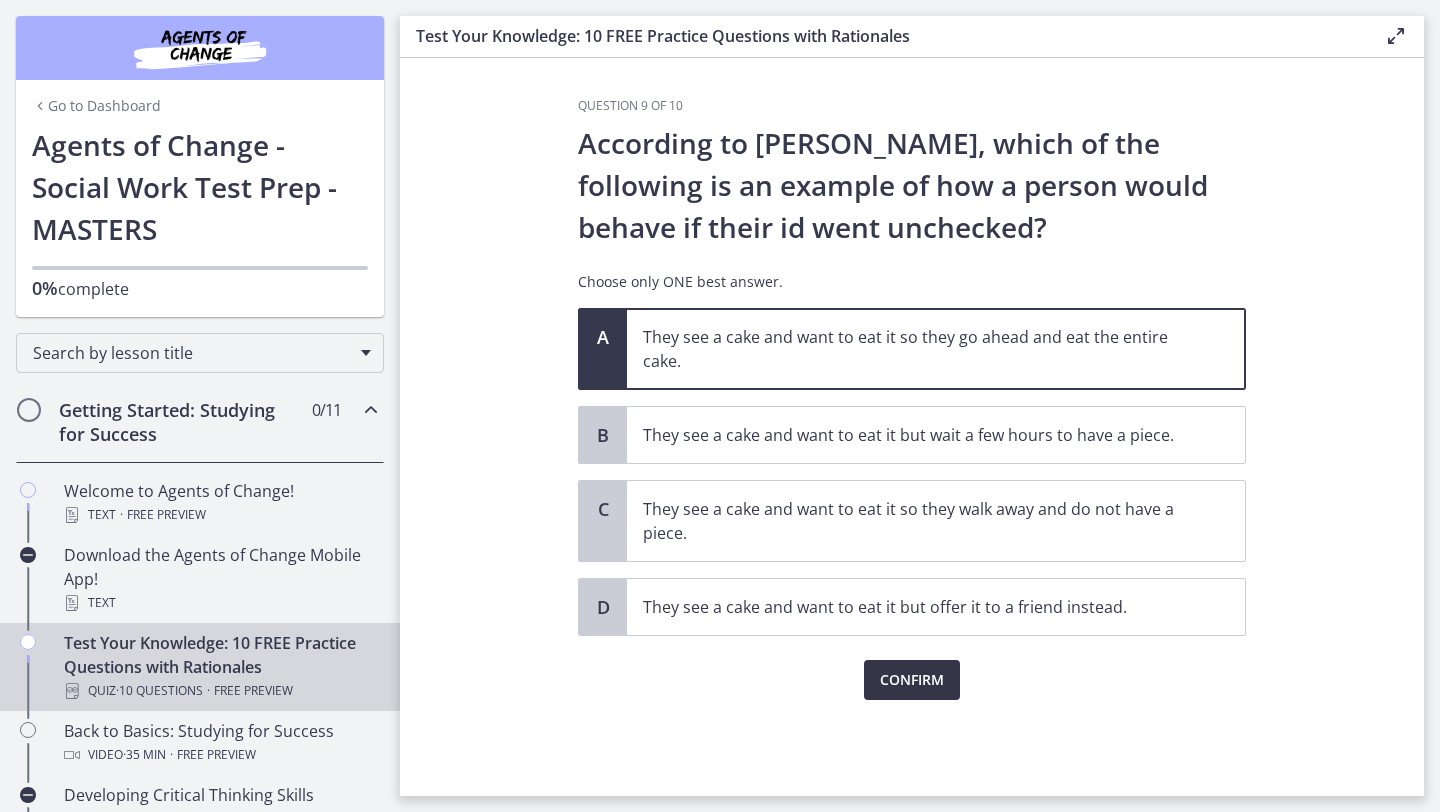 click on "Confirm" at bounding box center (912, 680) 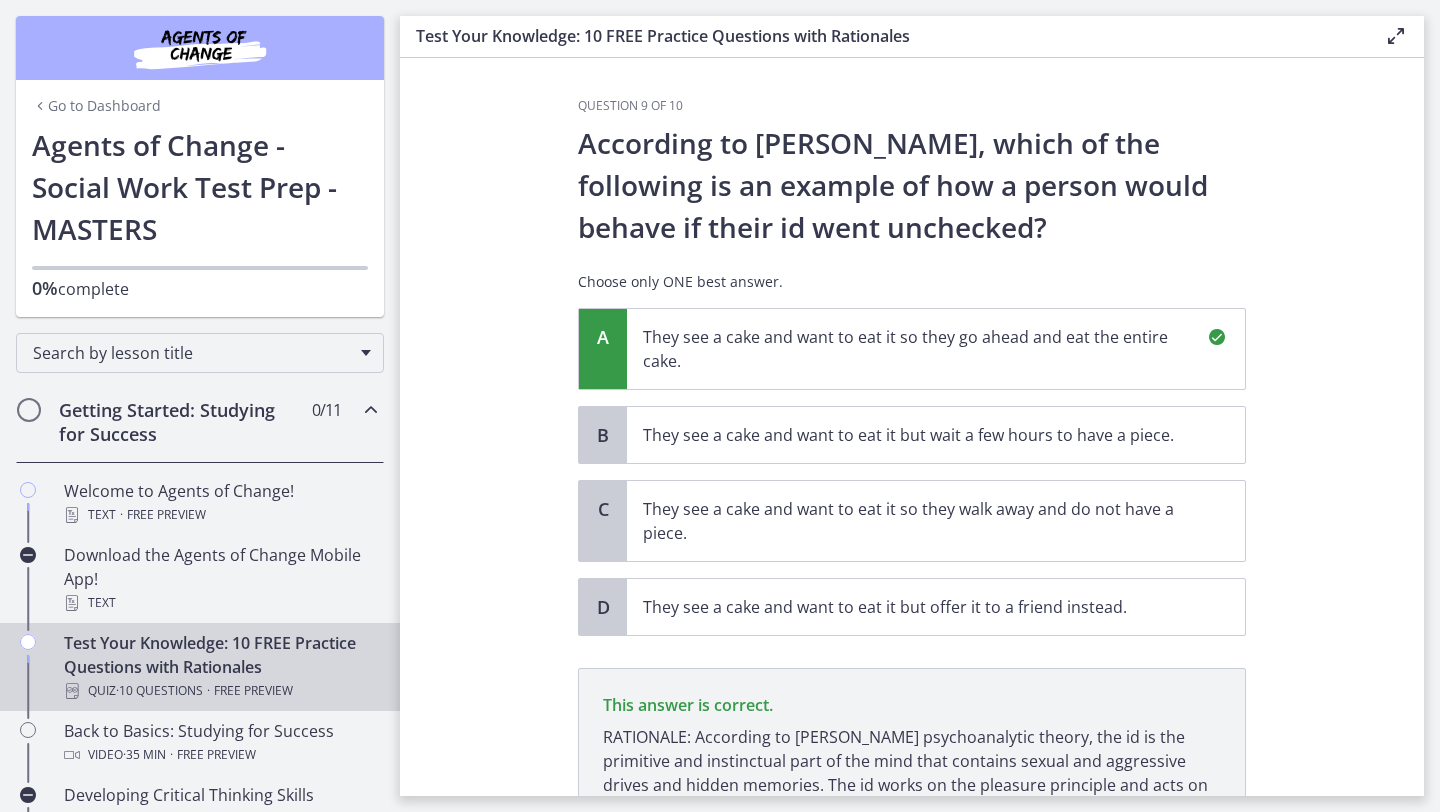 scroll, scrollTop: 194, scrollLeft: 0, axis: vertical 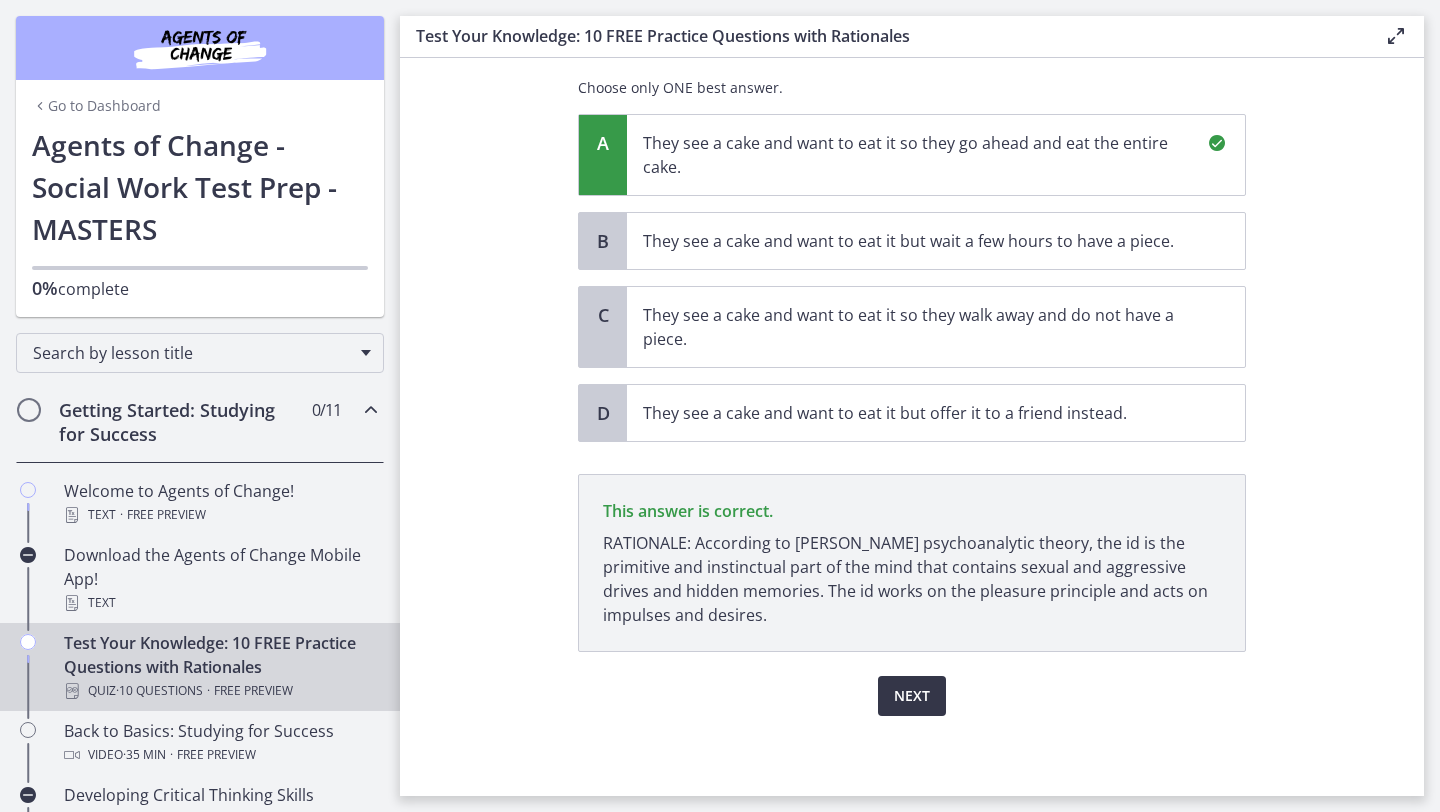 click on "Next" at bounding box center (912, 696) 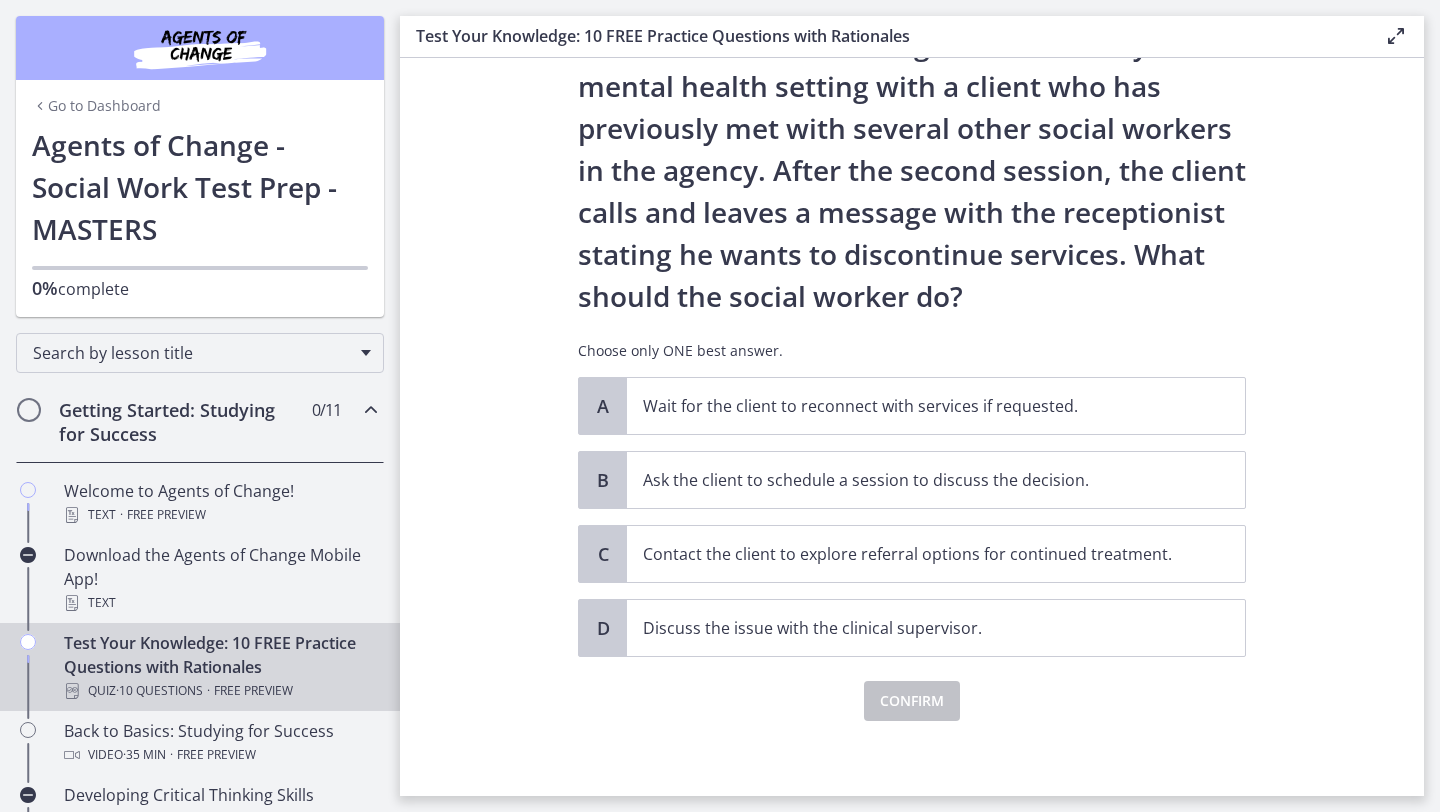 scroll, scrollTop: 104, scrollLeft: 0, axis: vertical 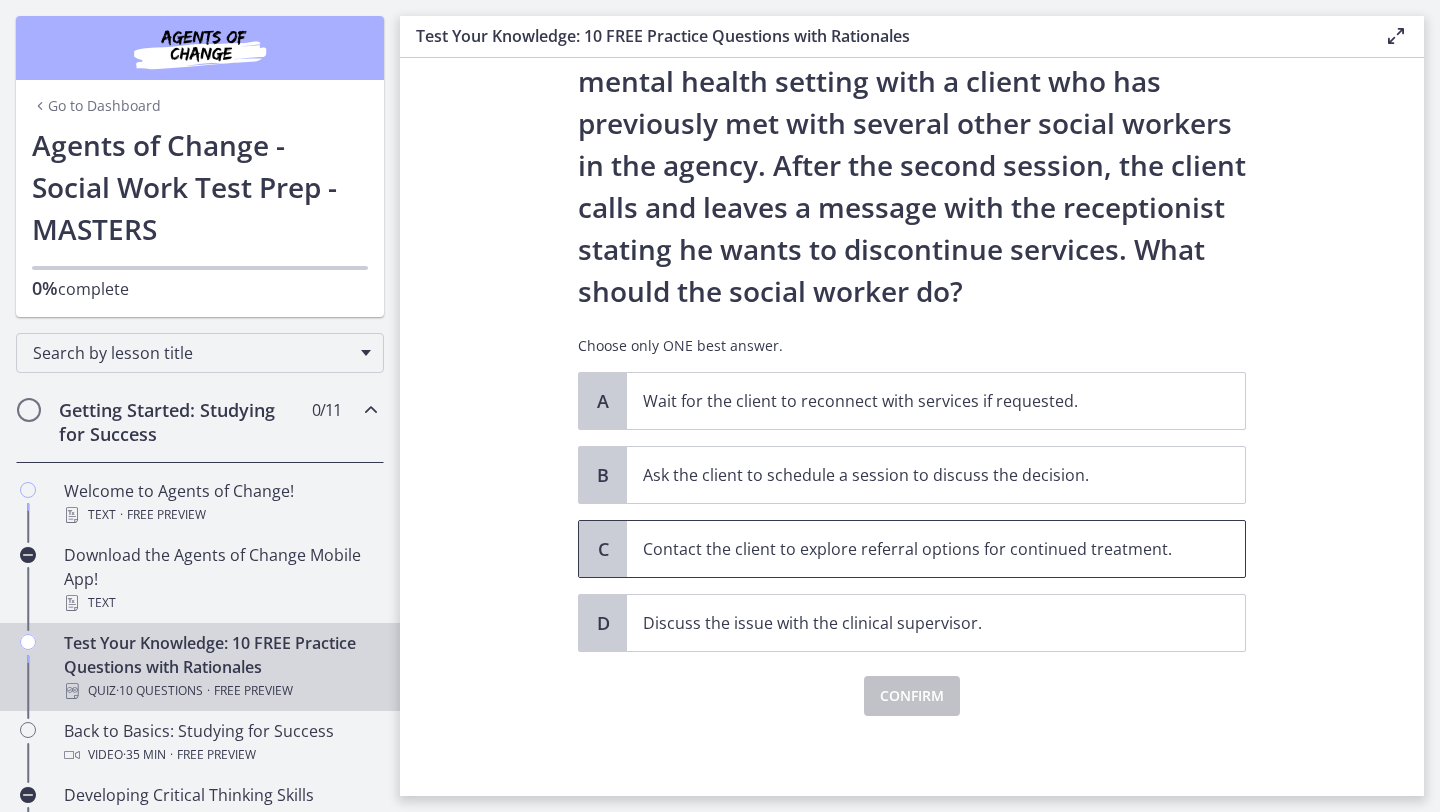 click on "Contact the client to explore referral options for continued treatment." at bounding box center [916, 549] 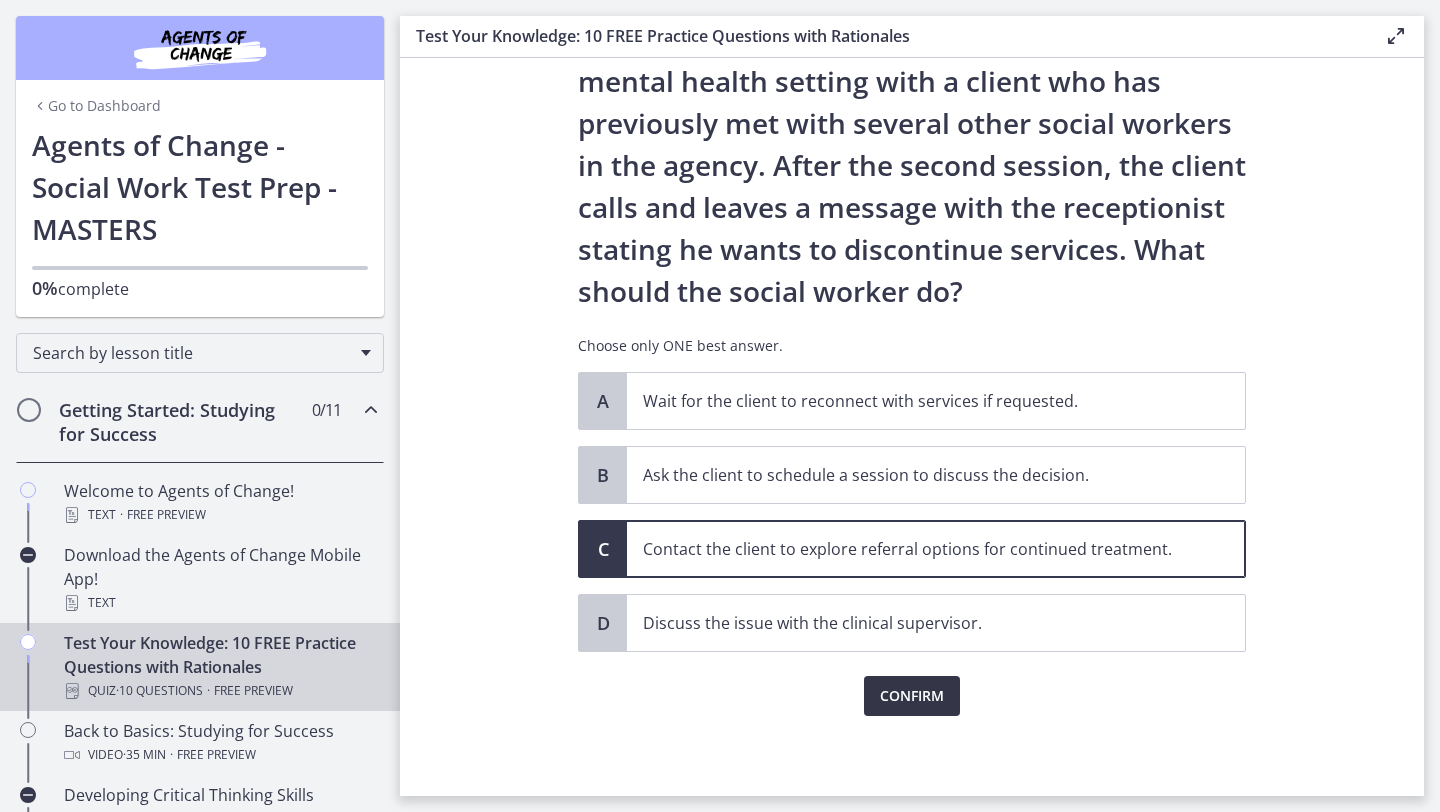 click on "Confirm" at bounding box center (912, 696) 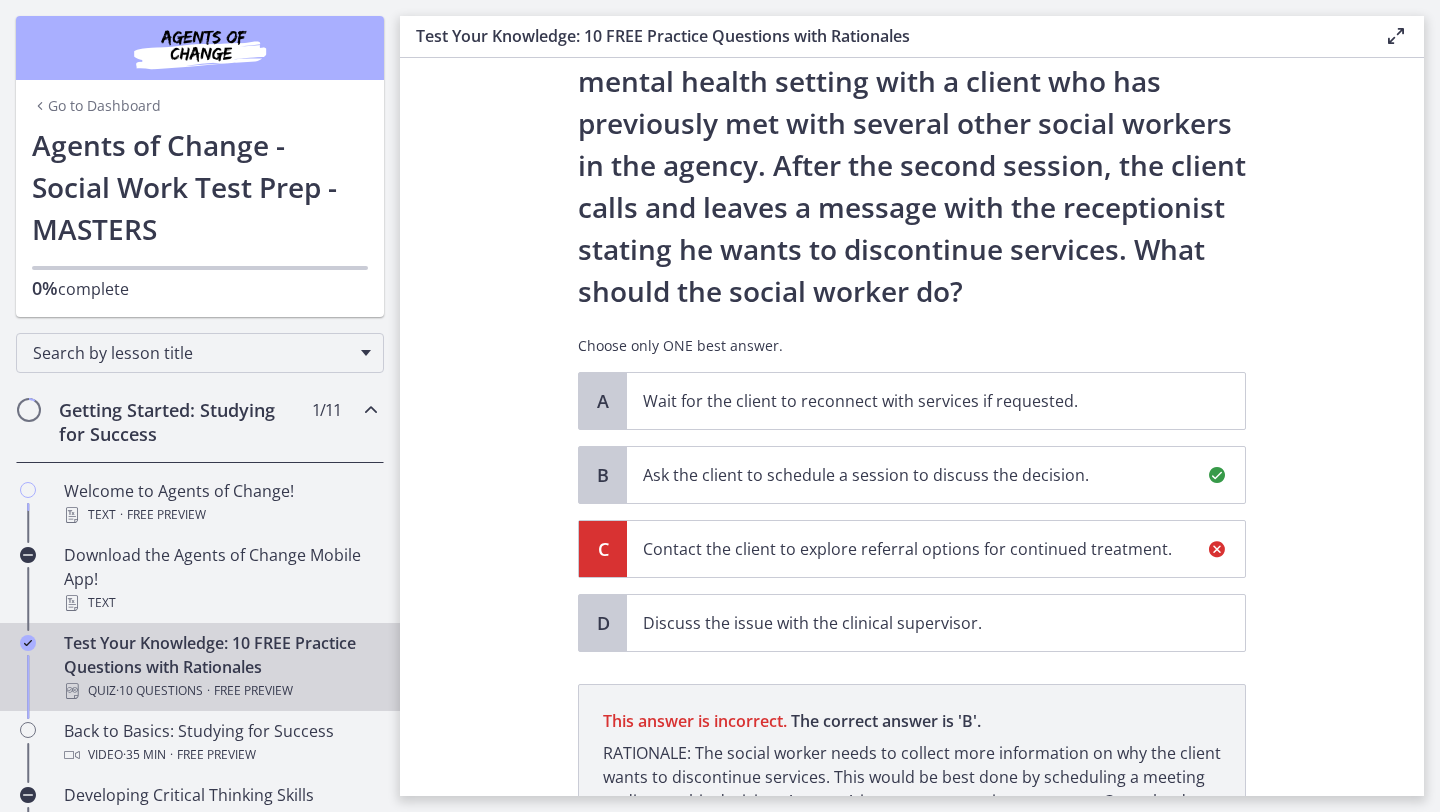 scroll, scrollTop: 338, scrollLeft: 0, axis: vertical 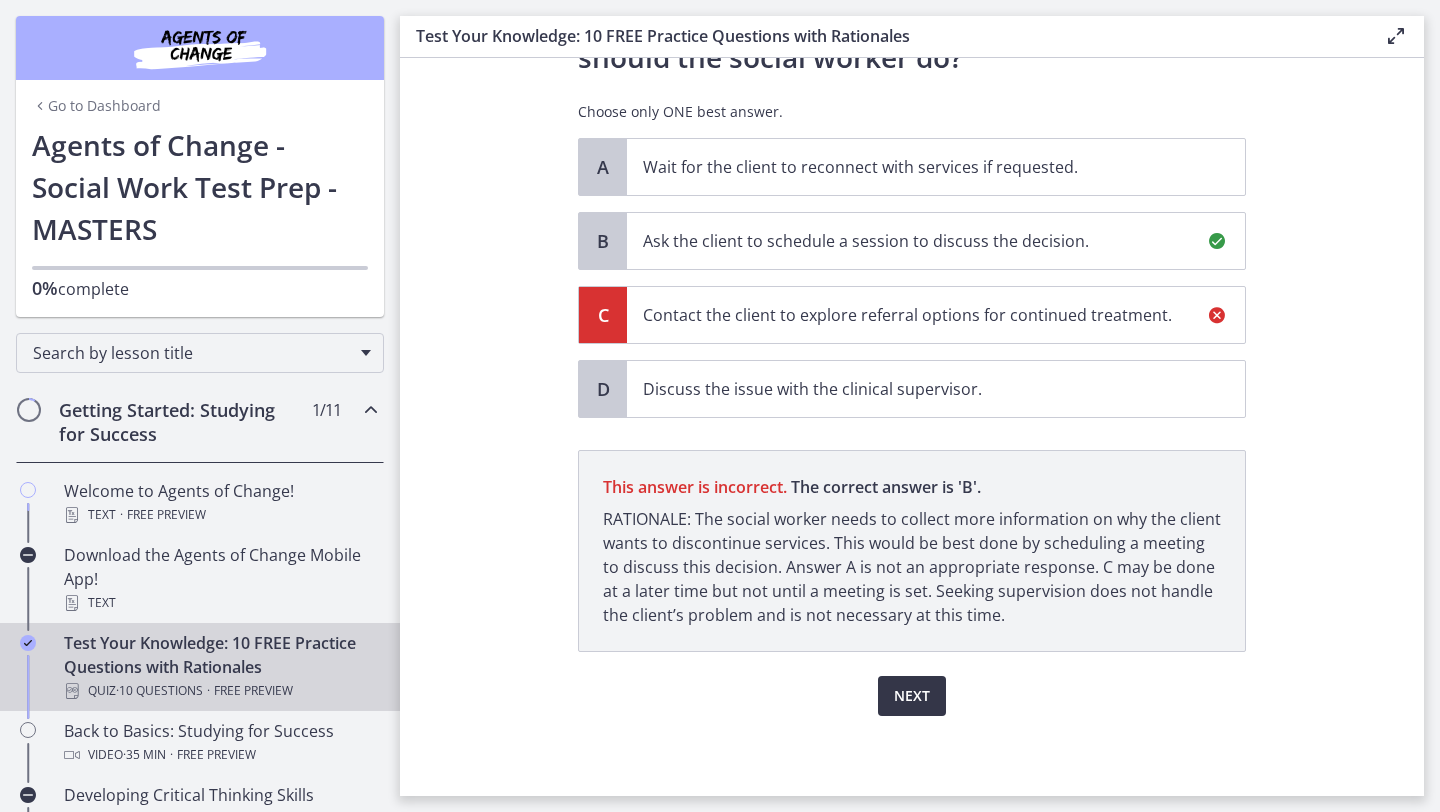 click on "Next" at bounding box center (912, 696) 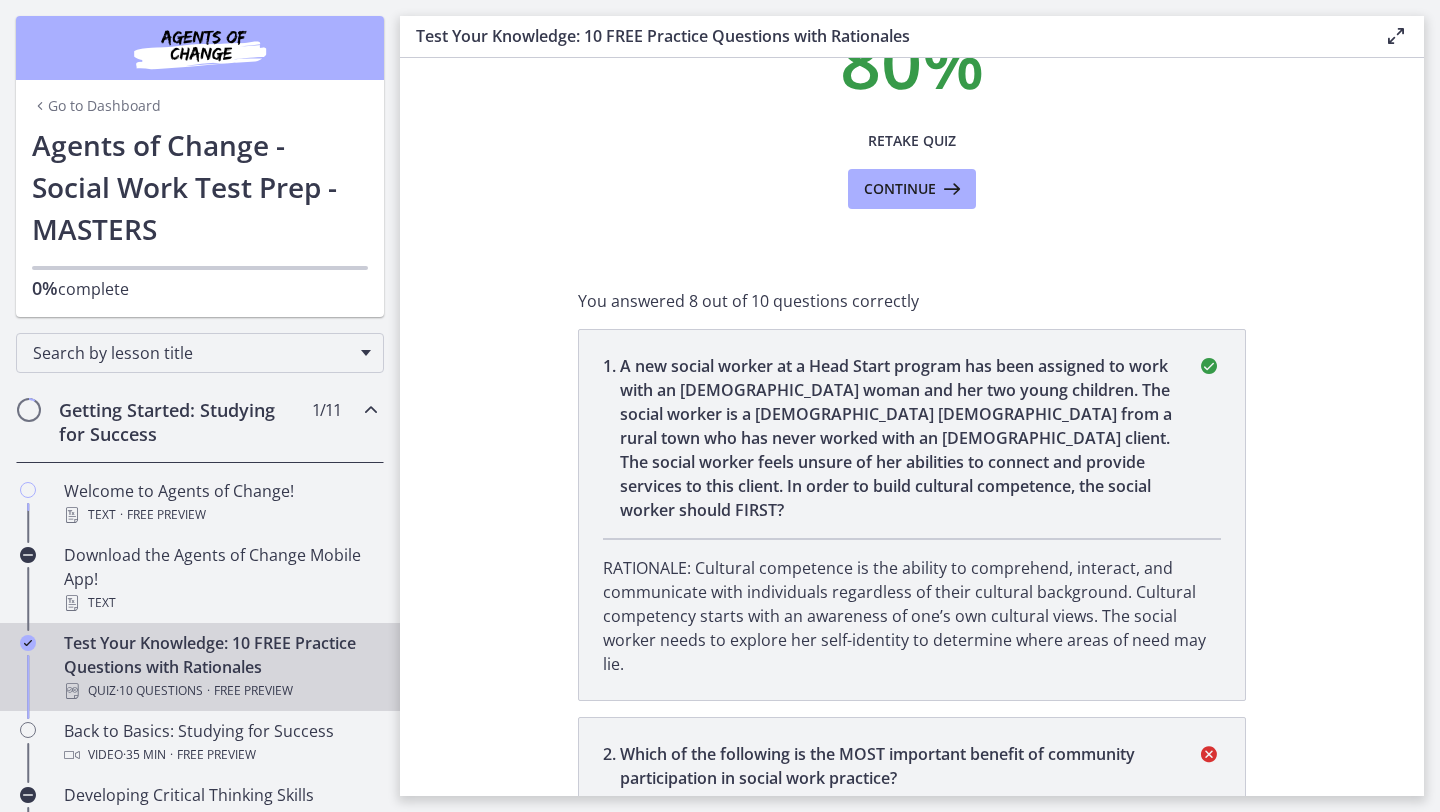scroll, scrollTop: 0, scrollLeft: 0, axis: both 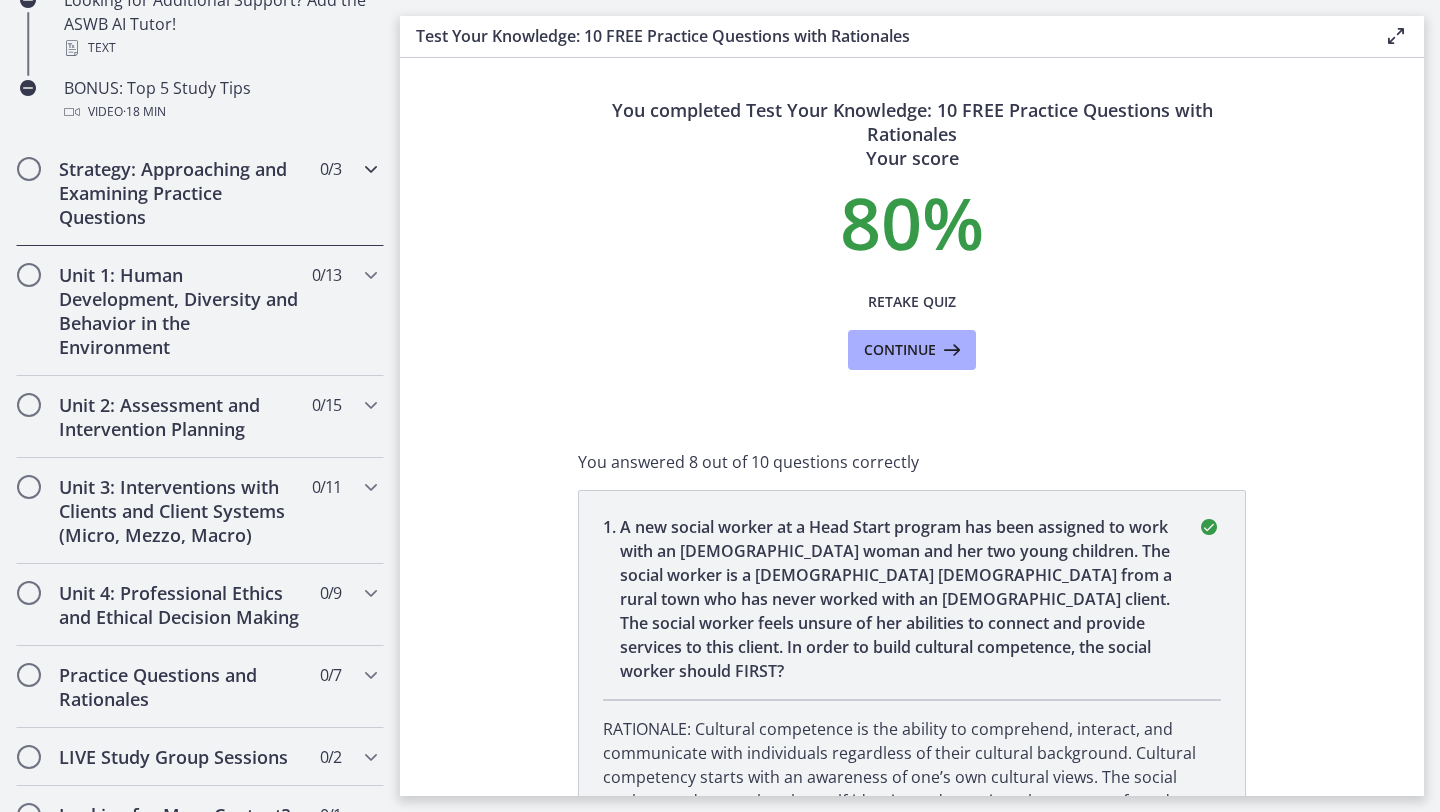click on "Strategy: Approaching and Examining Practice Questions" at bounding box center [181, 193] 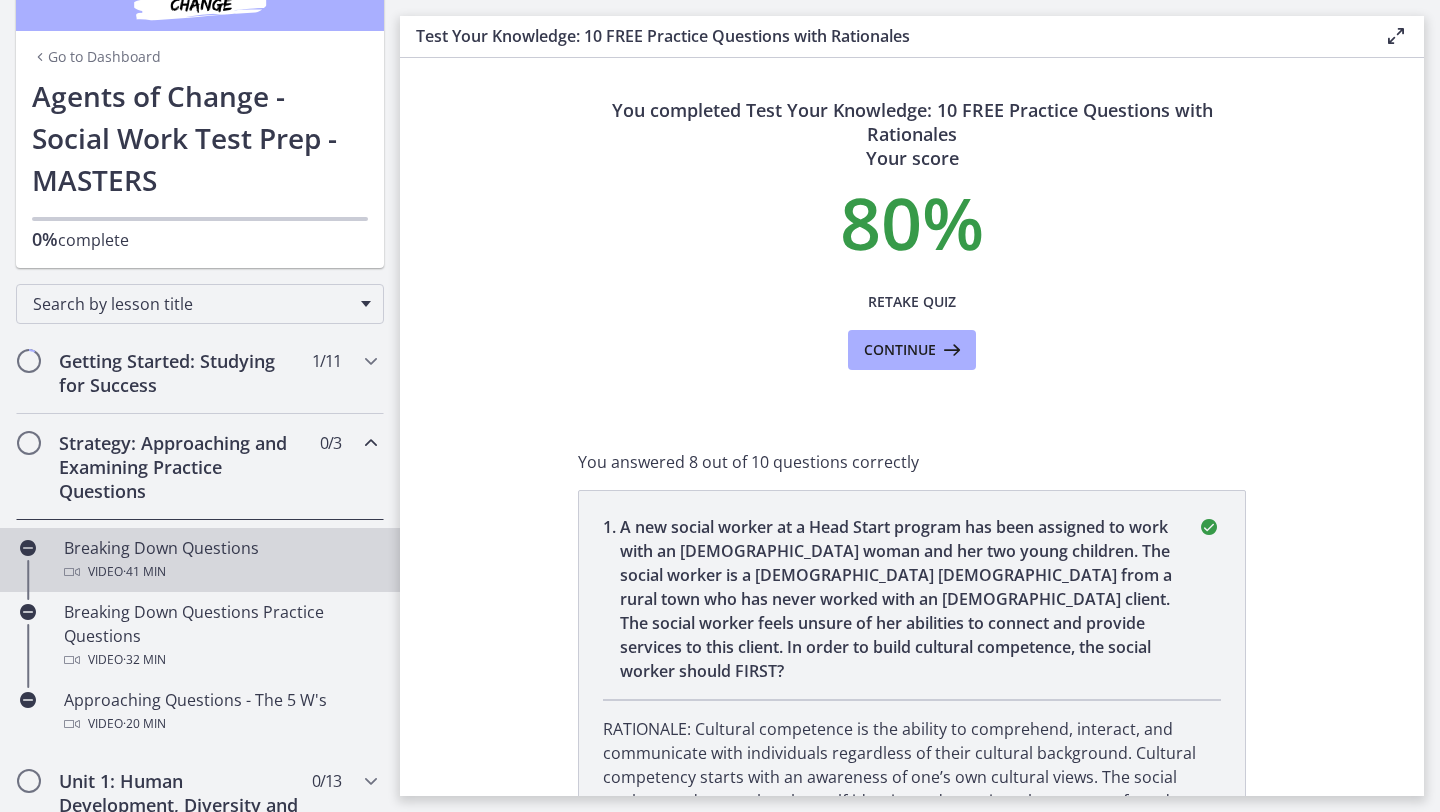 scroll, scrollTop: 47, scrollLeft: 0, axis: vertical 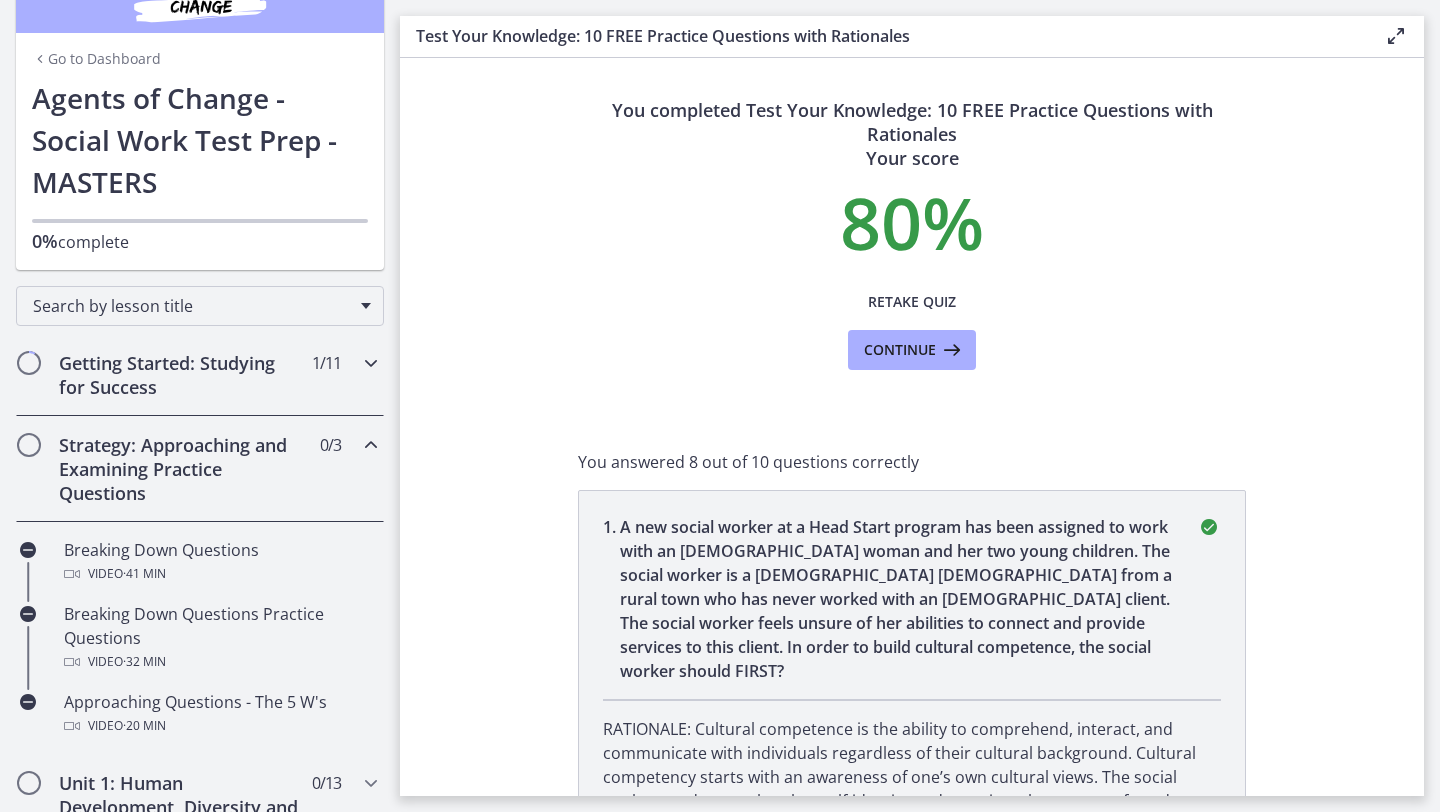 click on "Getting Started: Studying for Success" at bounding box center (181, 375) 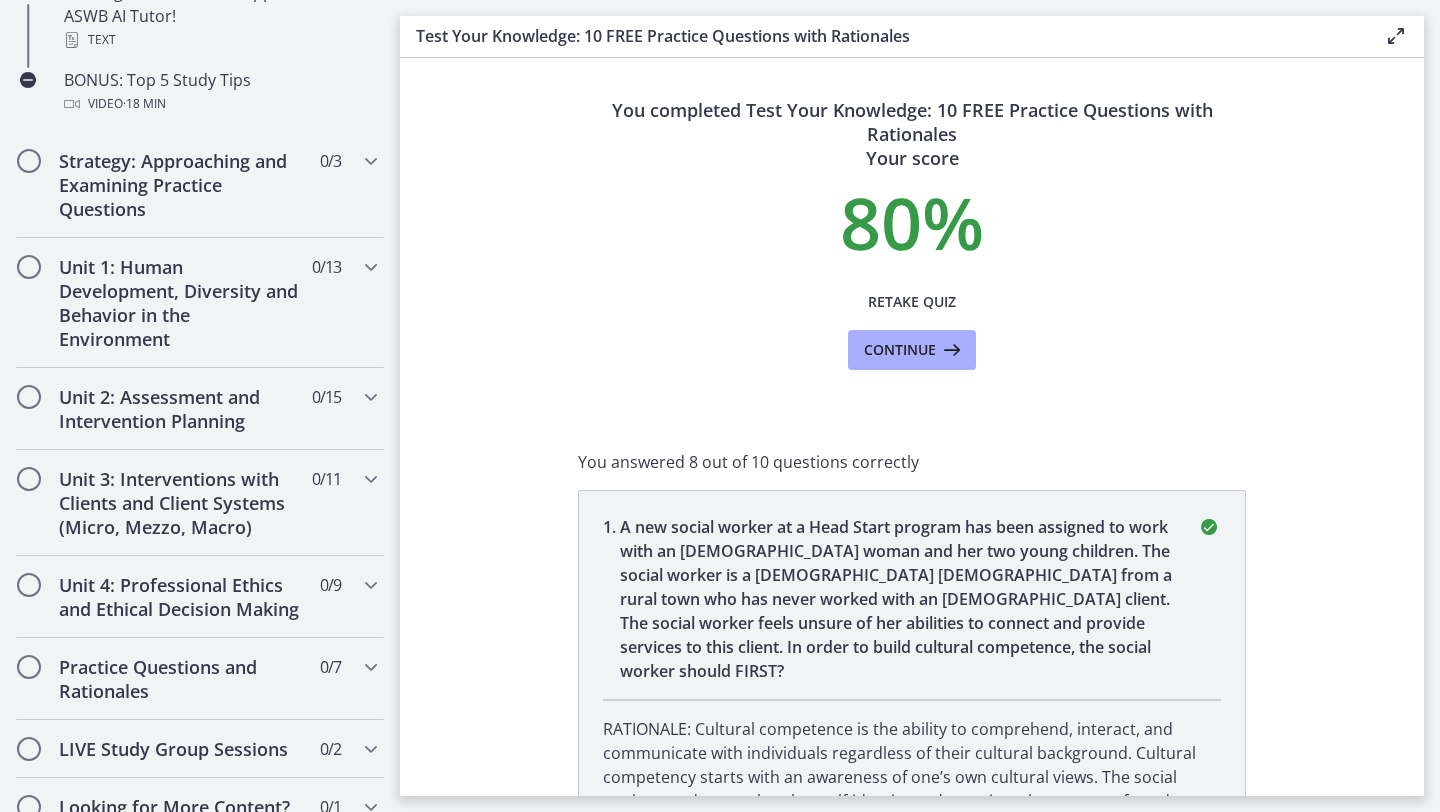 scroll, scrollTop: 1124, scrollLeft: 0, axis: vertical 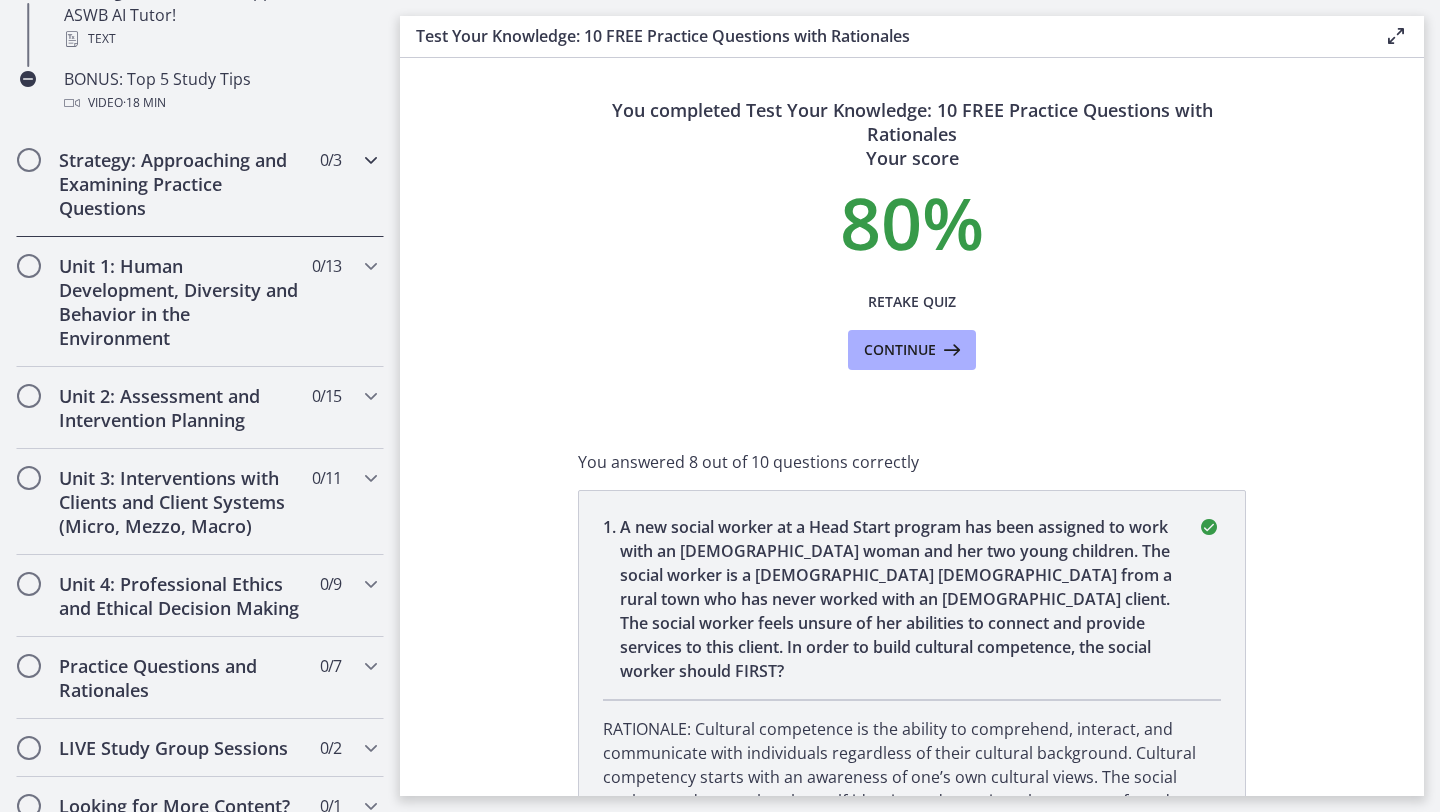 click at bounding box center (371, 160) 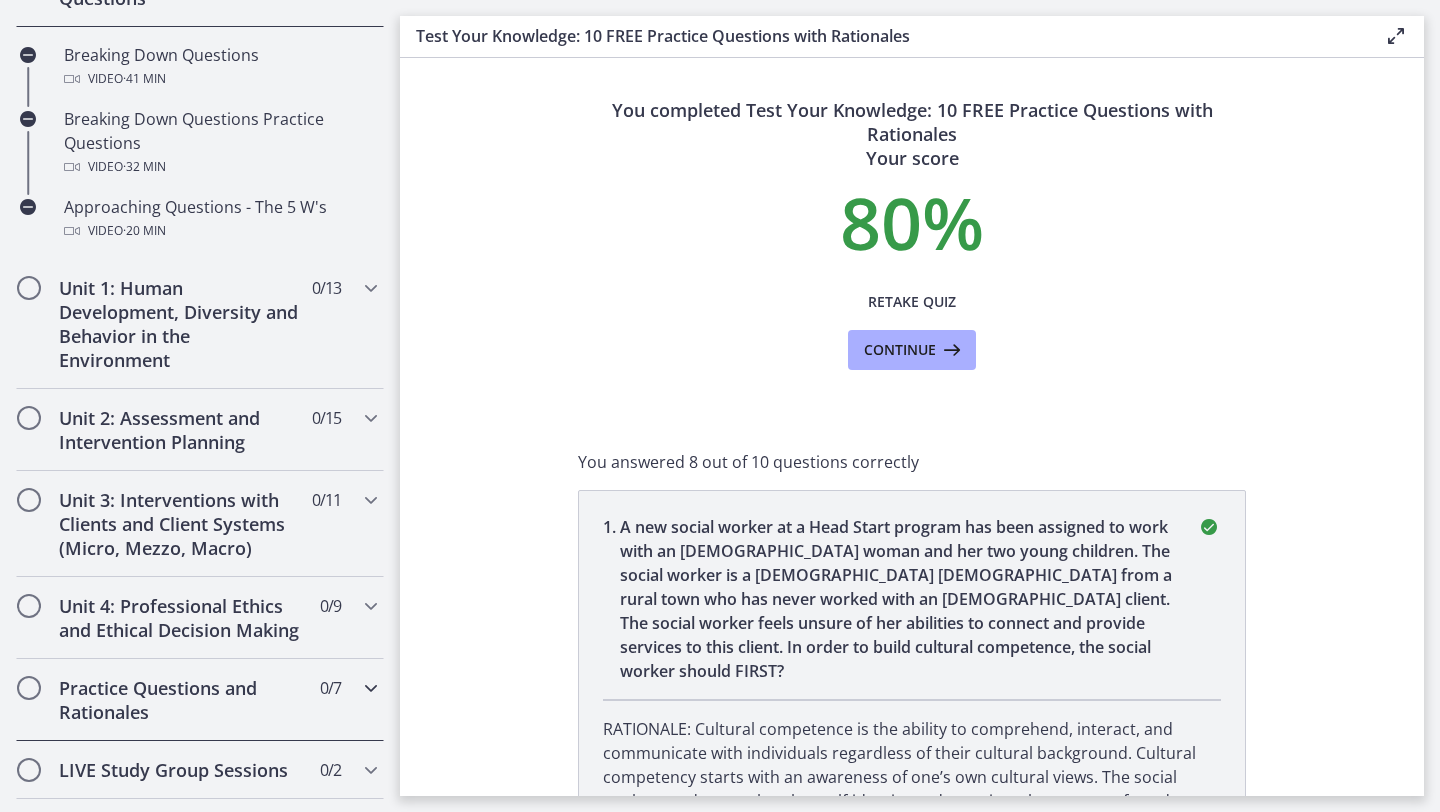 scroll, scrollTop: 462, scrollLeft: 0, axis: vertical 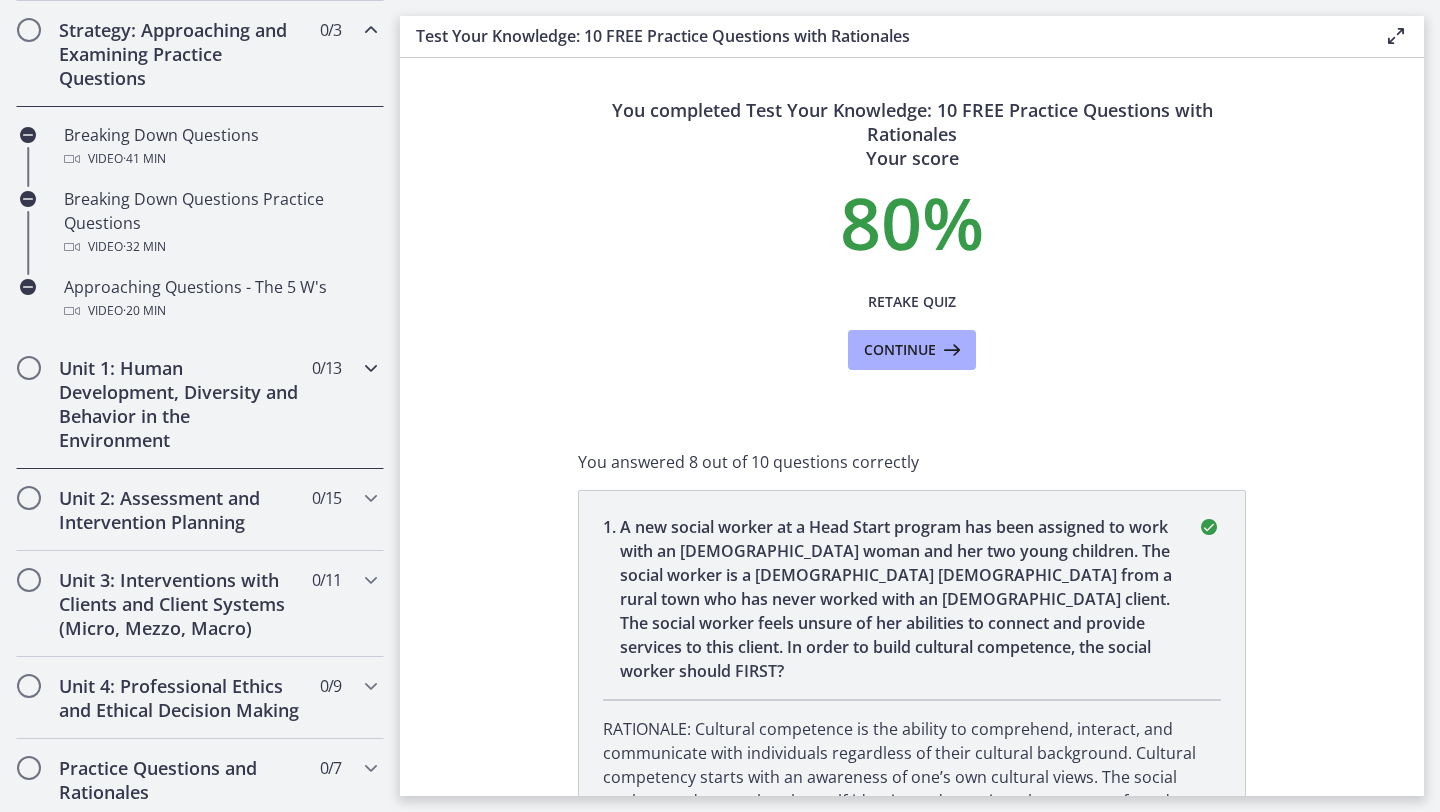 click at bounding box center [371, 368] 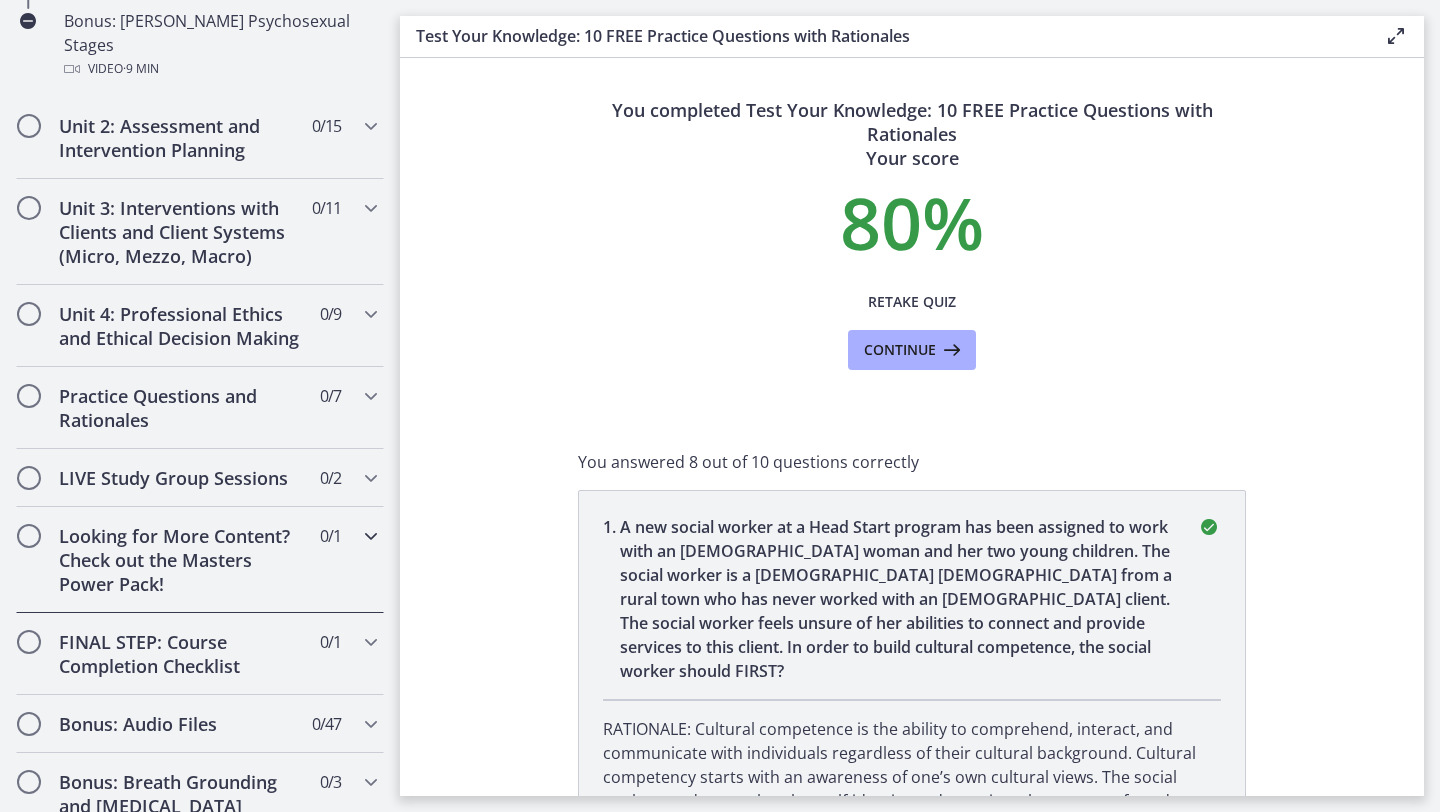 scroll, scrollTop: 1617, scrollLeft: 0, axis: vertical 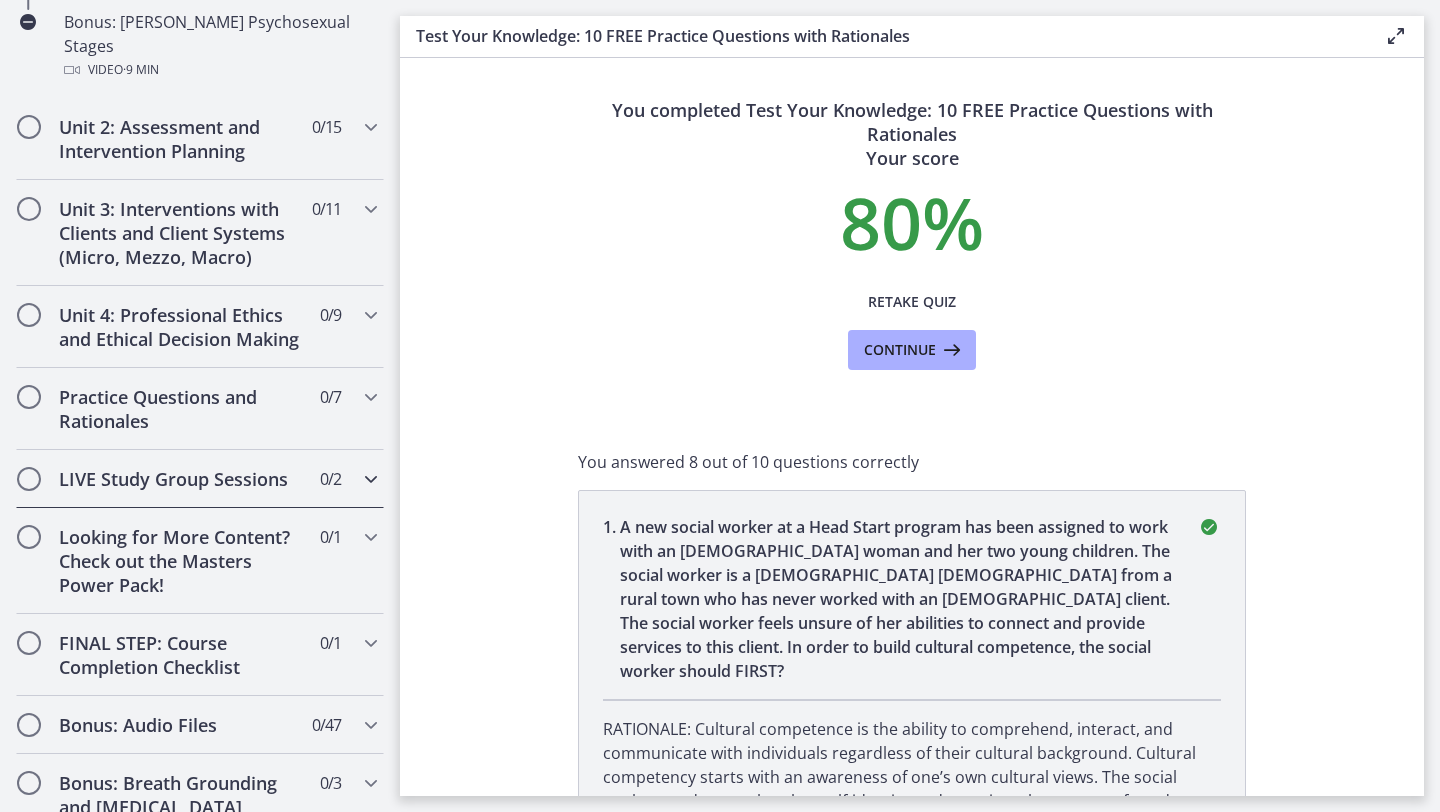 click at bounding box center (371, 479) 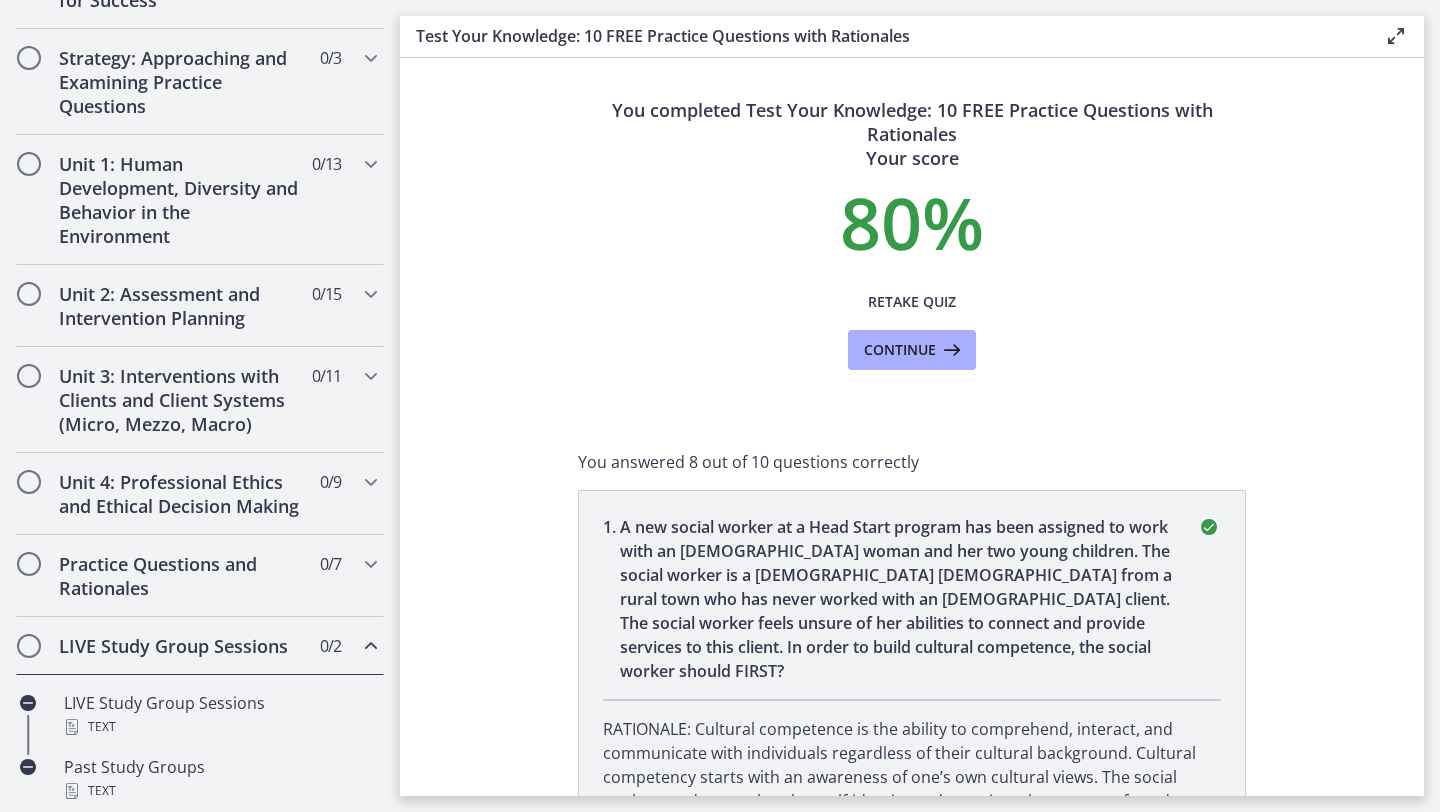 scroll, scrollTop: 433, scrollLeft: 0, axis: vertical 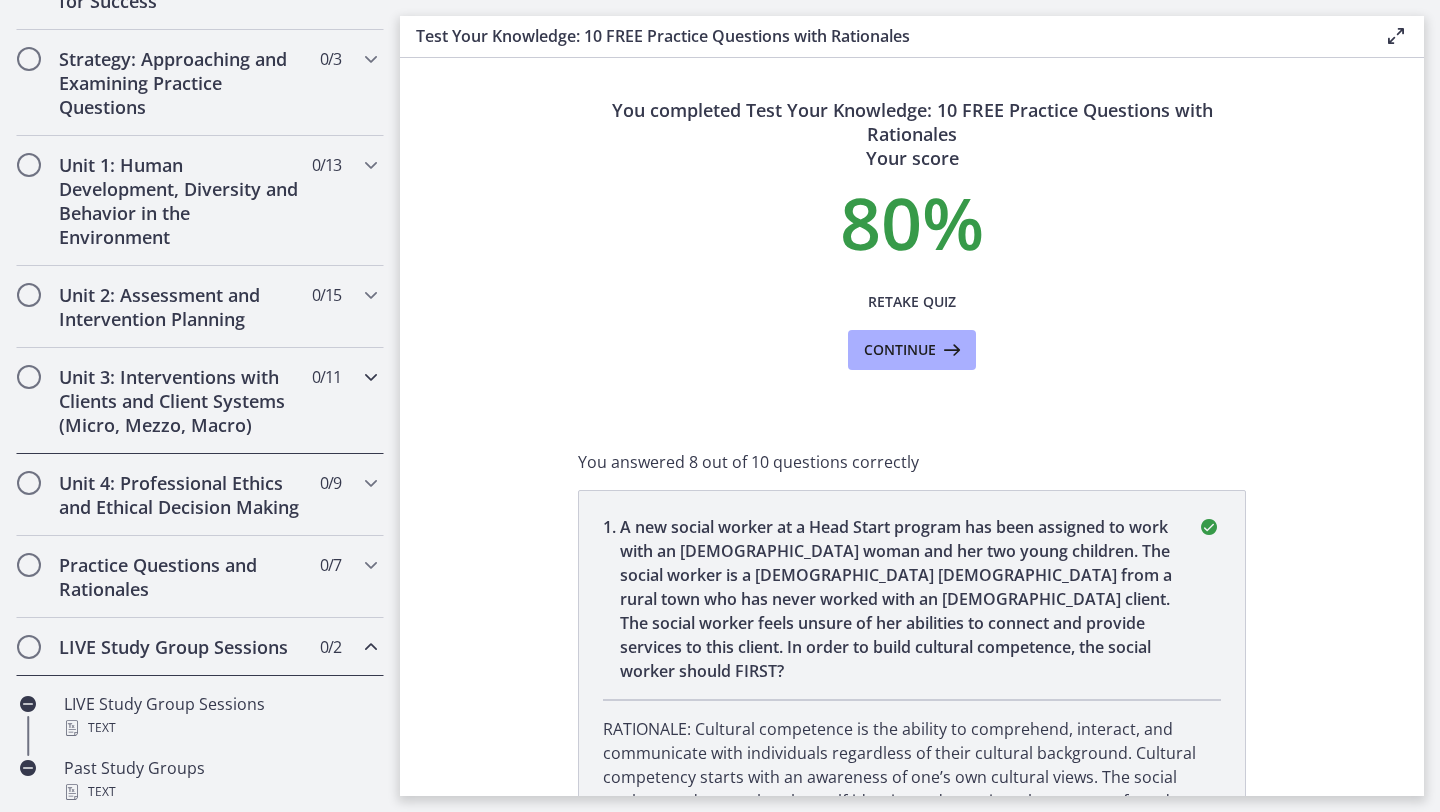 click at bounding box center (371, 377) 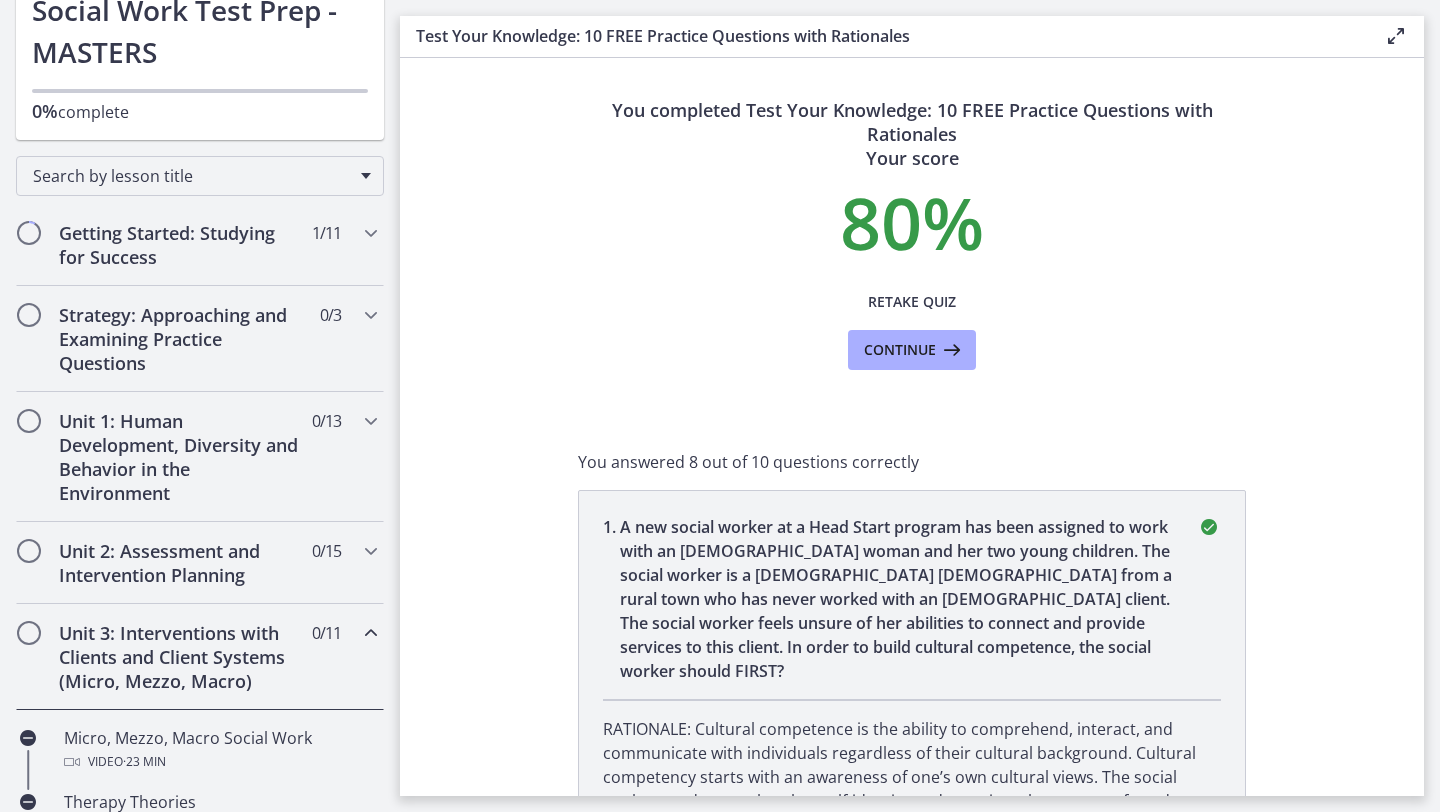 scroll, scrollTop: 0, scrollLeft: 0, axis: both 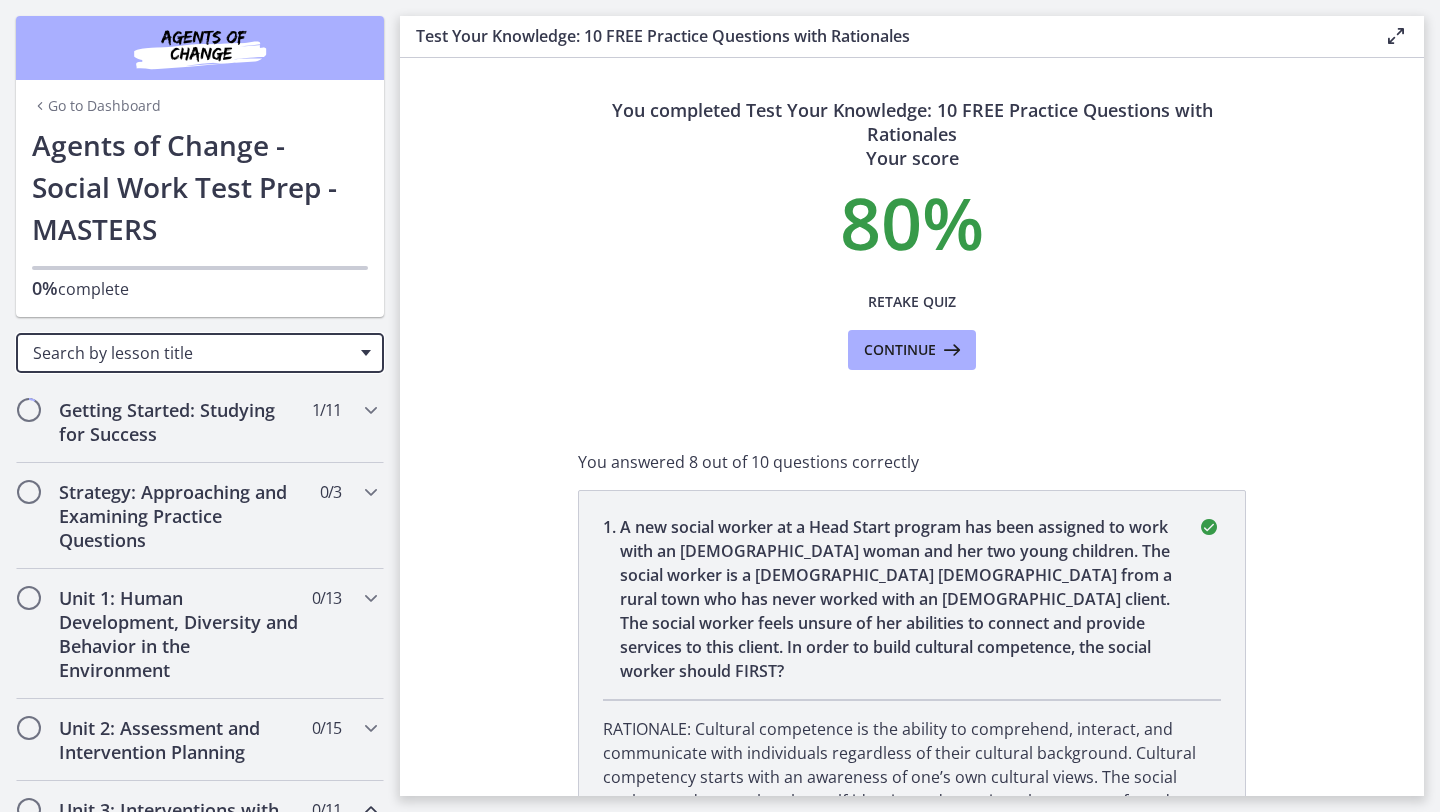 click on "Search by lesson title" at bounding box center (192, 353) 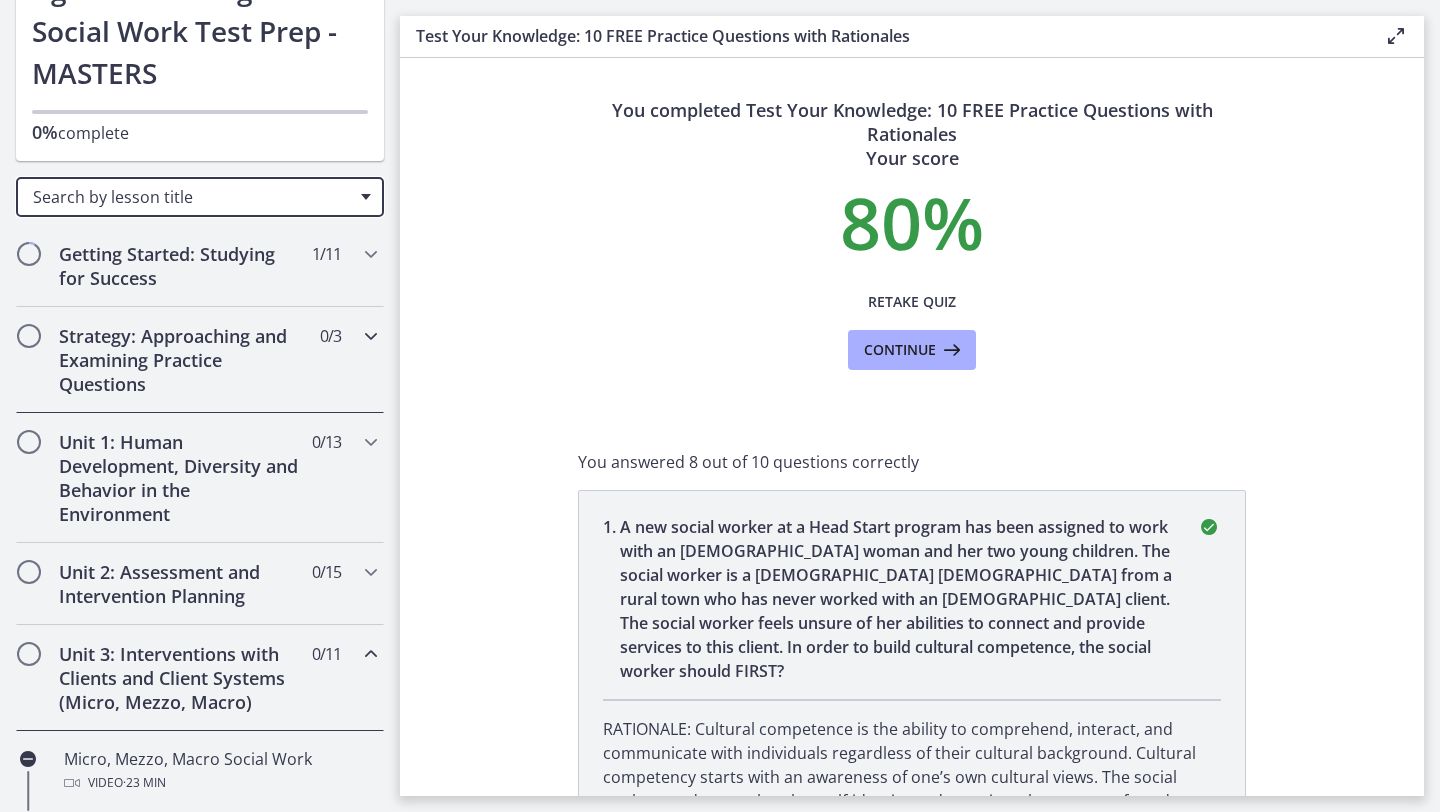 scroll, scrollTop: 188, scrollLeft: 0, axis: vertical 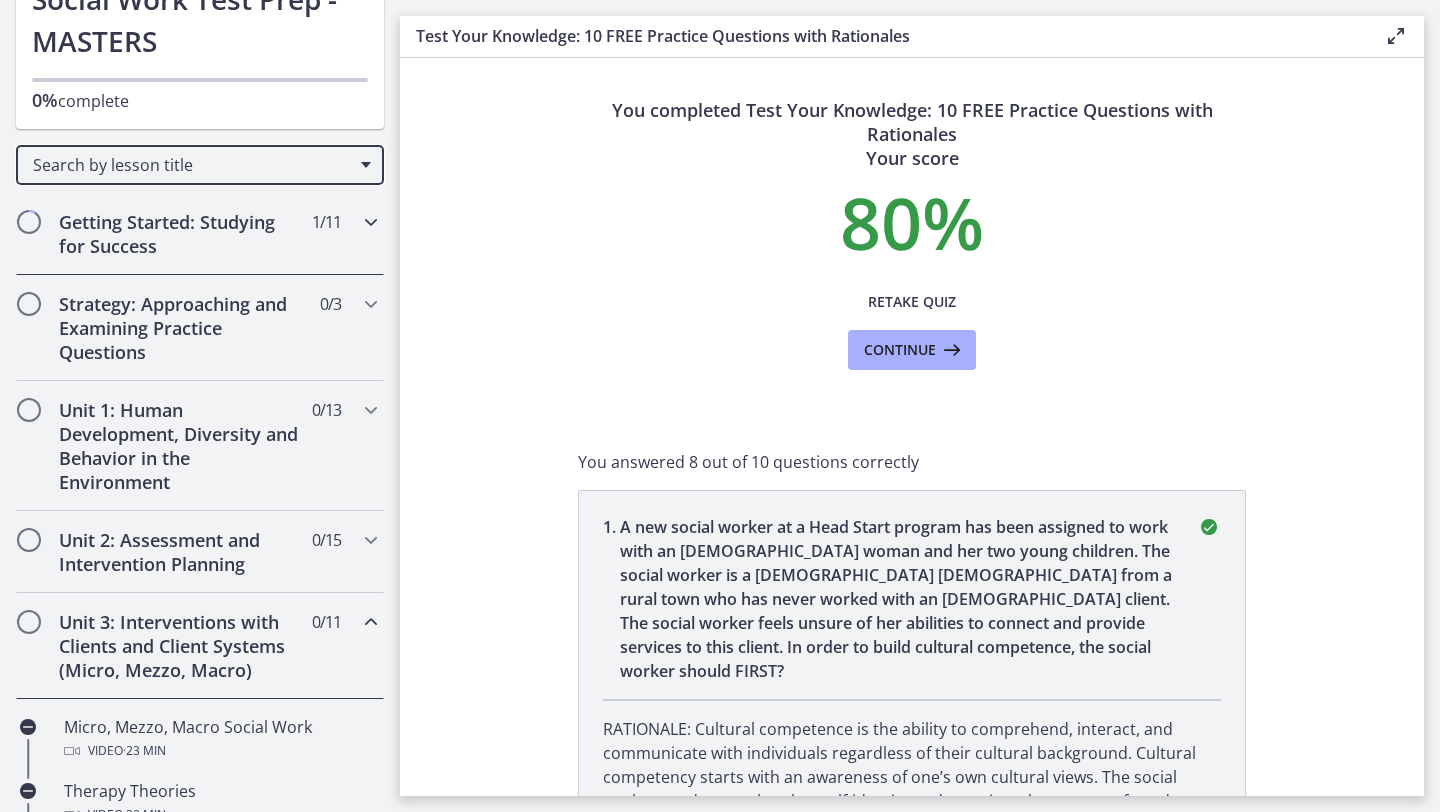 click on "Getting Started: Studying for Success
1  /  11
Completed" at bounding box center (200, 234) 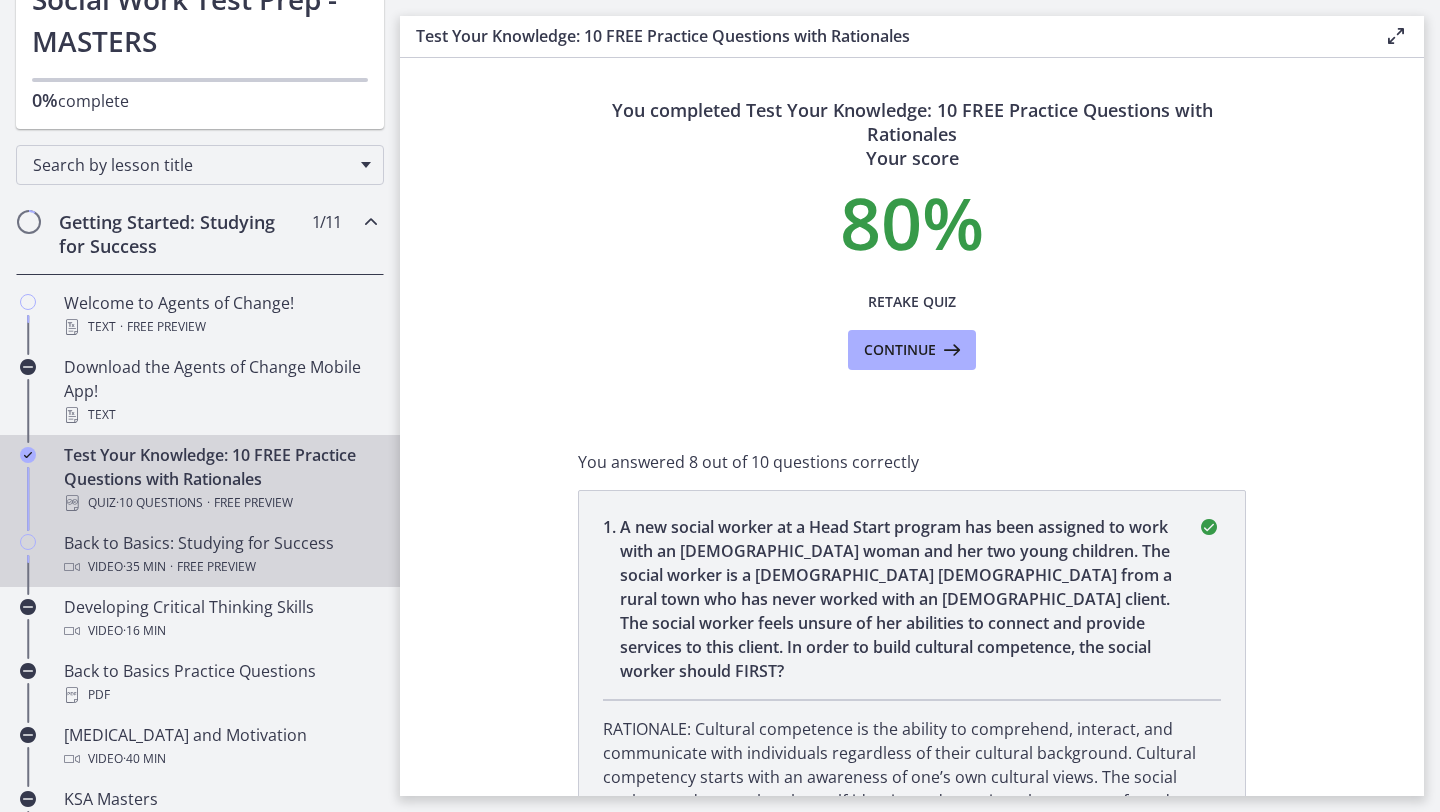 click on "·  35 min" at bounding box center (144, 567) 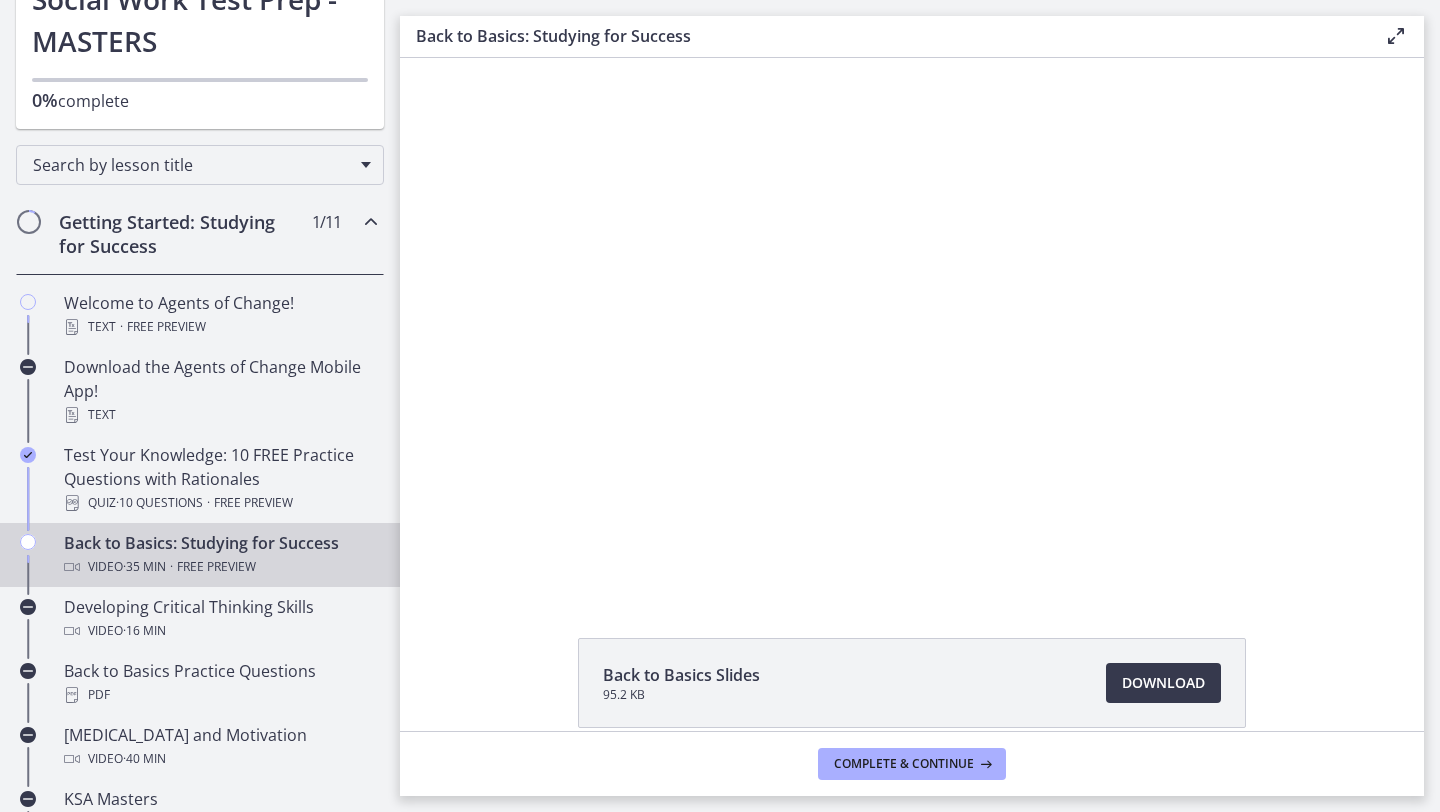 scroll, scrollTop: 0, scrollLeft: 0, axis: both 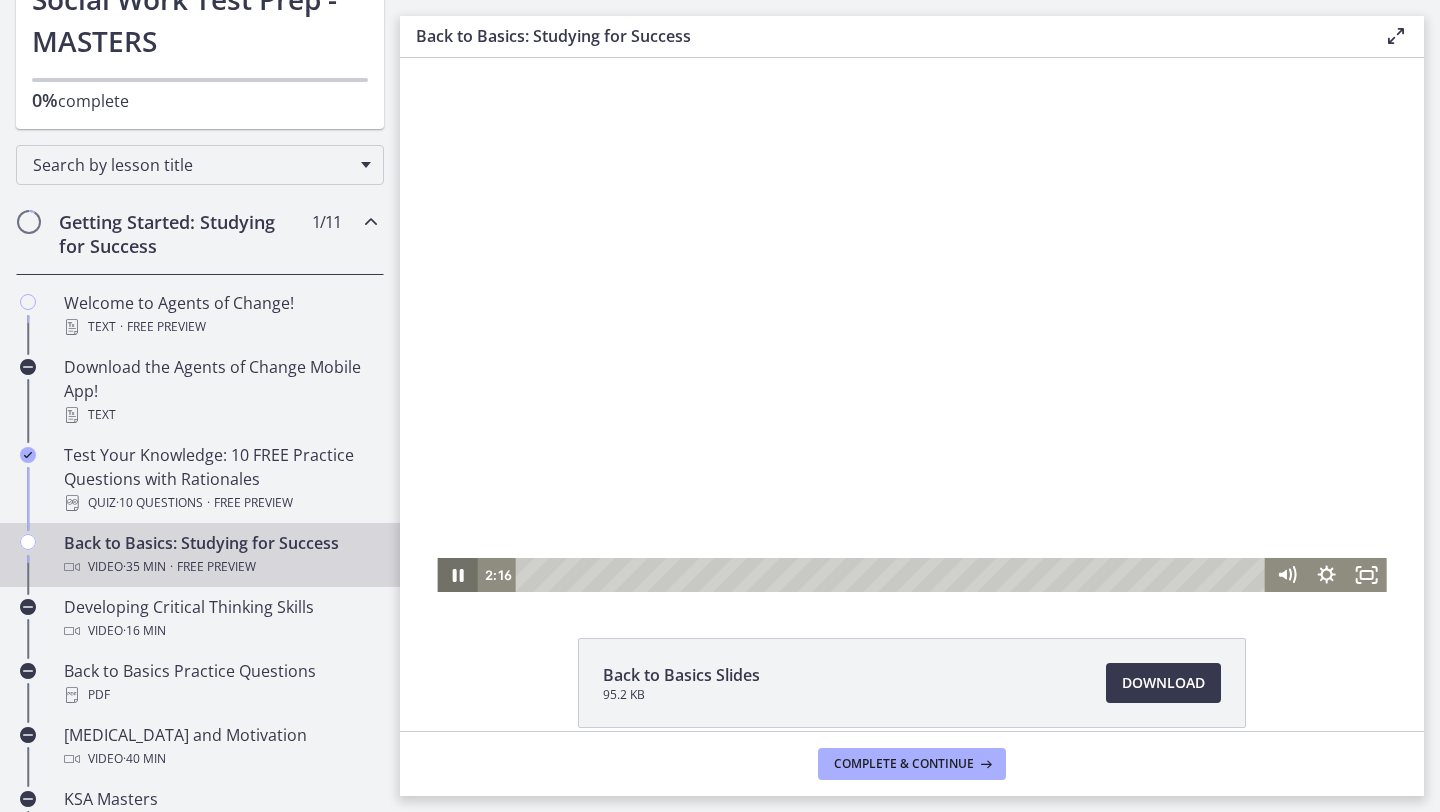 click 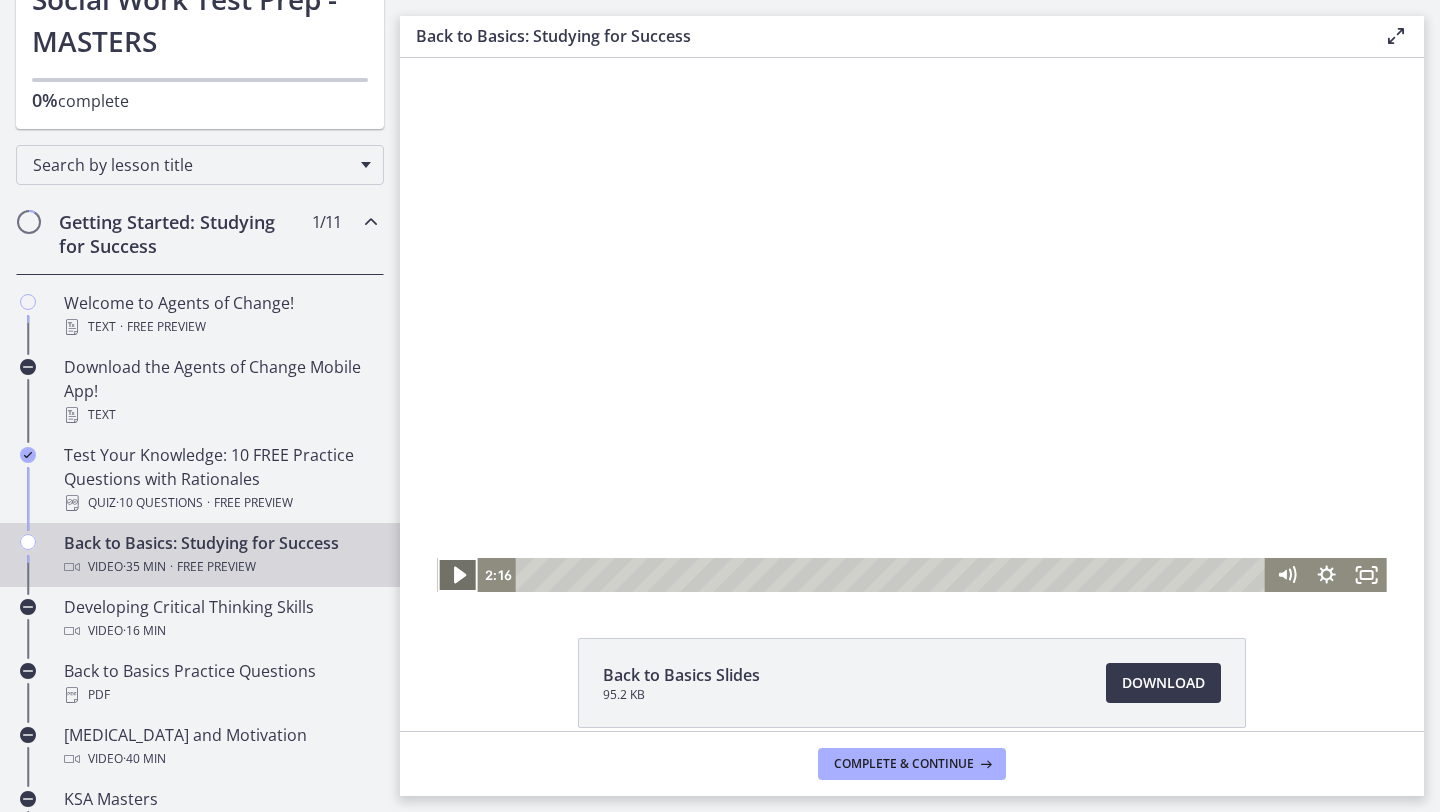 click 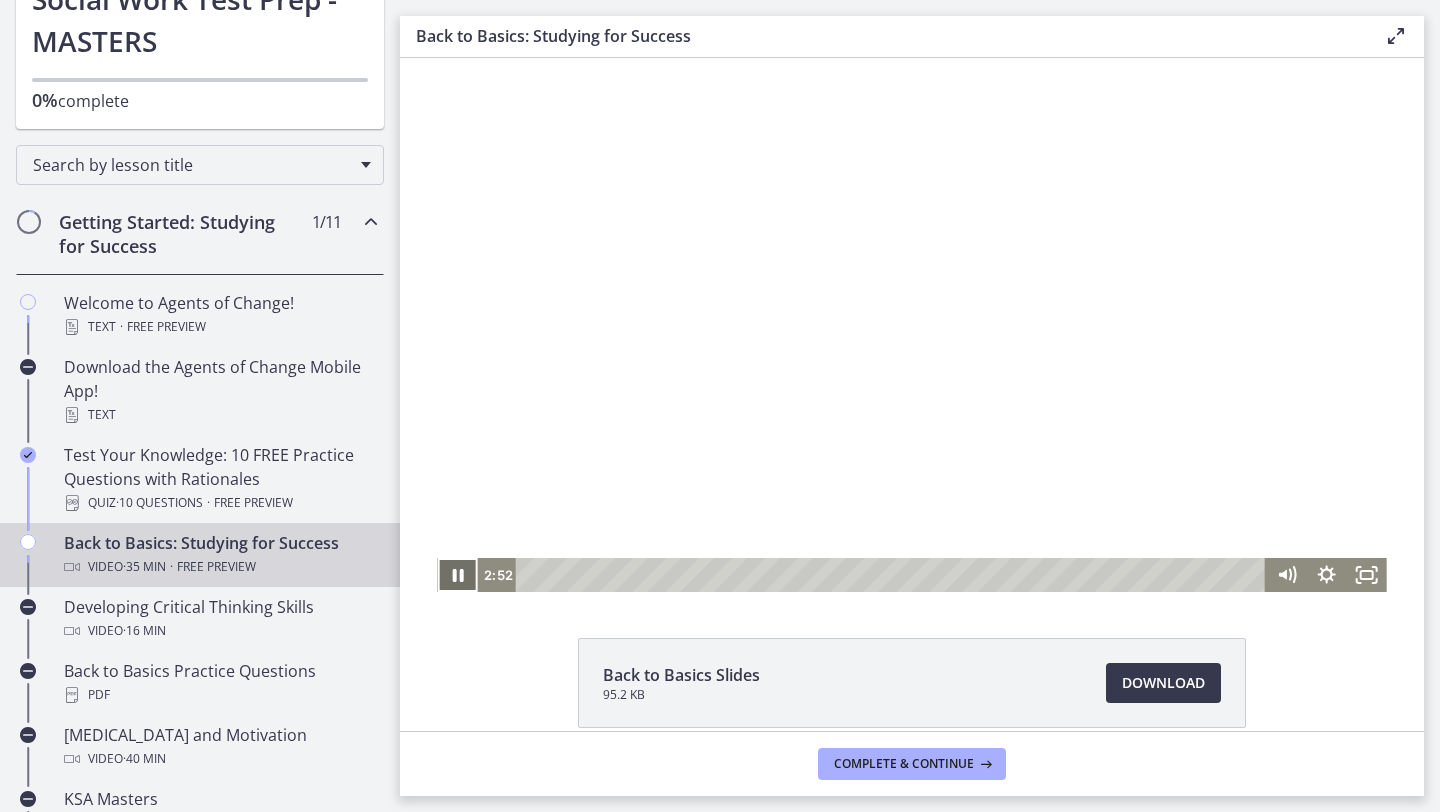 click 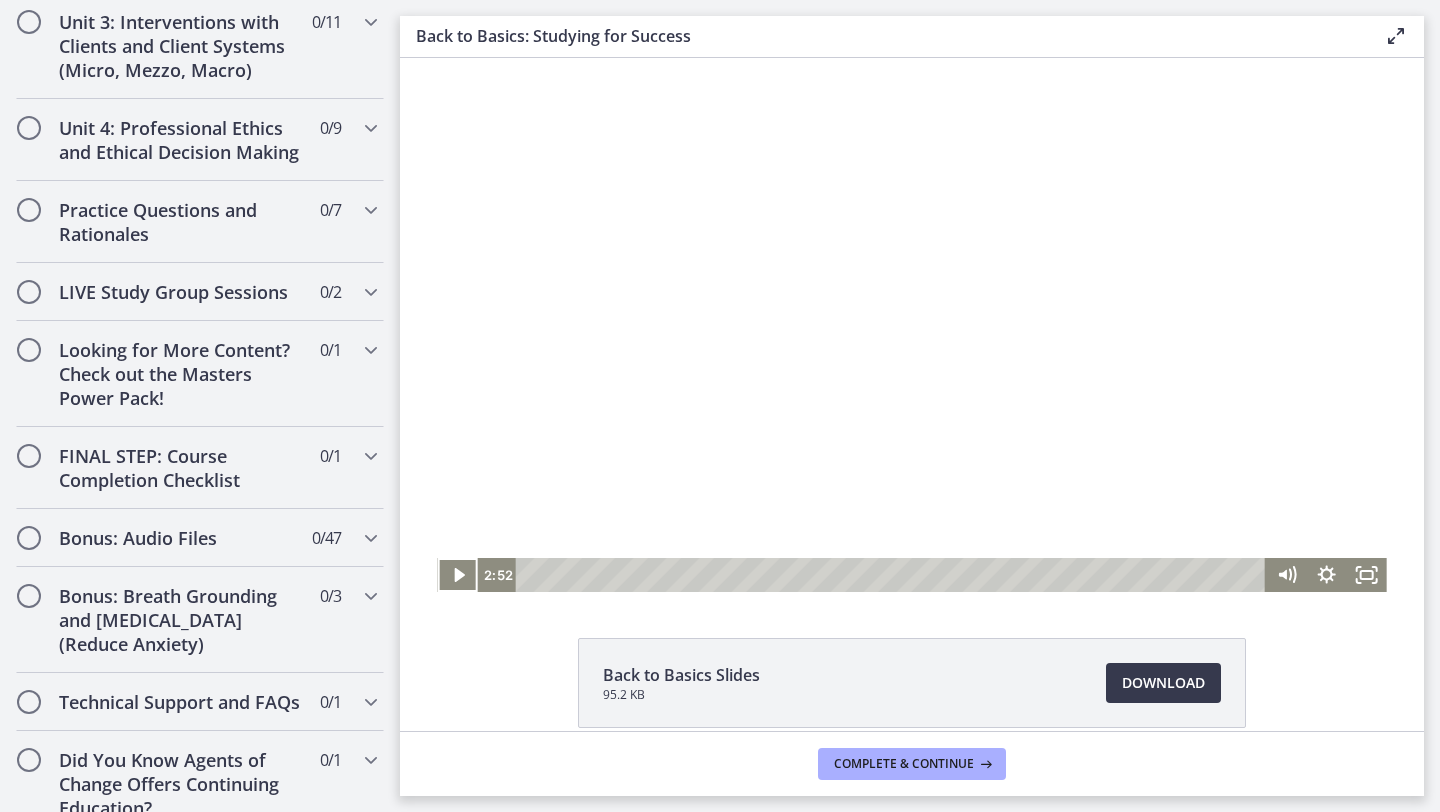 scroll, scrollTop: 1604, scrollLeft: 0, axis: vertical 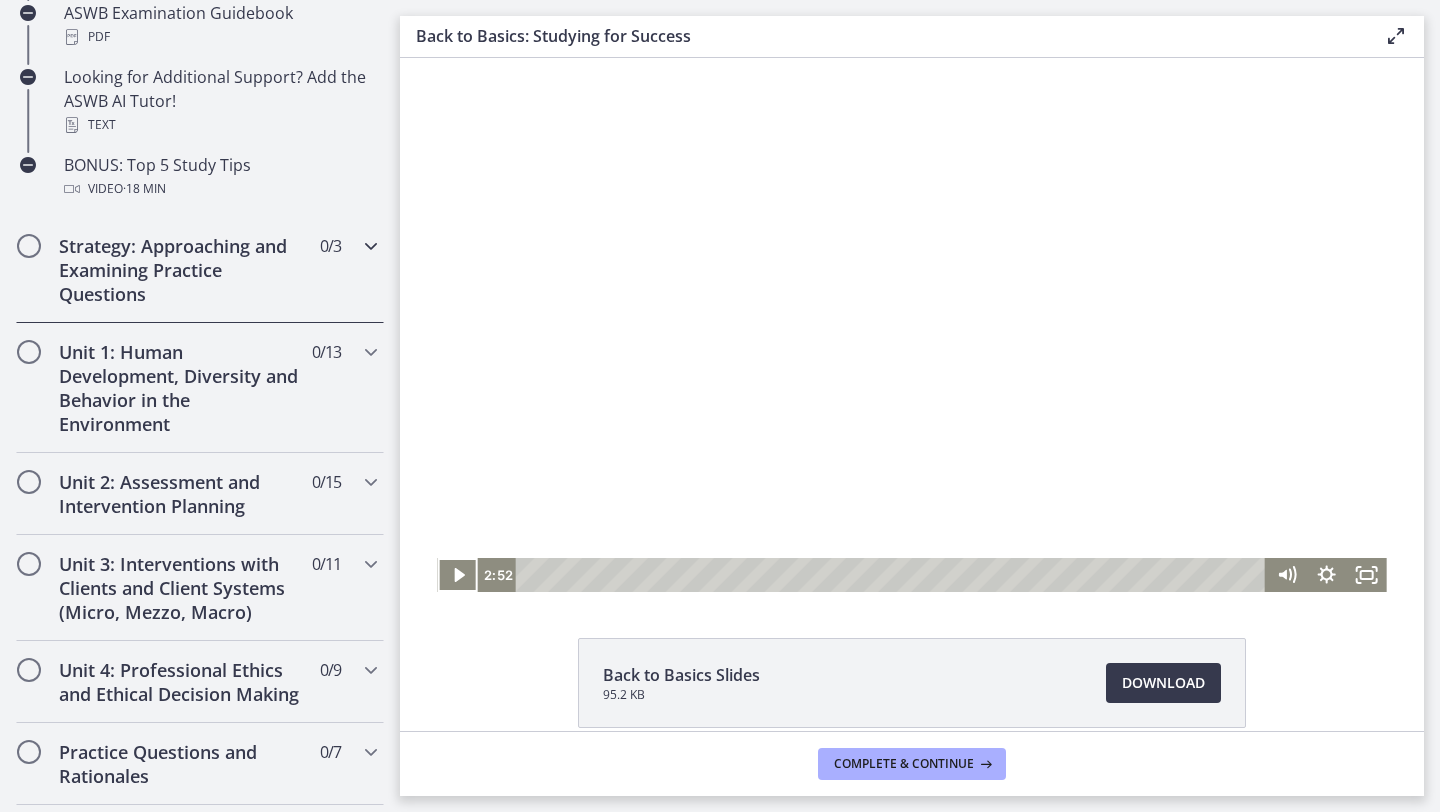 click at bounding box center [371, 246] 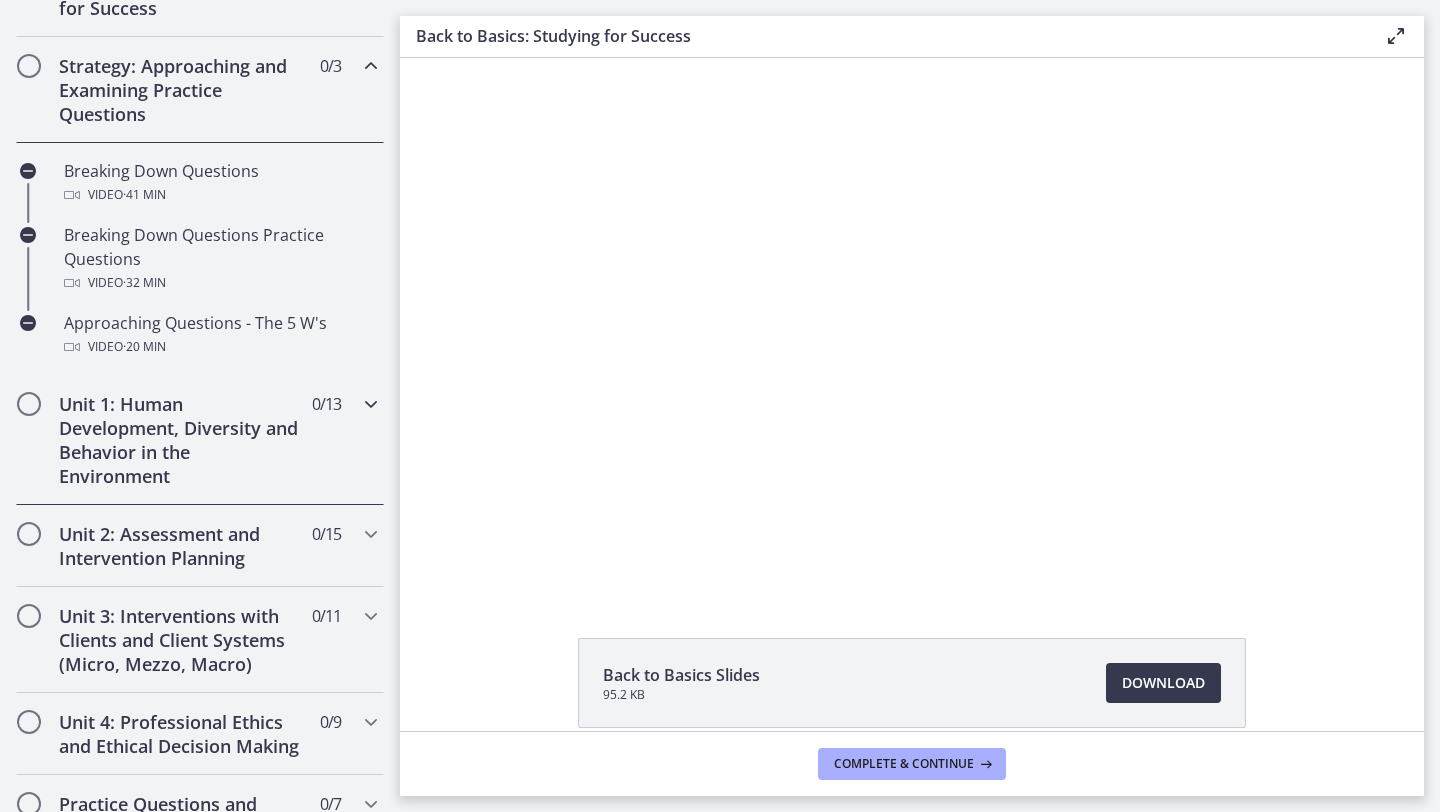 scroll, scrollTop: 430, scrollLeft: 0, axis: vertical 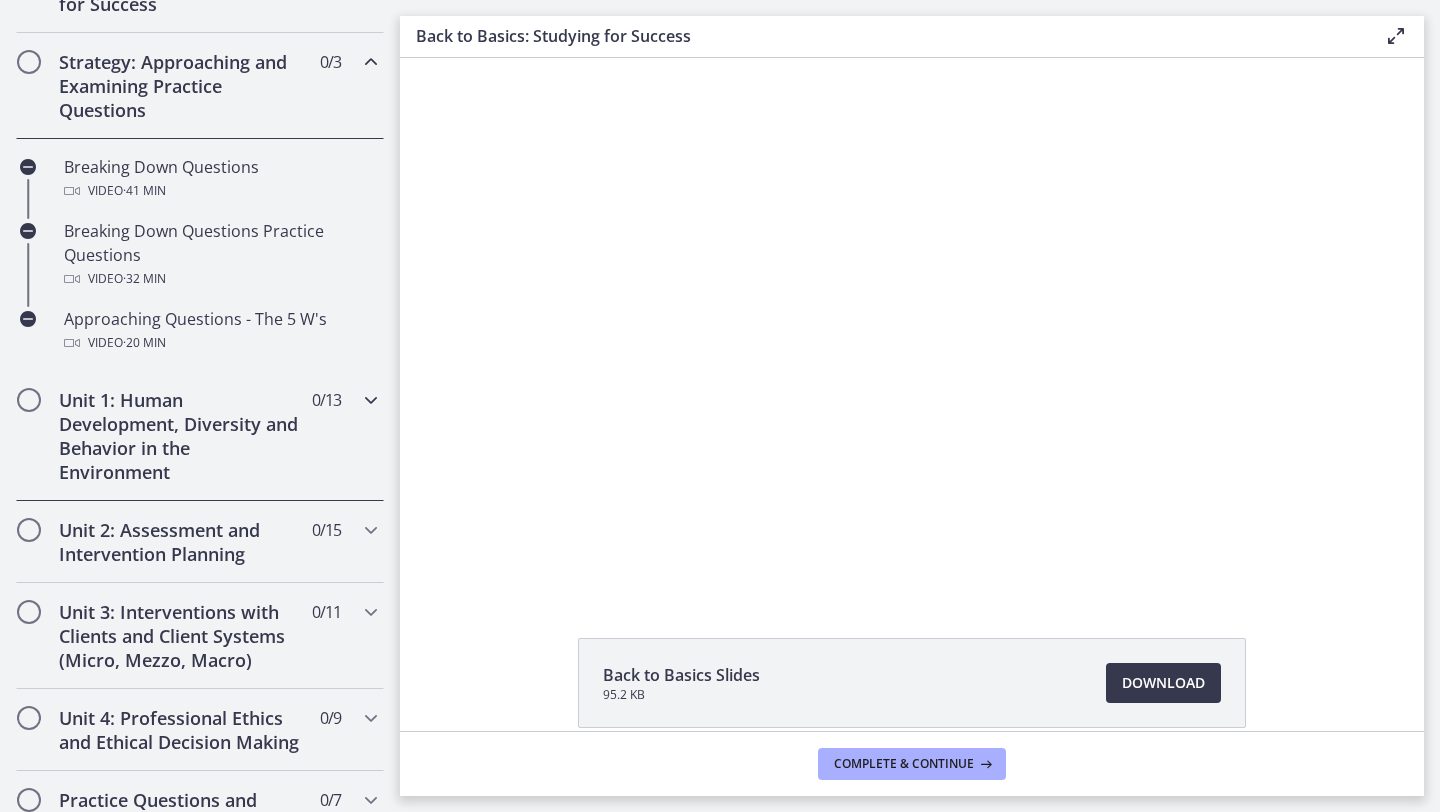 click at bounding box center (371, 400) 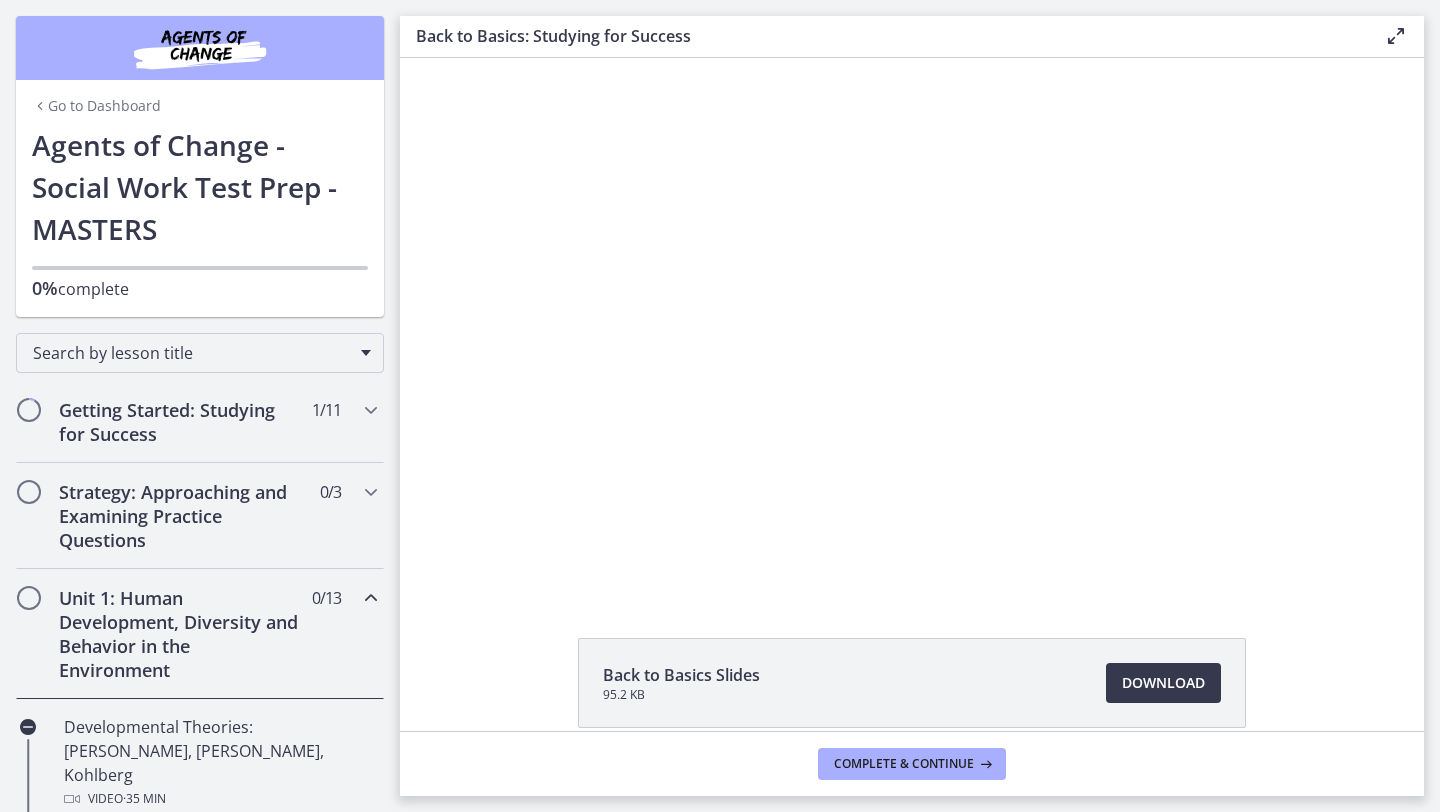scroll, scrollTop: 17, scrollLeft: 0, axis: vertical 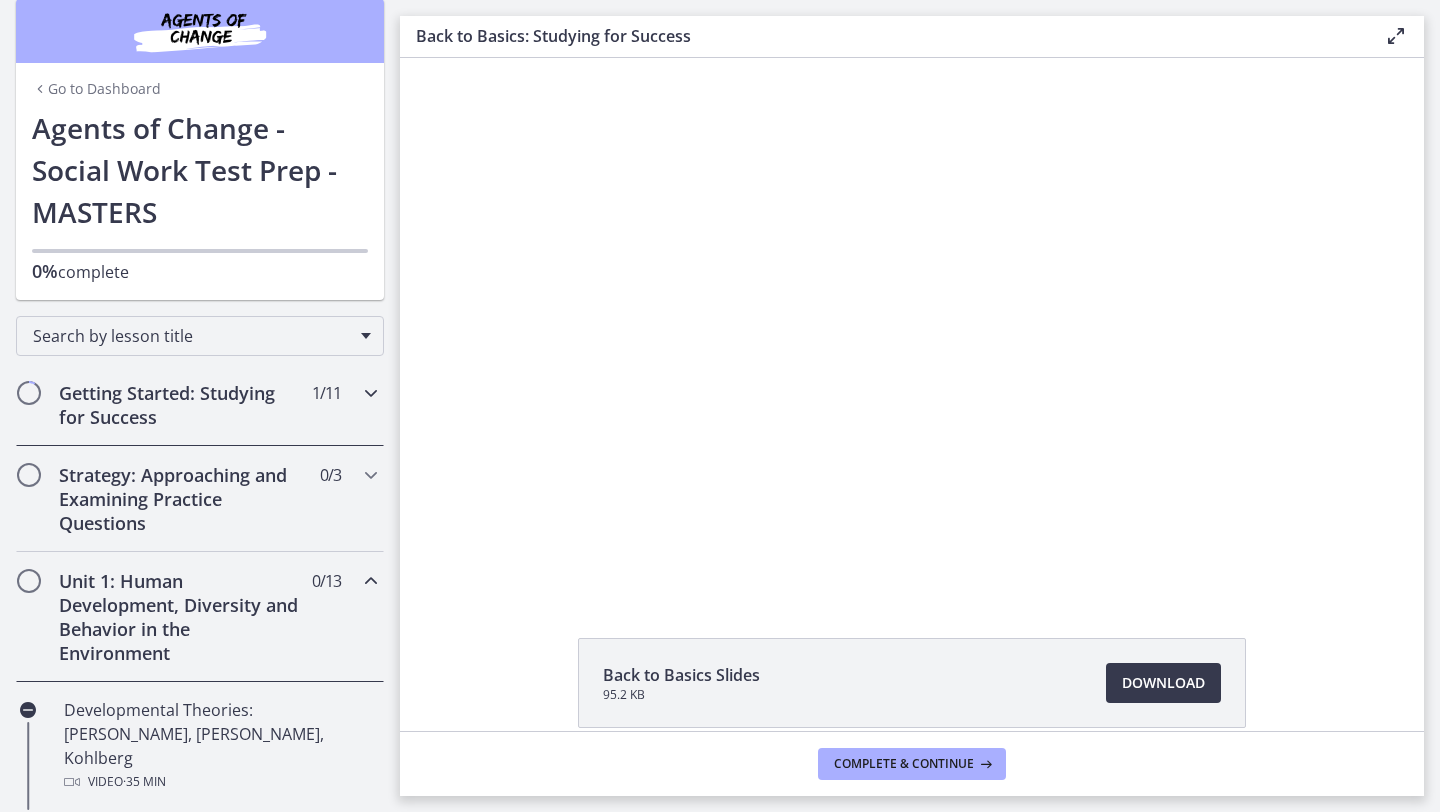 click on "Getting Started: Studying for Success" at bounding box center (181, 405) 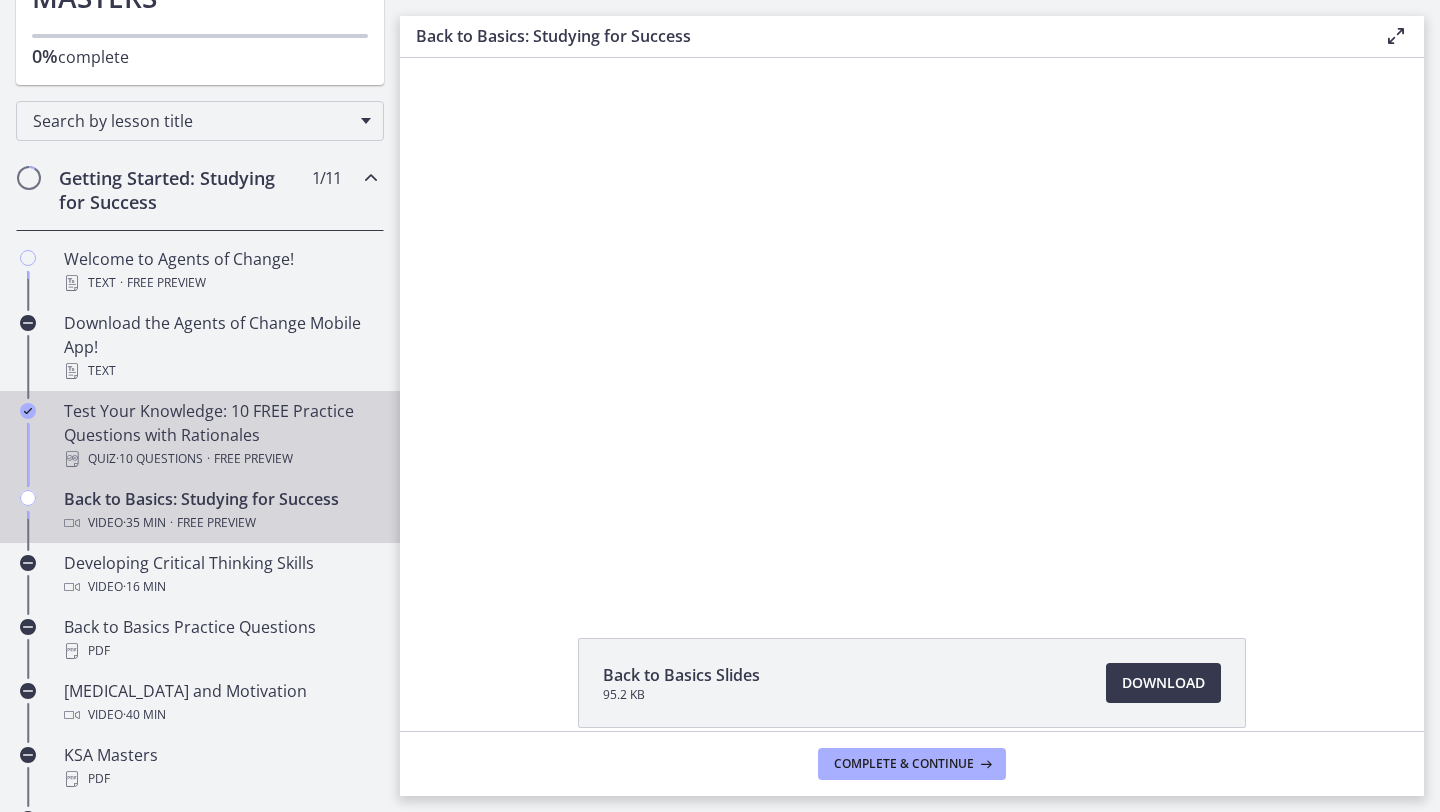scroll, scrollTop: 229, scrollLeft: 0, axis: vertical 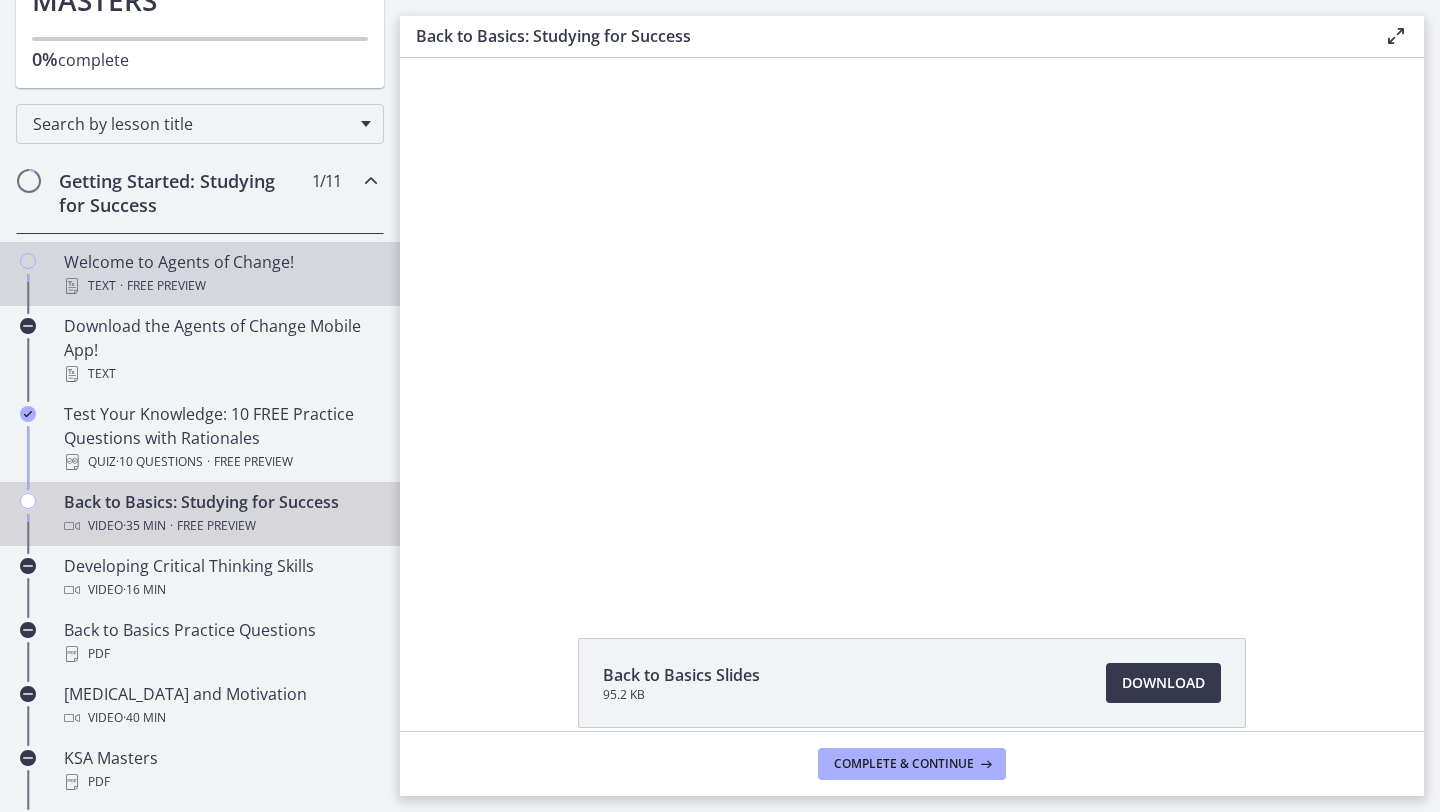 click on "Welcome to Agents of Change!
Text
·
Free preview" at bounding box center (220, 274) 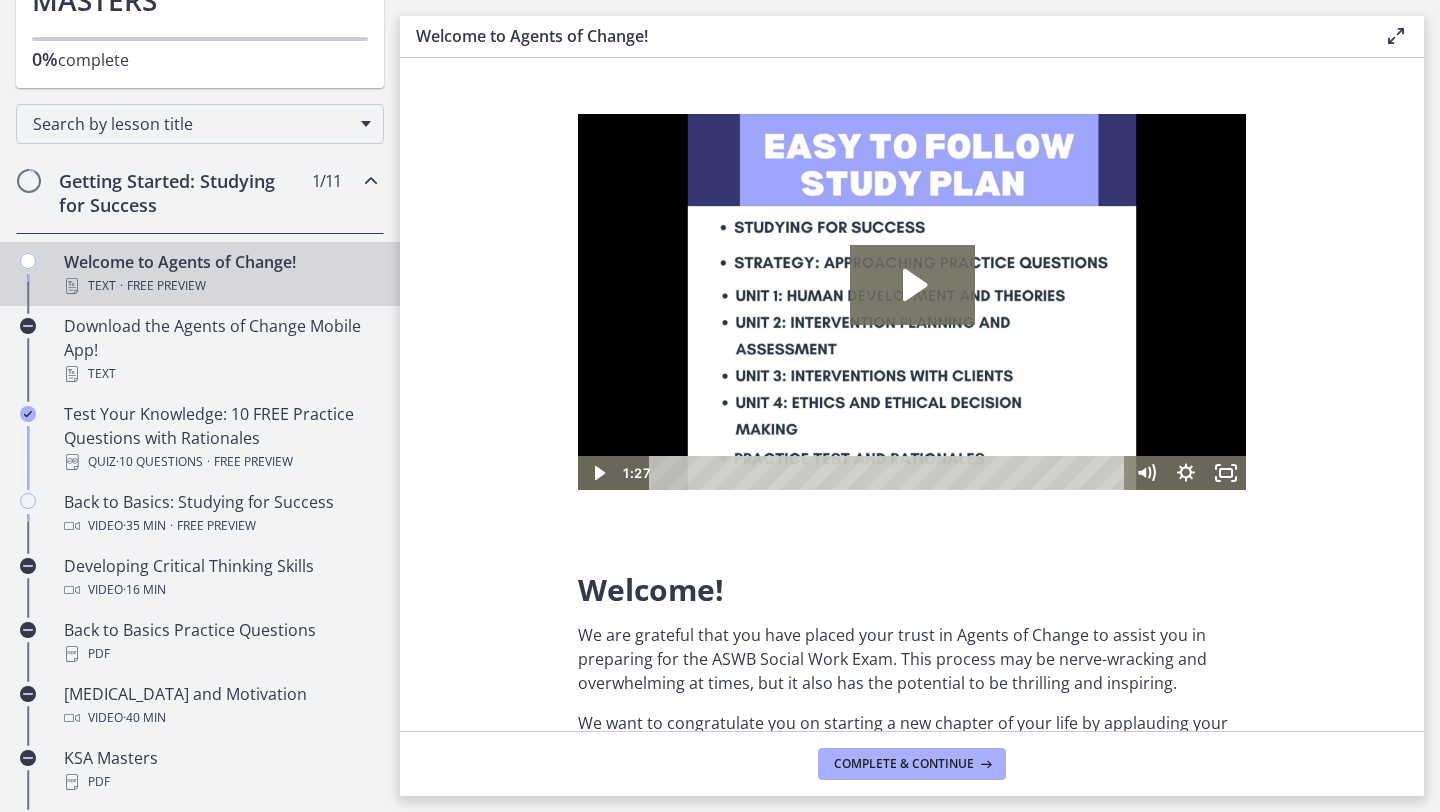scroll, scrollTop: 0, scrollLeft: 0, axis: both 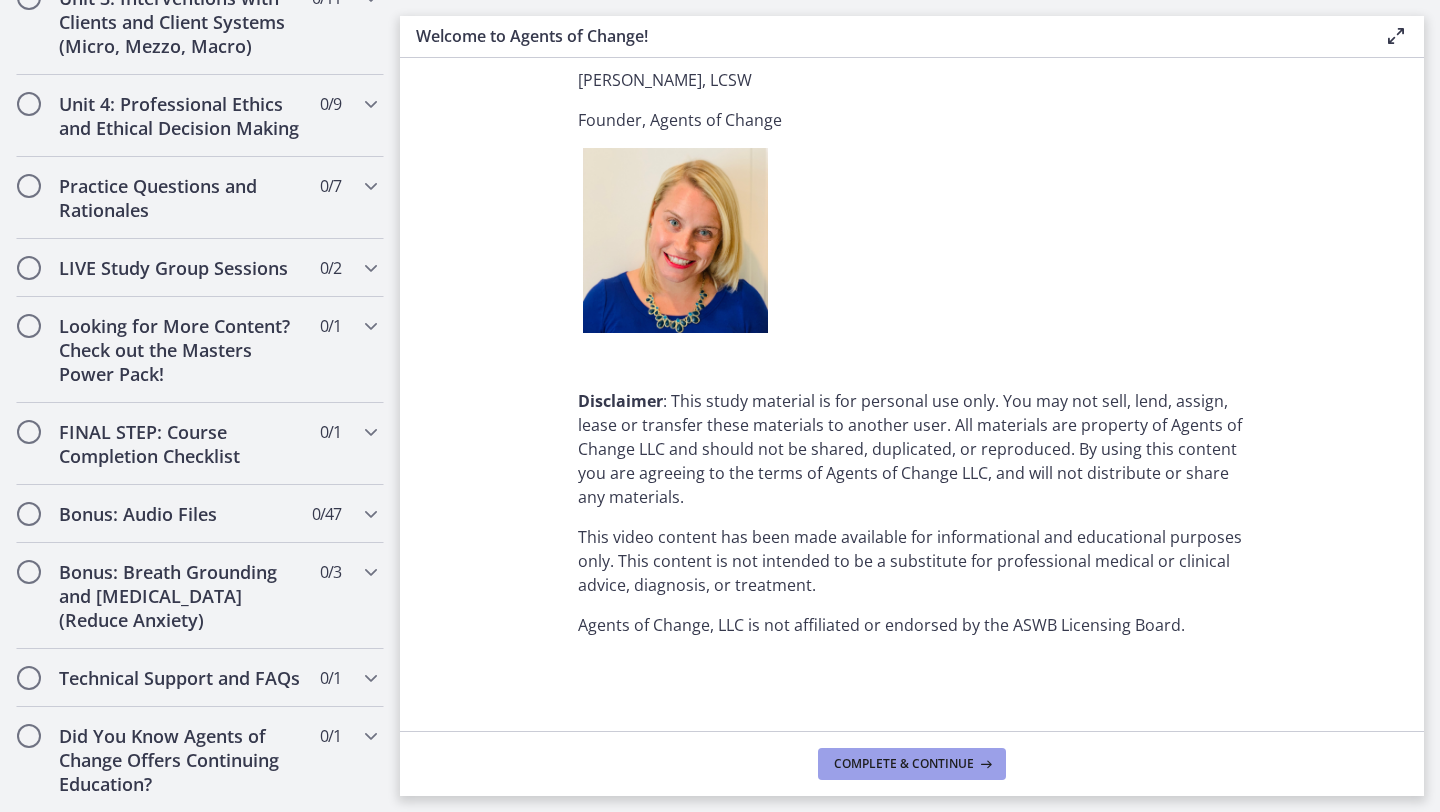 click on "Complete & continue" at bounding box center (912, 764) 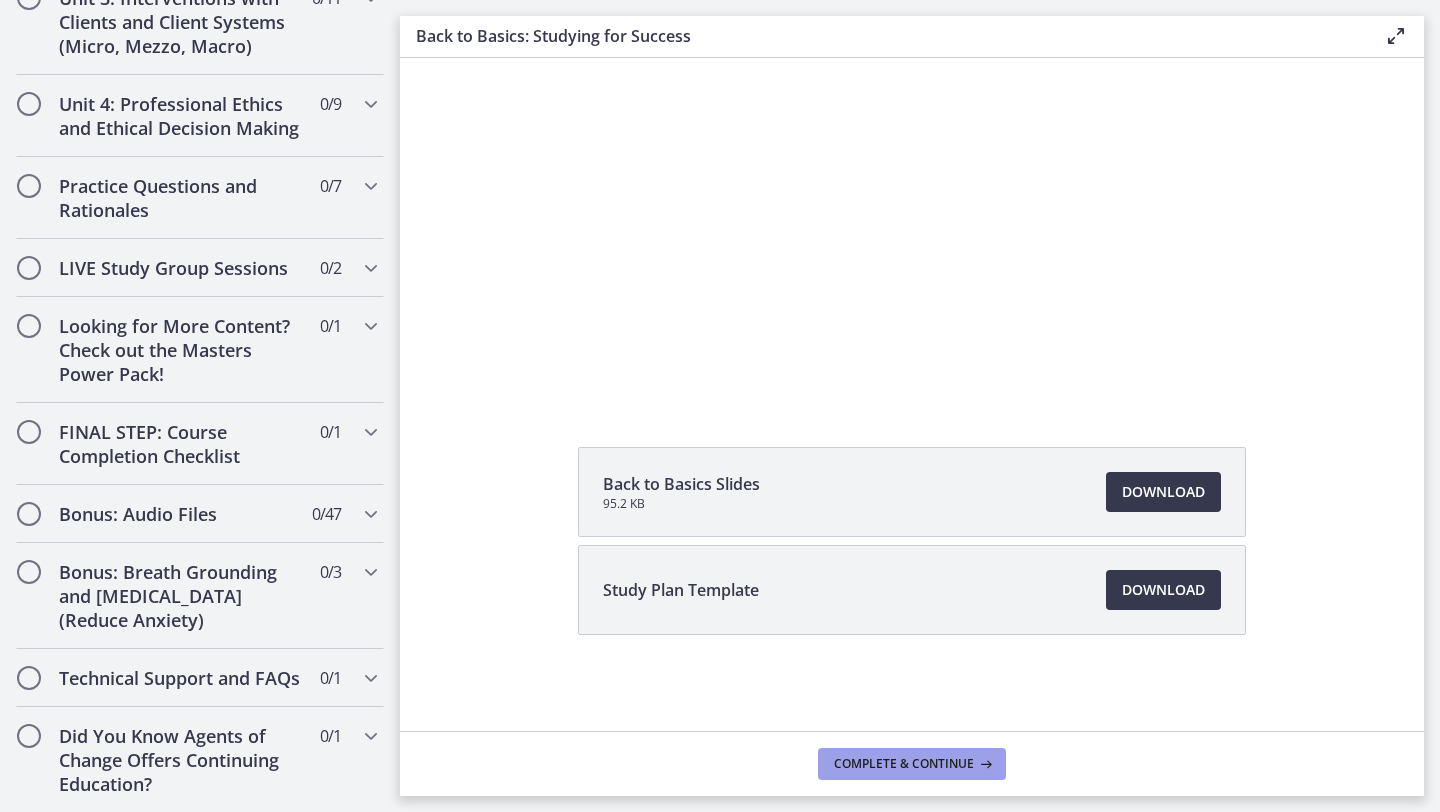 scroll, scrollTop: 0, scrollLeft: 0, axis: both 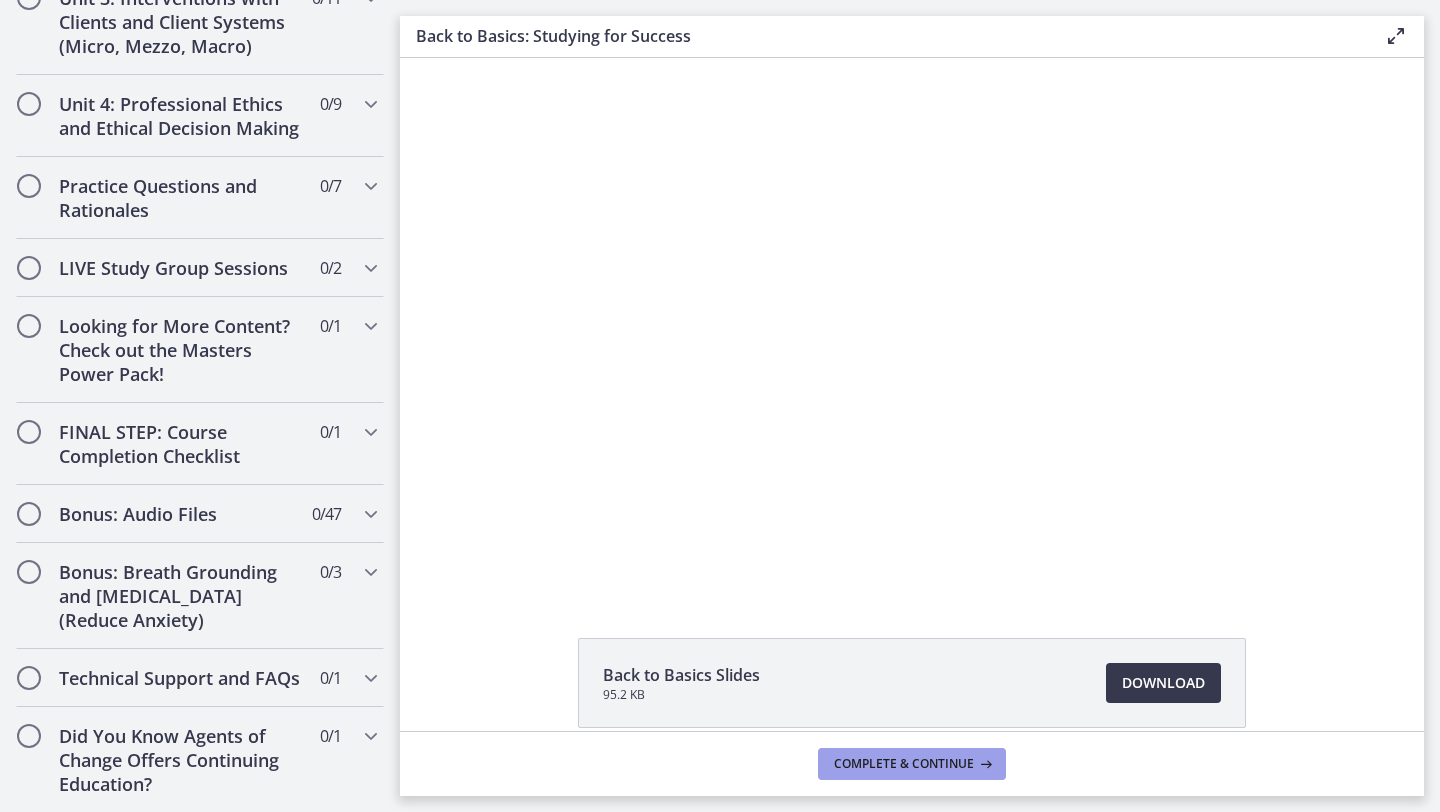 click on "Complete & continue" at bounding box center (904, 764) 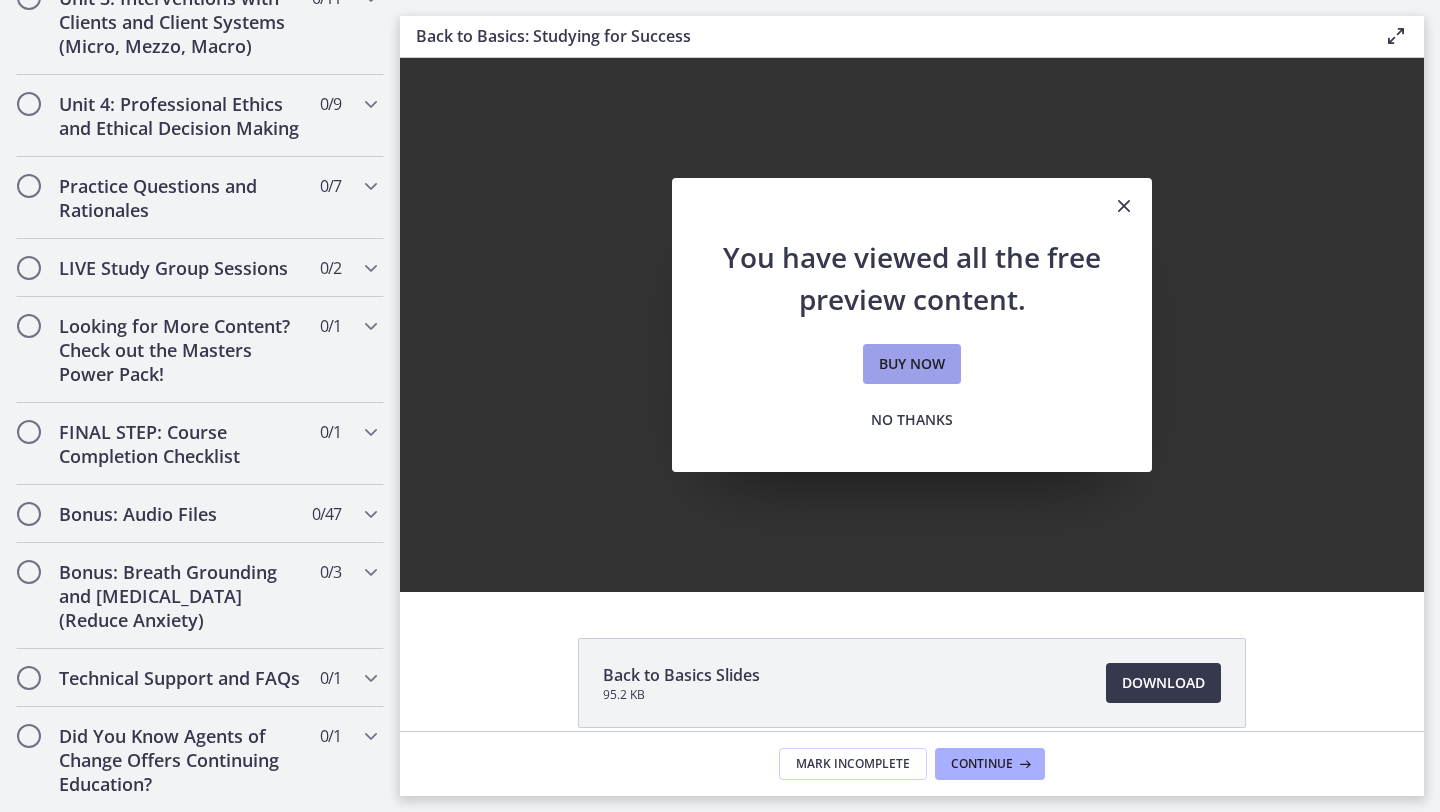click on "Buy now" at bounding box center [912, 364] 